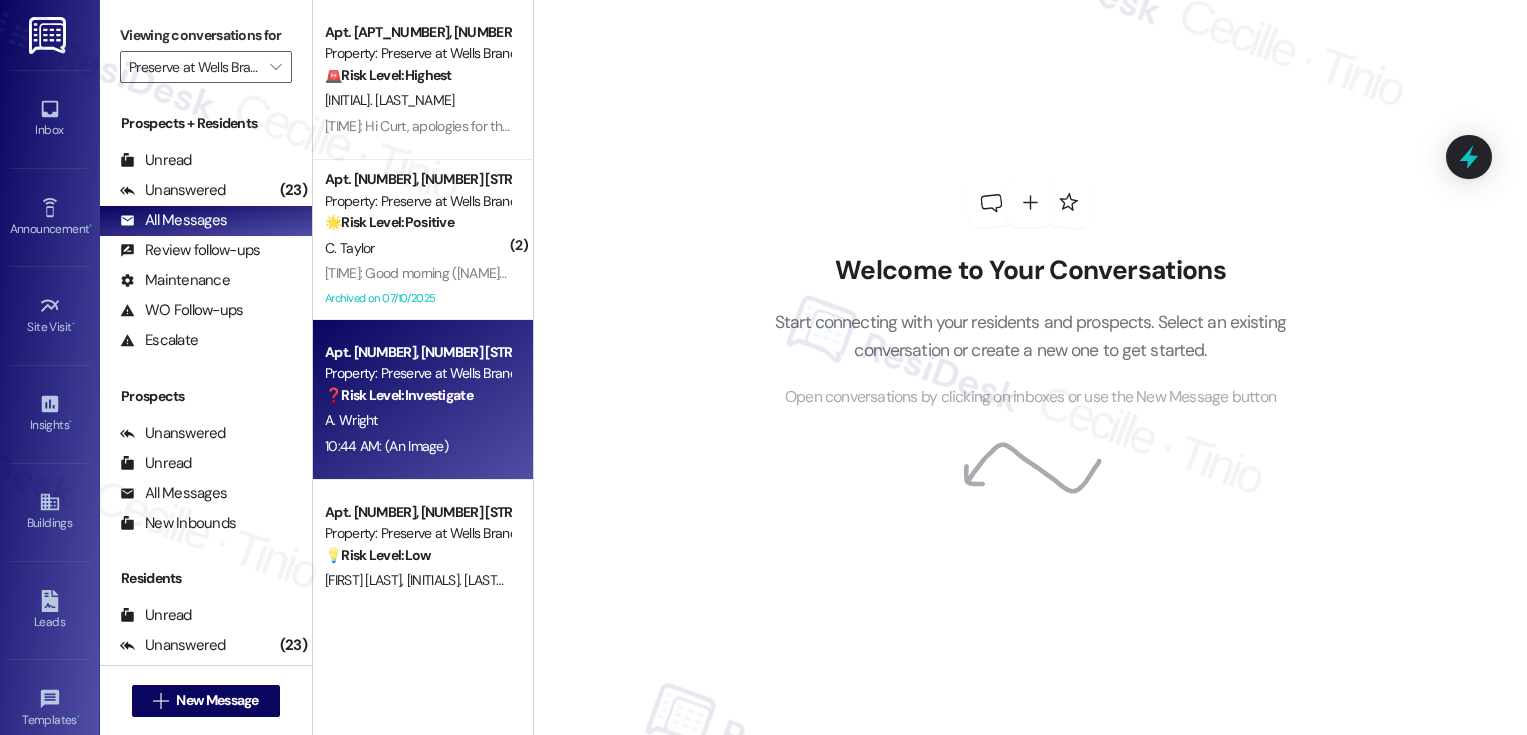 scroll, scrollTop: 0, scrollLeft: 0, axis: both 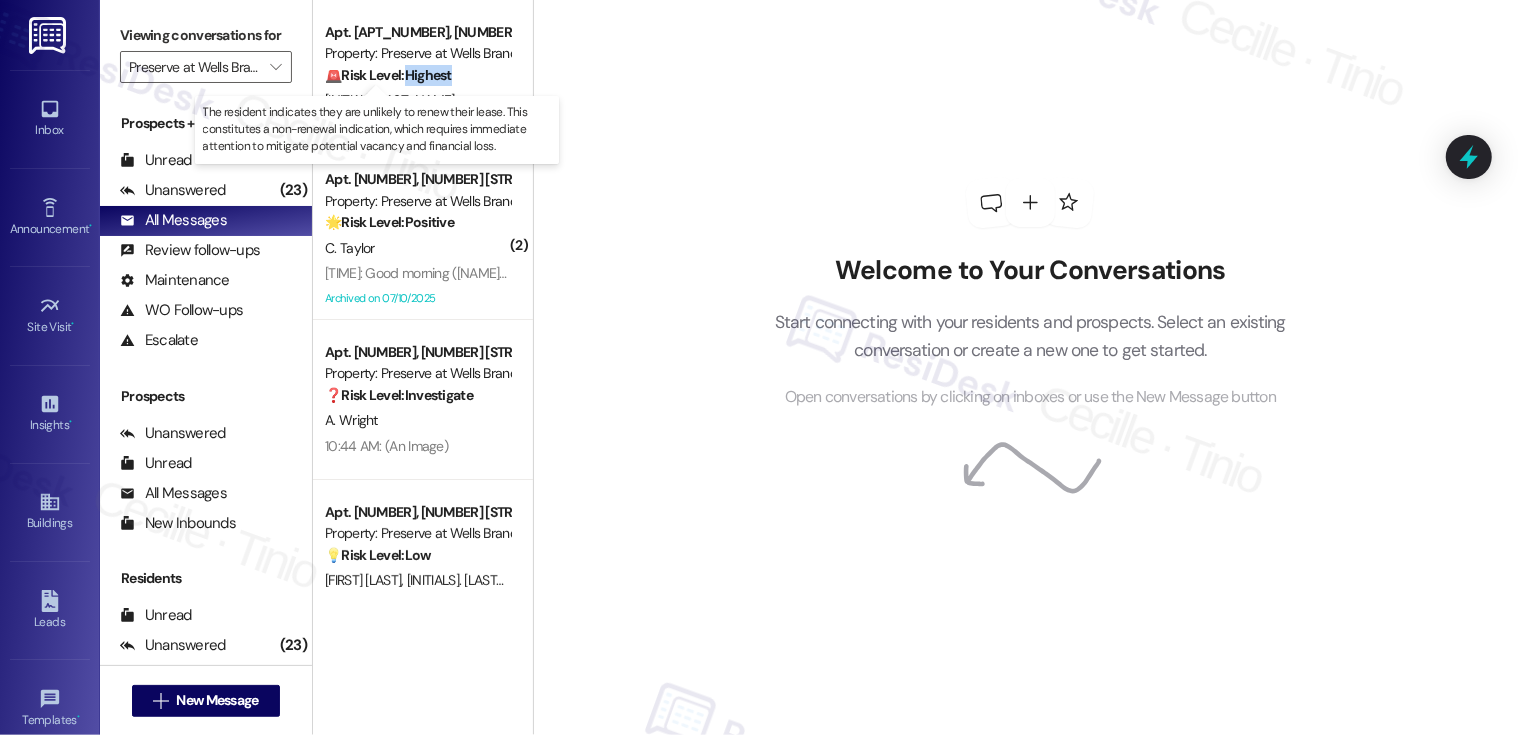 click on "🚨  Risk Level:  Highest" at bounding box center (388, 75) 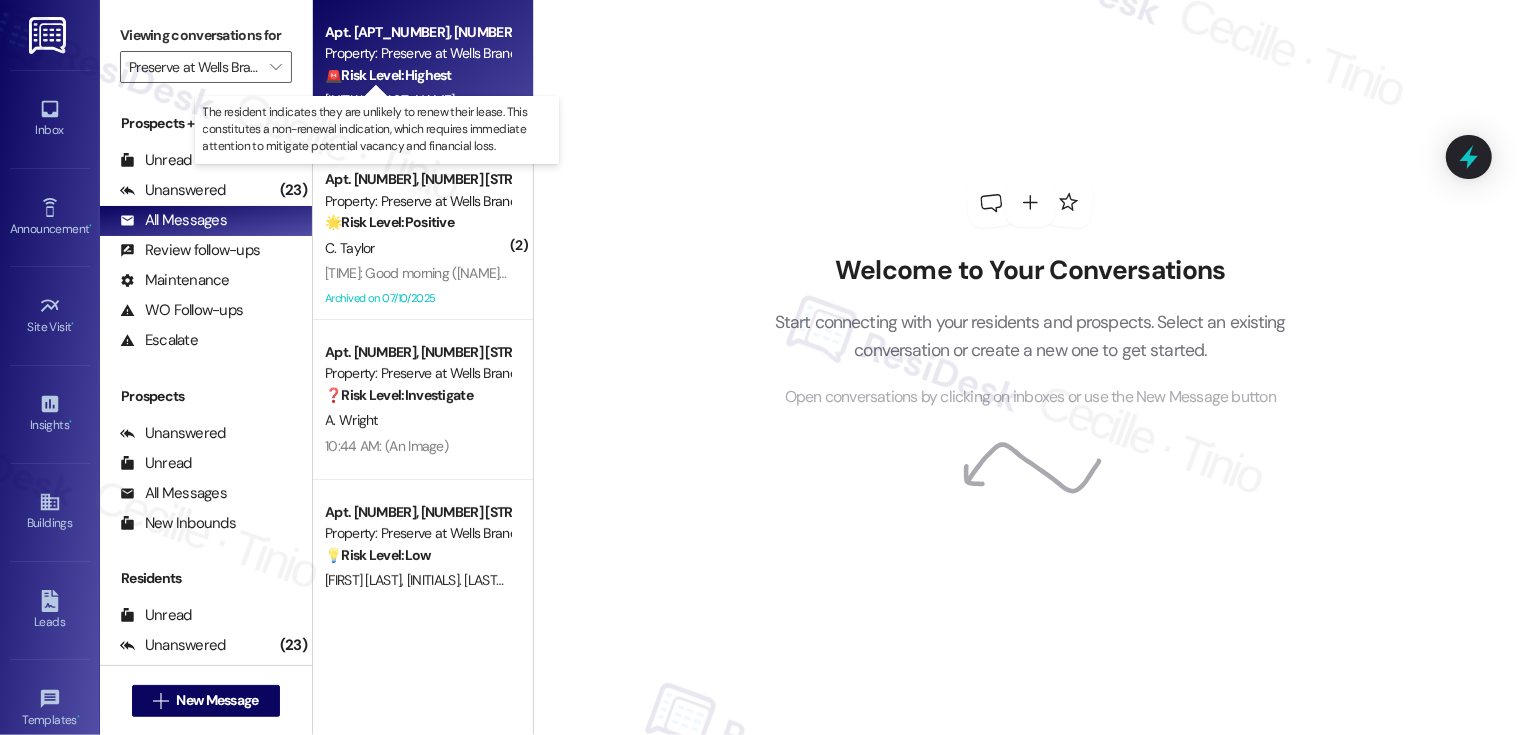 click on "Property: Preserve at Wells Branch" at bounding box center (417, 53) 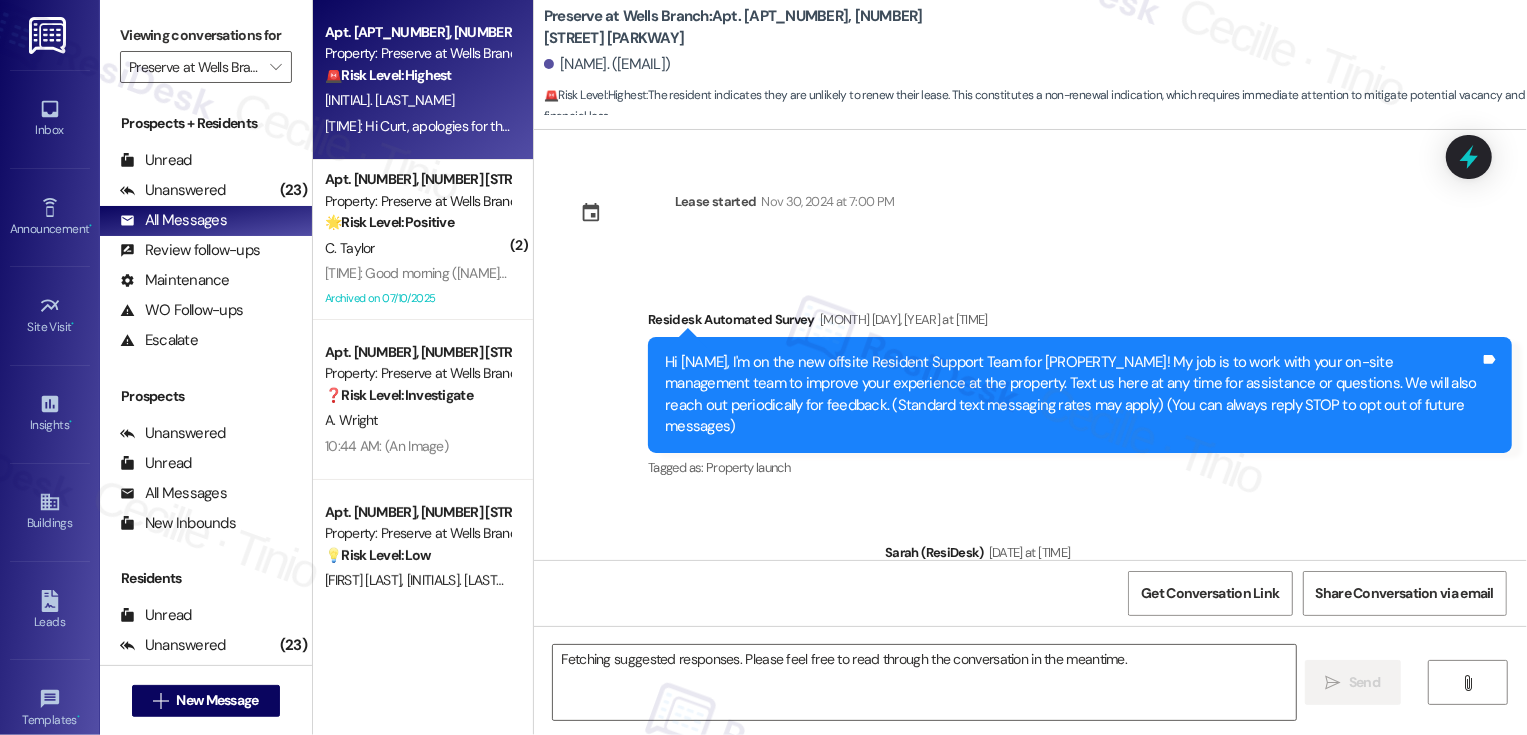 scroll, scrollTop: 8553, scrollLeft: 0, axis: vertical 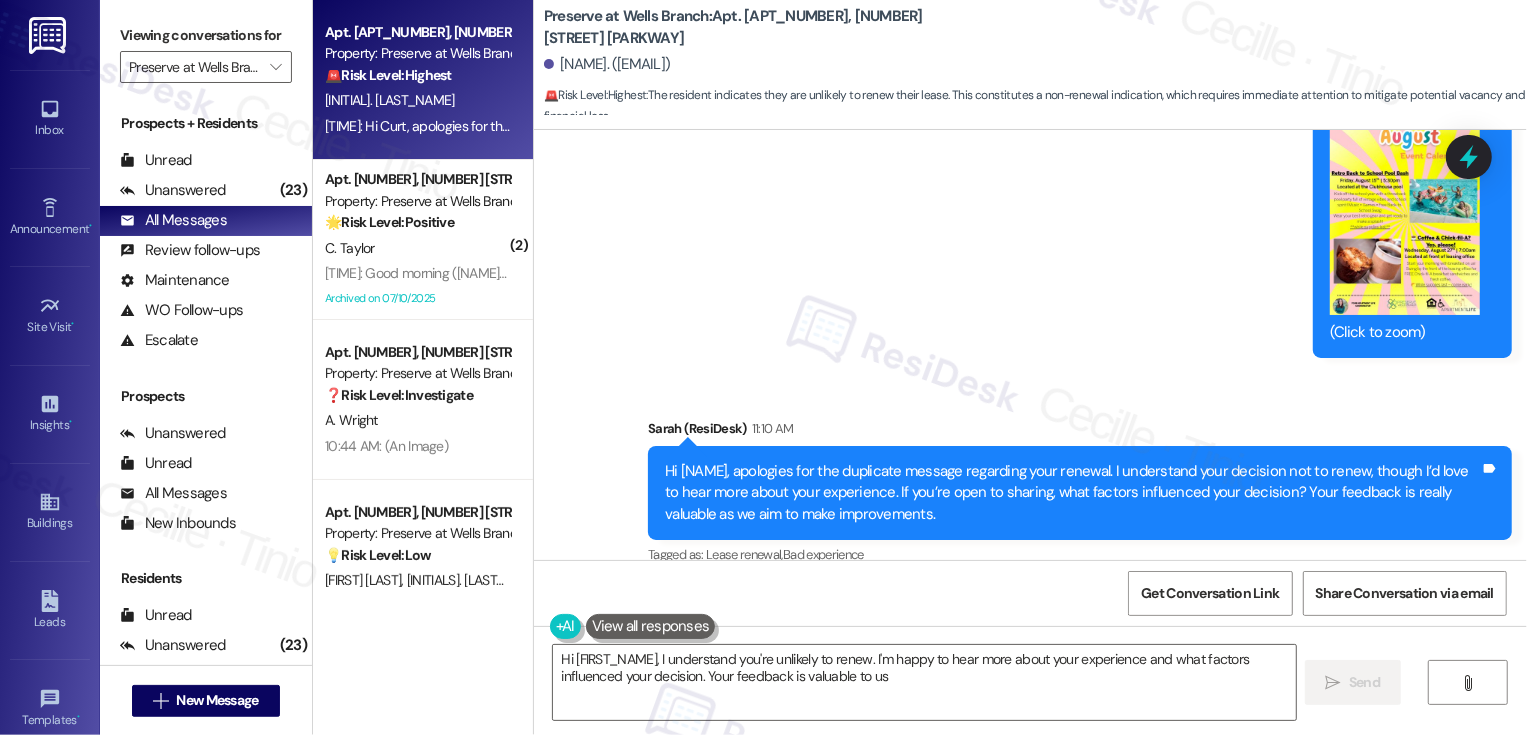type on "Hi [FIRST_NAME], I understand you're unlikely to renew. I'm happy to hear more about your experience and what factors influenced your decision. Your feedback is valuable to us!" 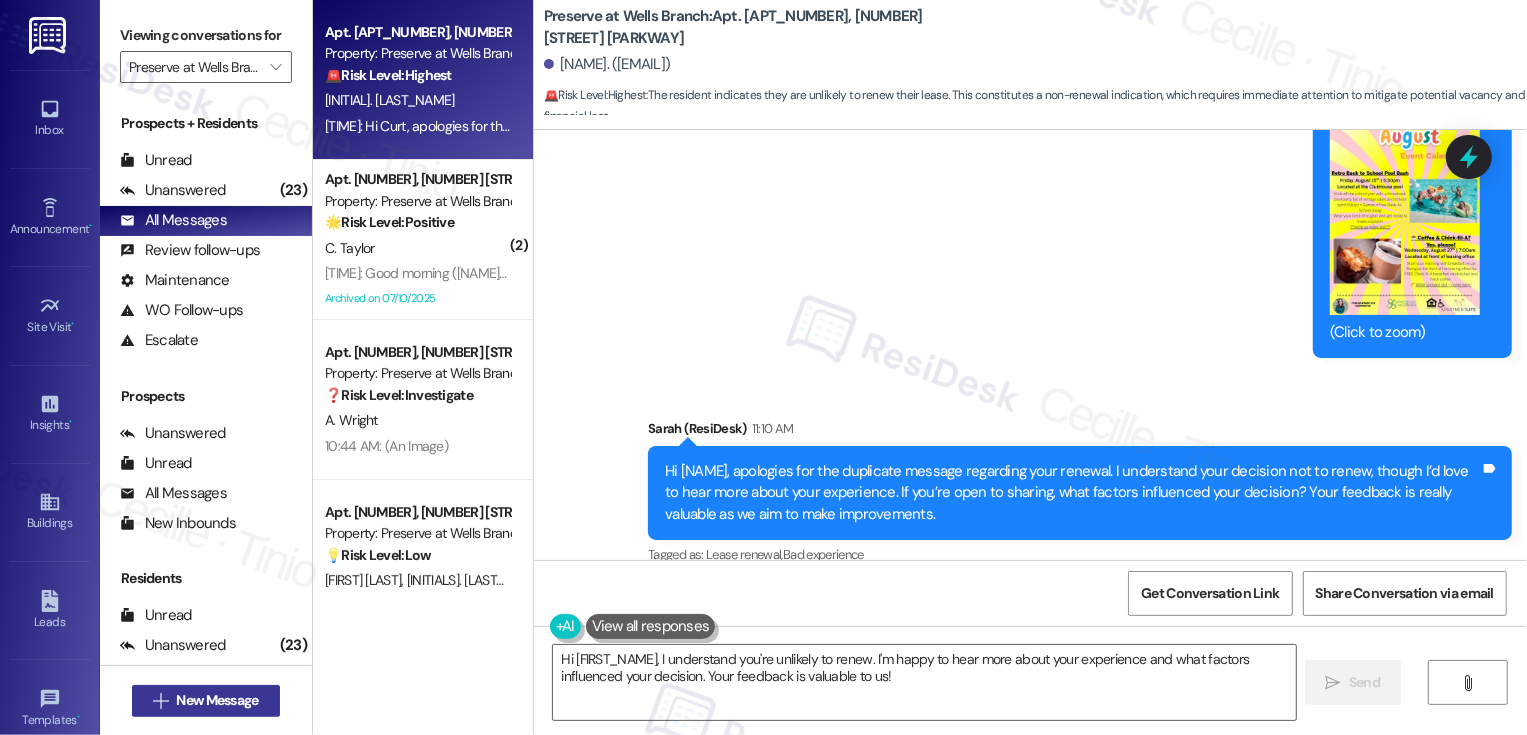 click on "New Message" at bounding box center (217, 700) 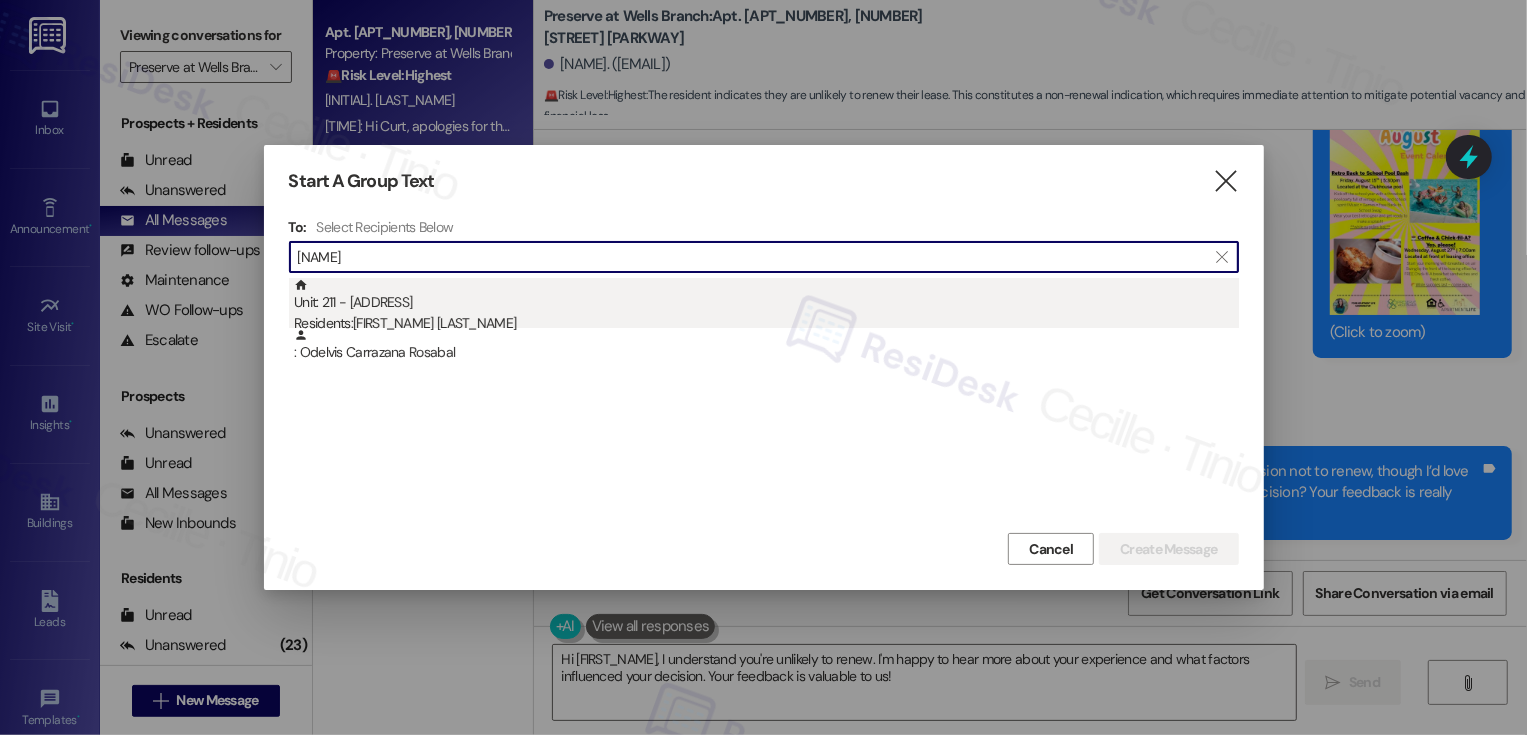 type on "[NAME]" 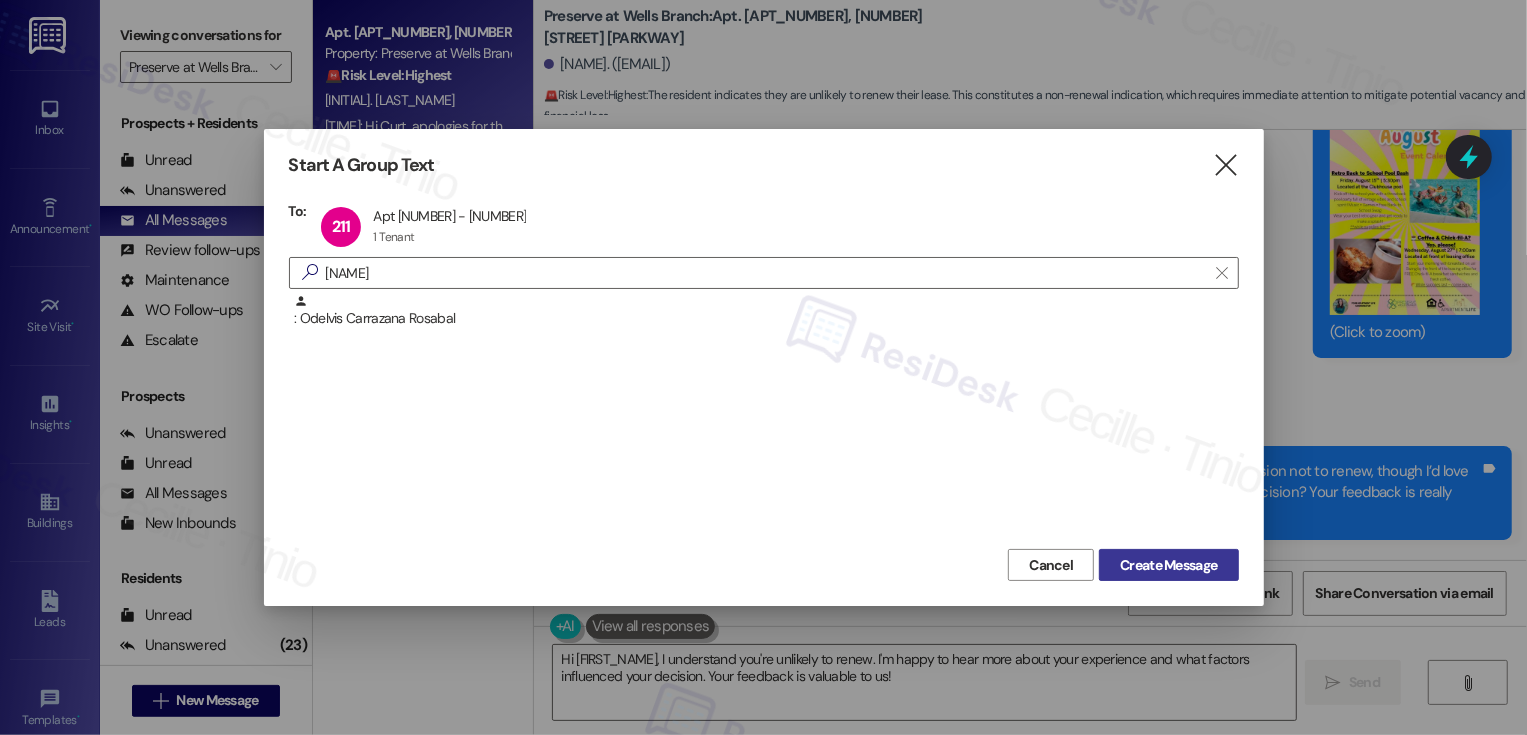 click on "Create Message" at bounding box center [1168, 565] 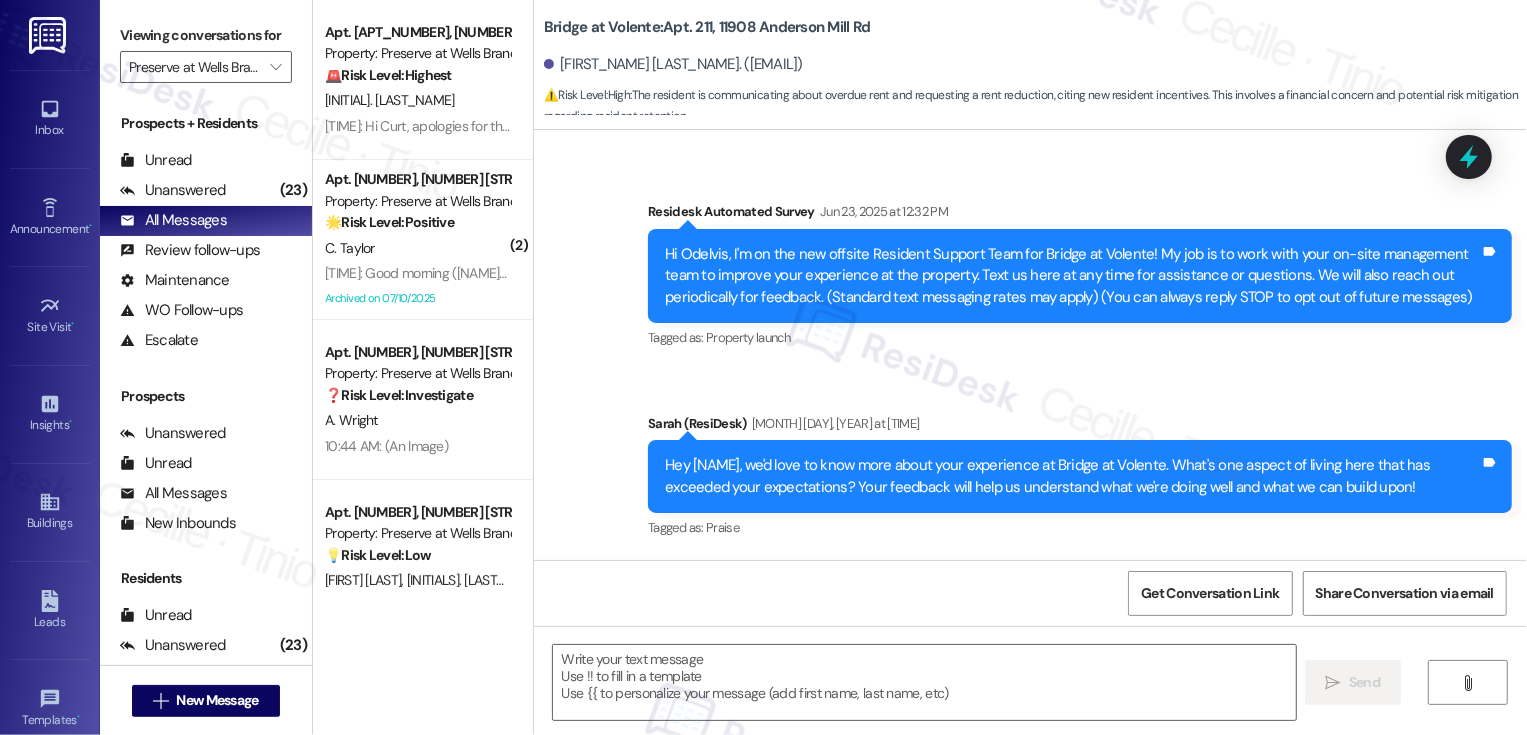 type on "Fetching suggested responses. Please feel free to read through the conversation in the meantime." 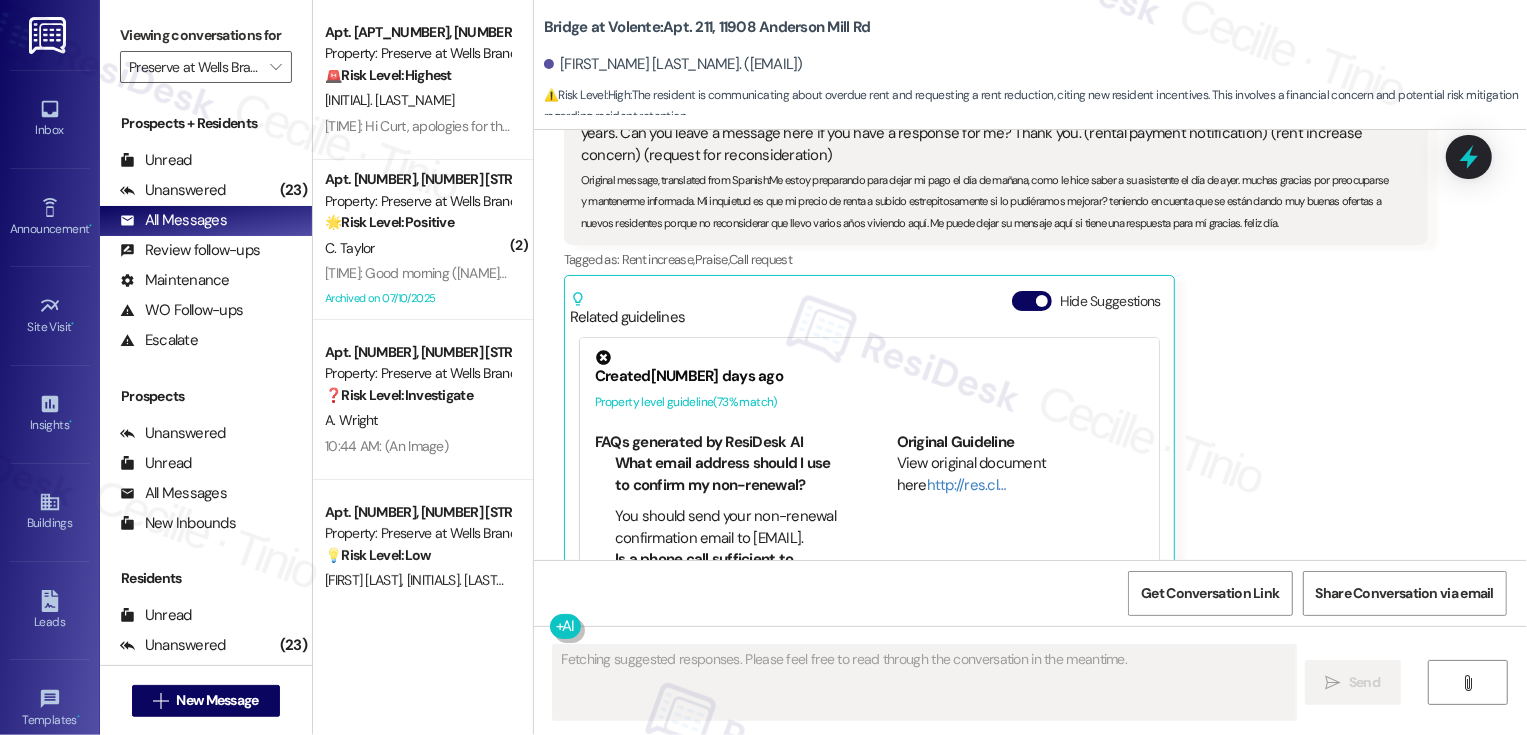 scroll, scrollTop: 1475, scrollLeft: 0, axis: vertical 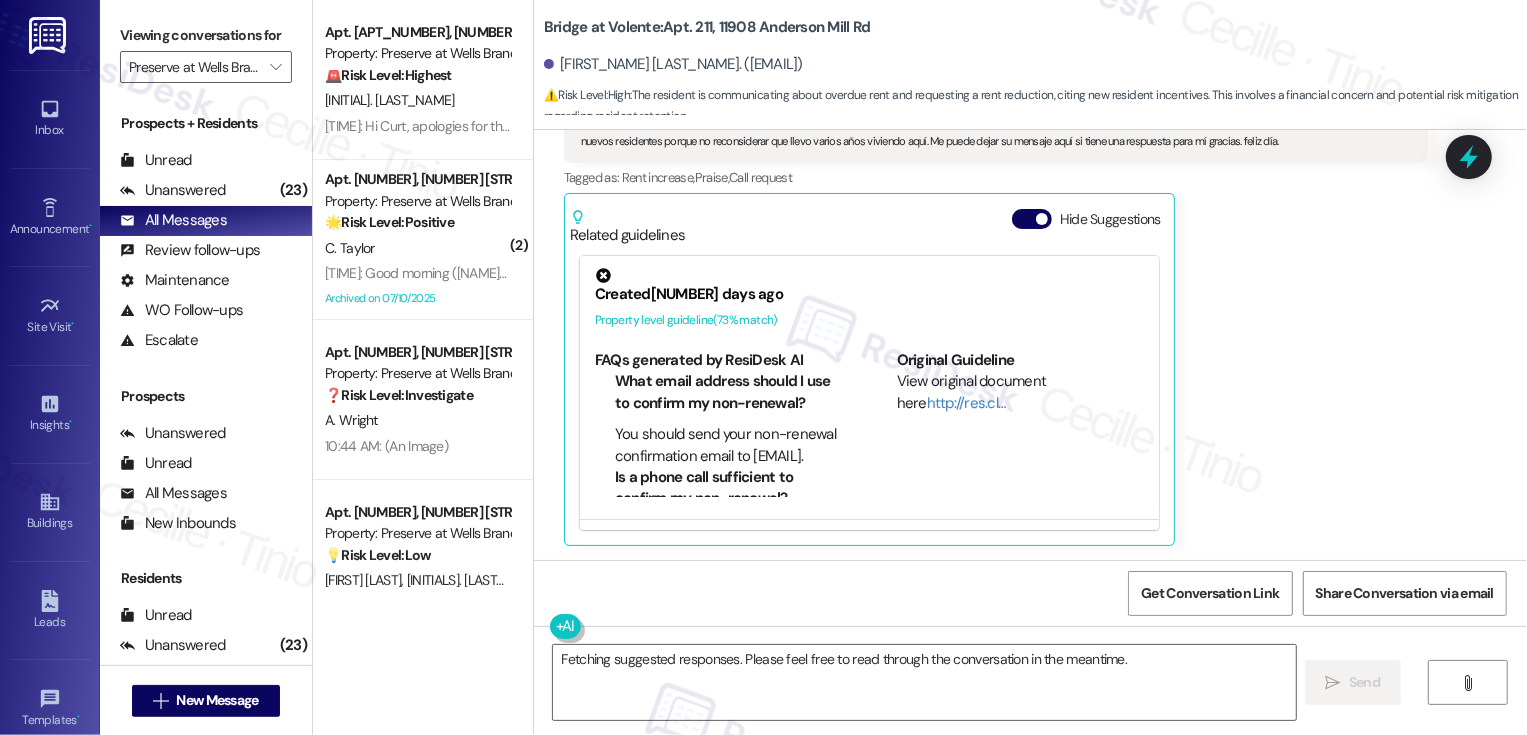 type 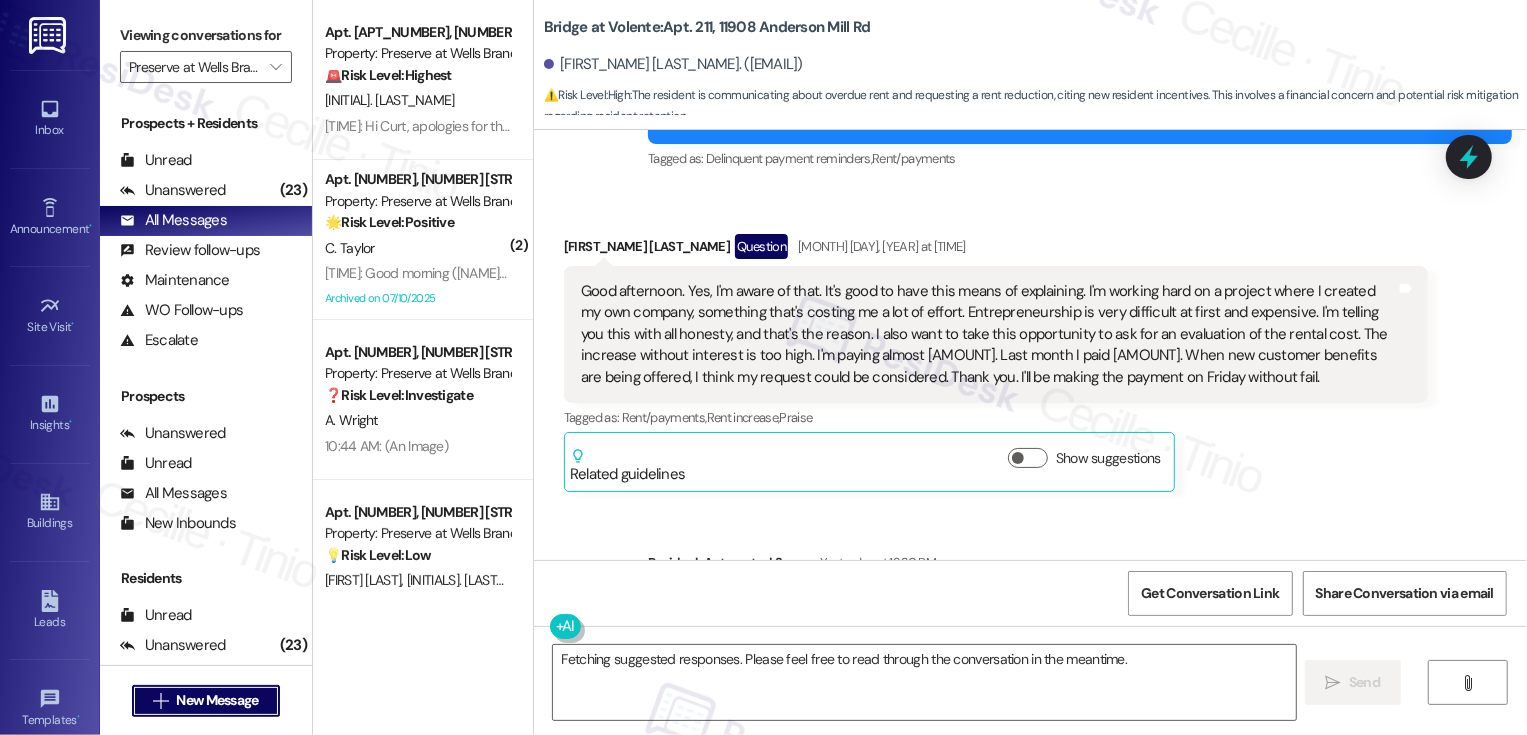 scroll, scrollTop: 680, scrollLeft: 0, axis: vertical 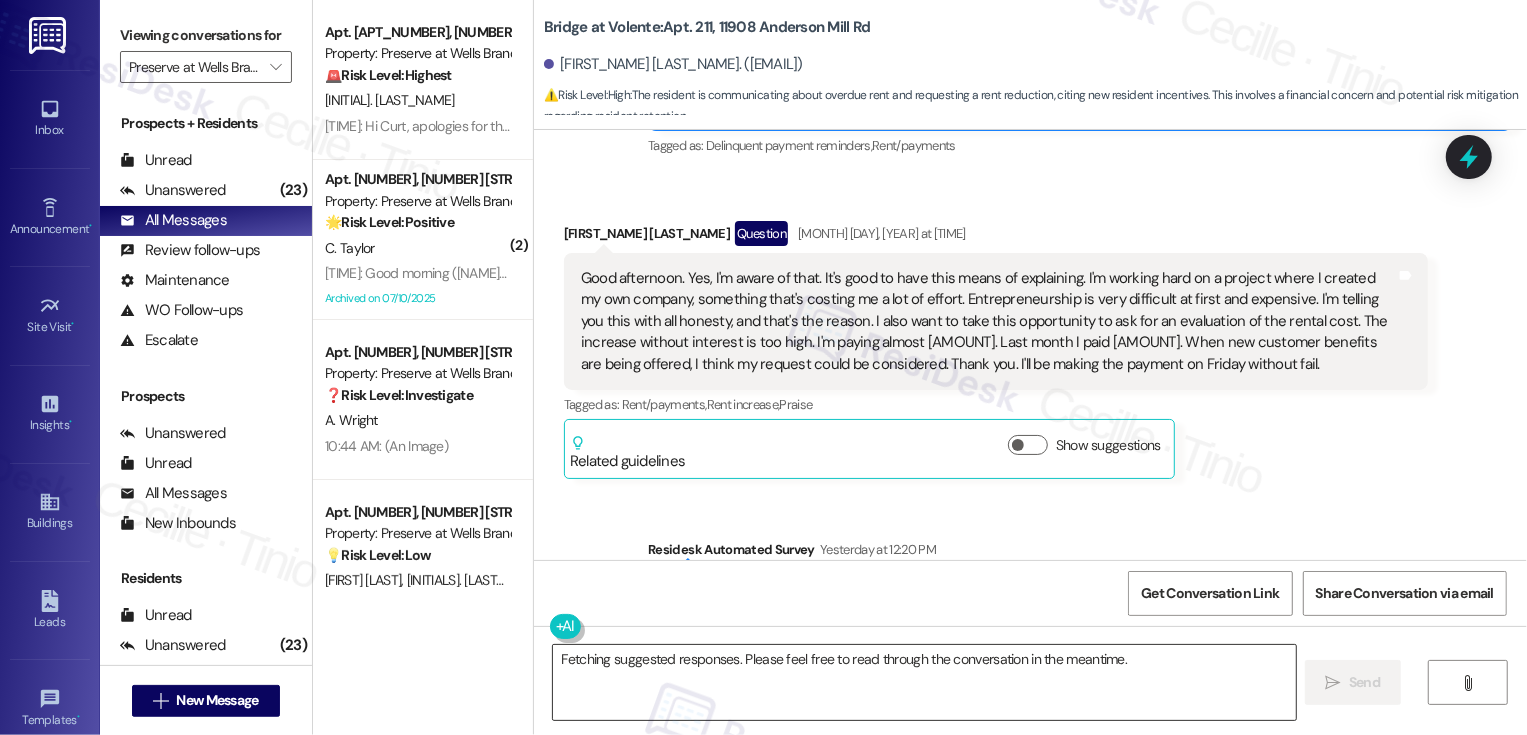 click on "Fetching suggested responses. Please feel free to read through the conversation in the meantime." at bounding box center [924, 682] 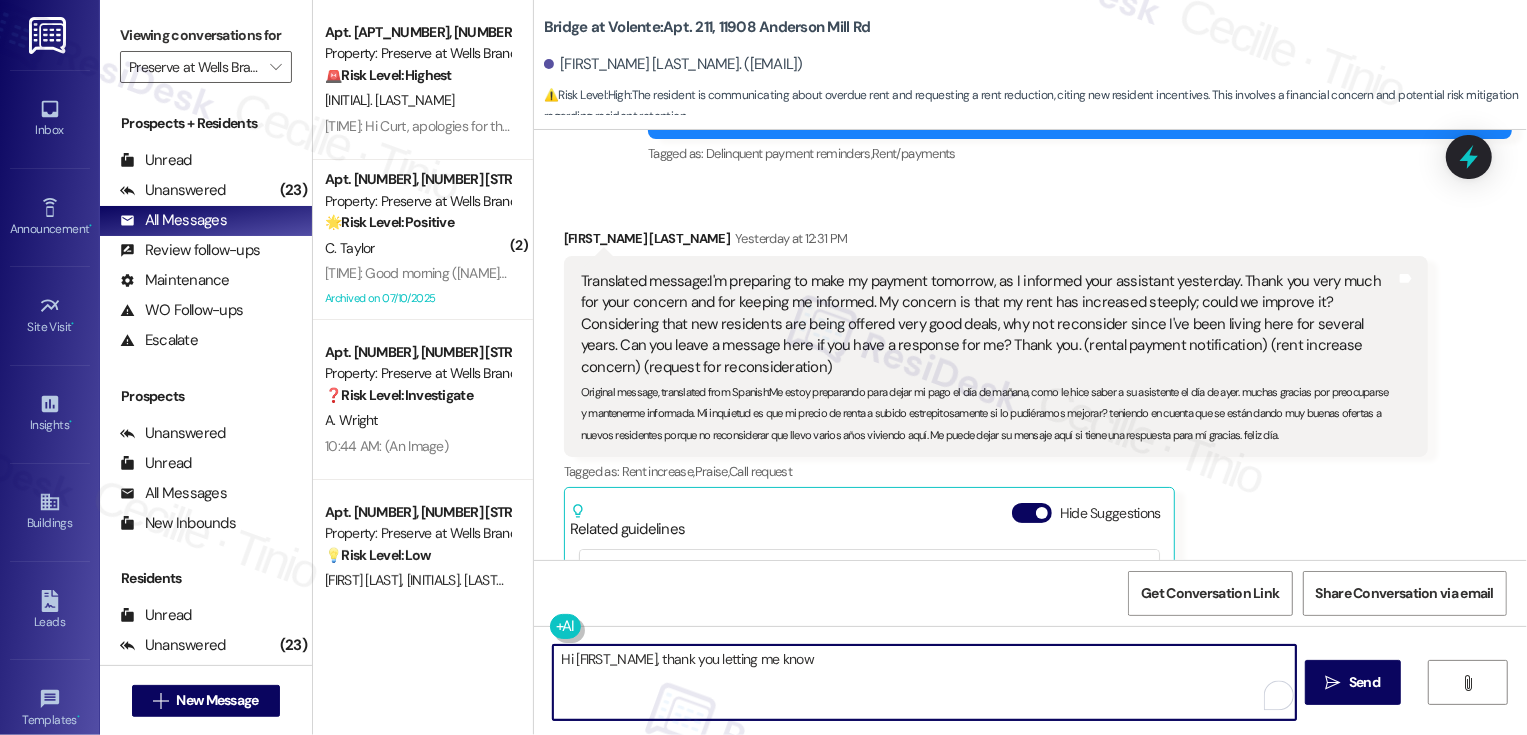 scroll, scrollTop: 1185, scrollLeft: 0, axis: vertical 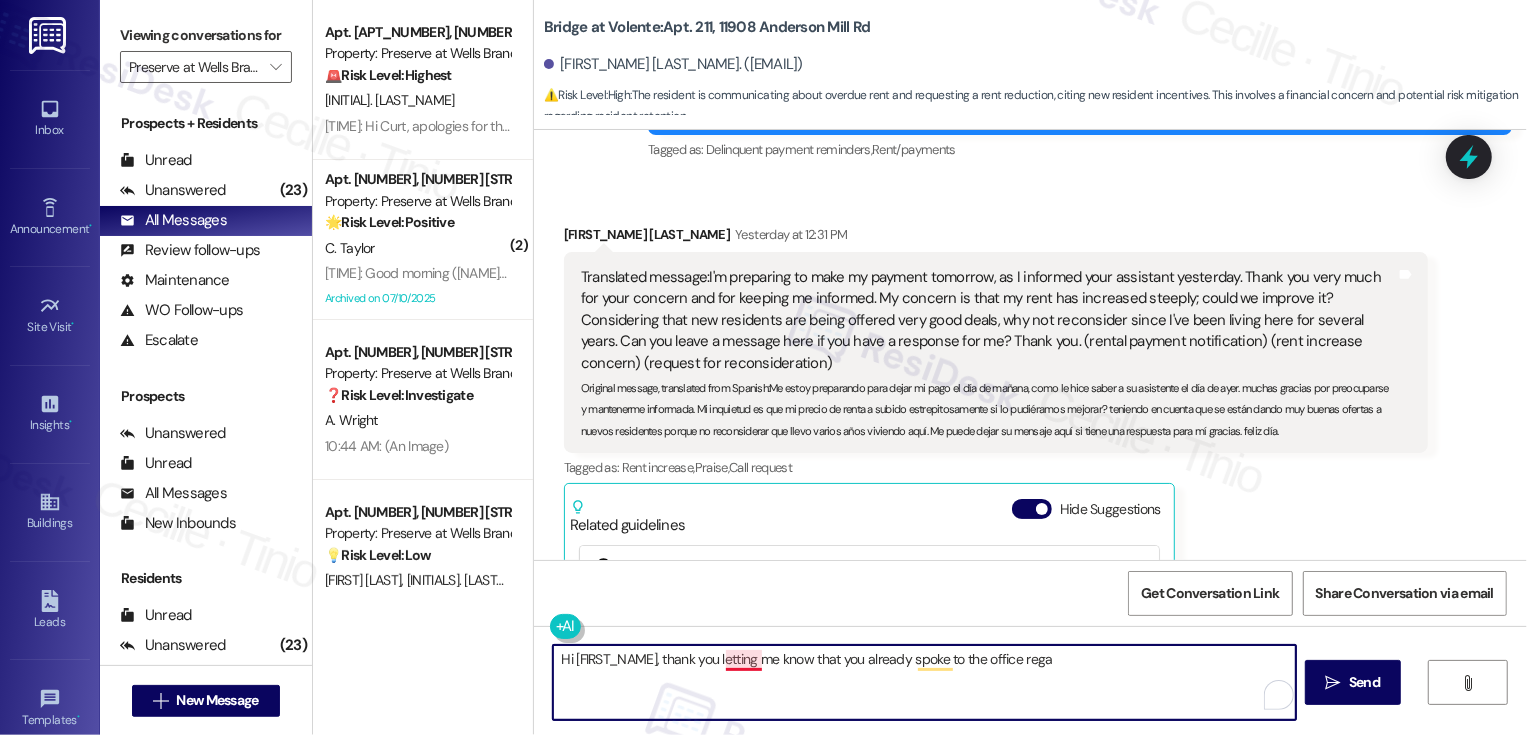 click on "Hi [FIRST_NAME], thank you letting me know that you already spoke to the office rega" at bounding box center [924, 682] 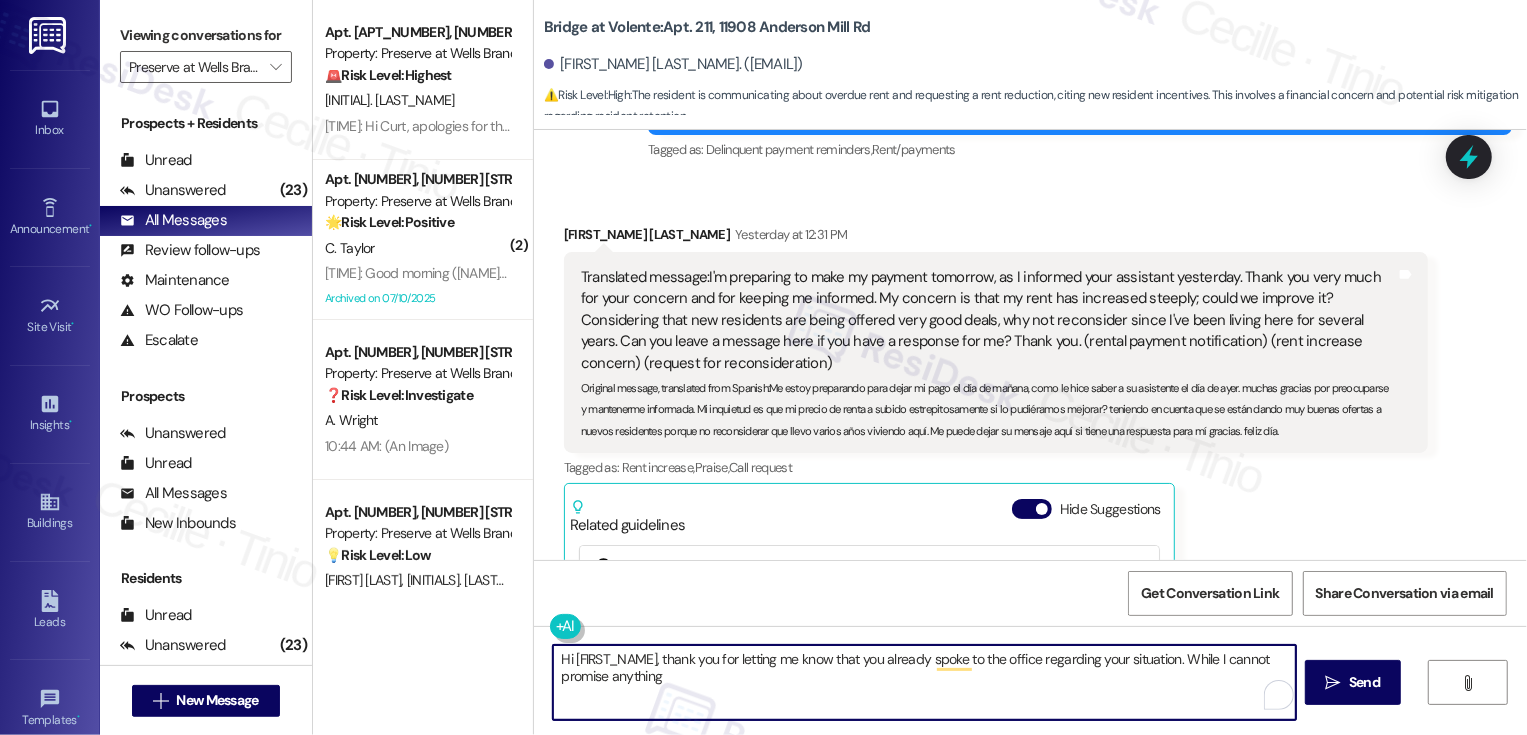 click on "Hi [FIRST_NAME], thank you for letting me know that you already spoke to the office regarding your situation. While I cannot promise anything" at bounding box center (924, 682) 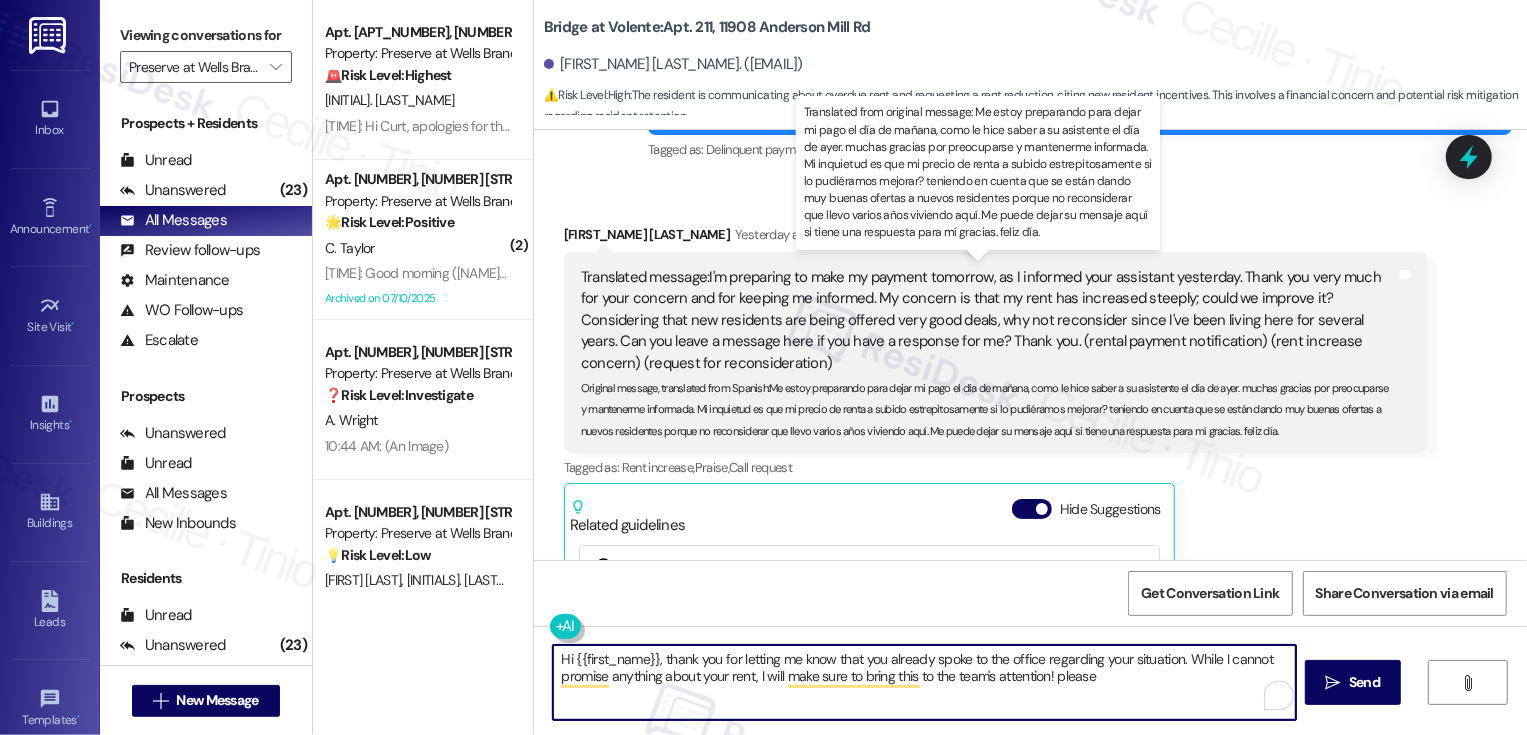 scroll, scrollTop: 1458, scrollLeft: 0, axis: vertical 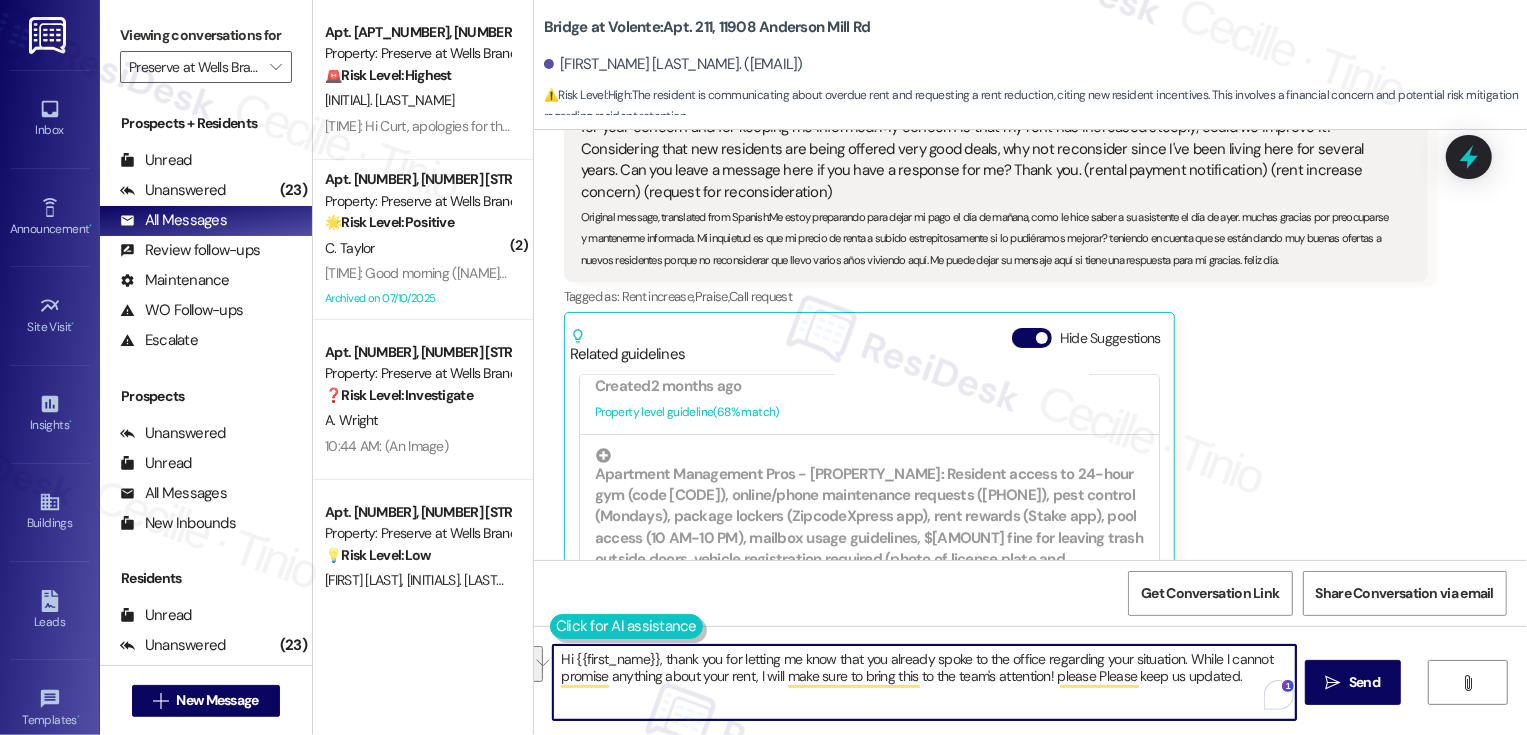 click at bounding box center (626, 626) 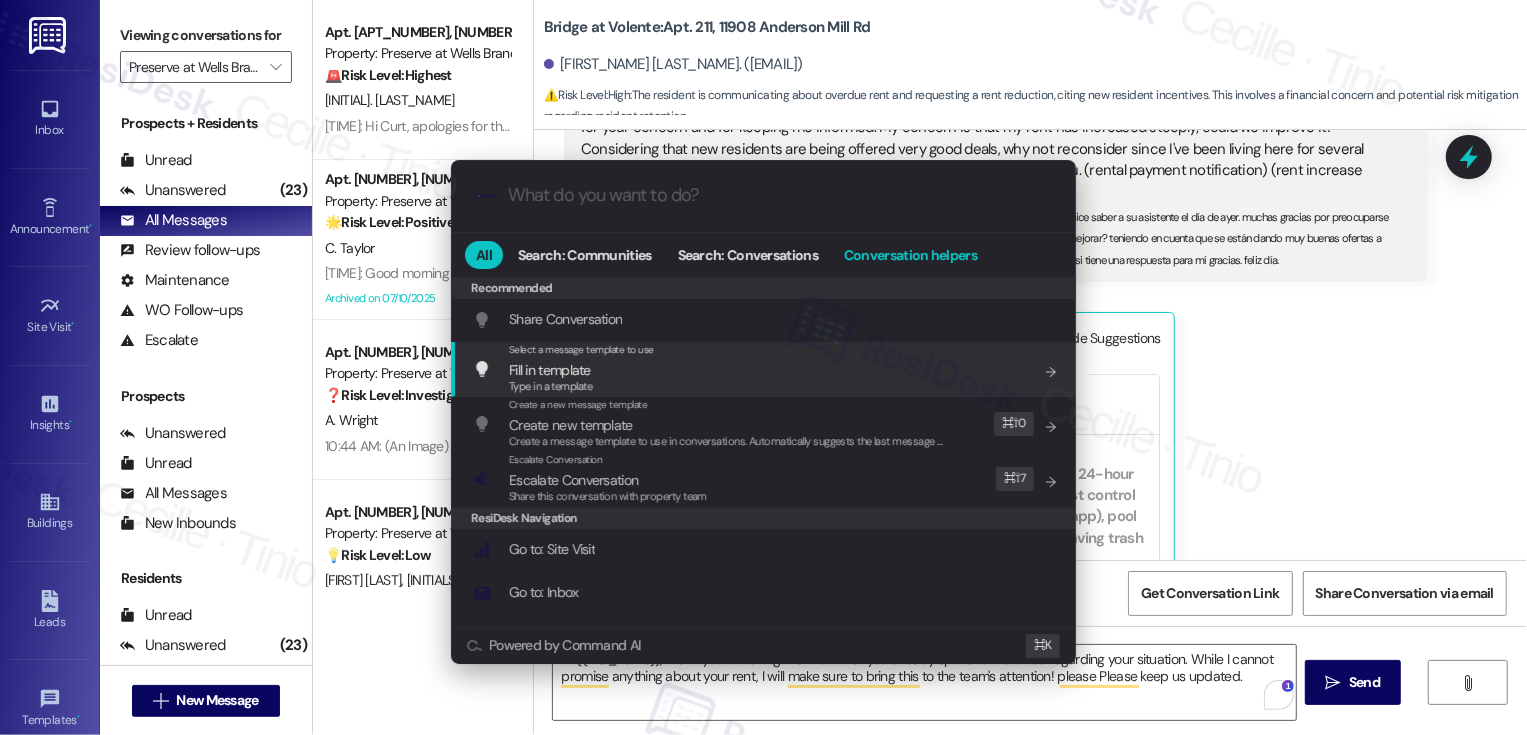 click on "Conversation helpers" at bounding box center [910, 255] 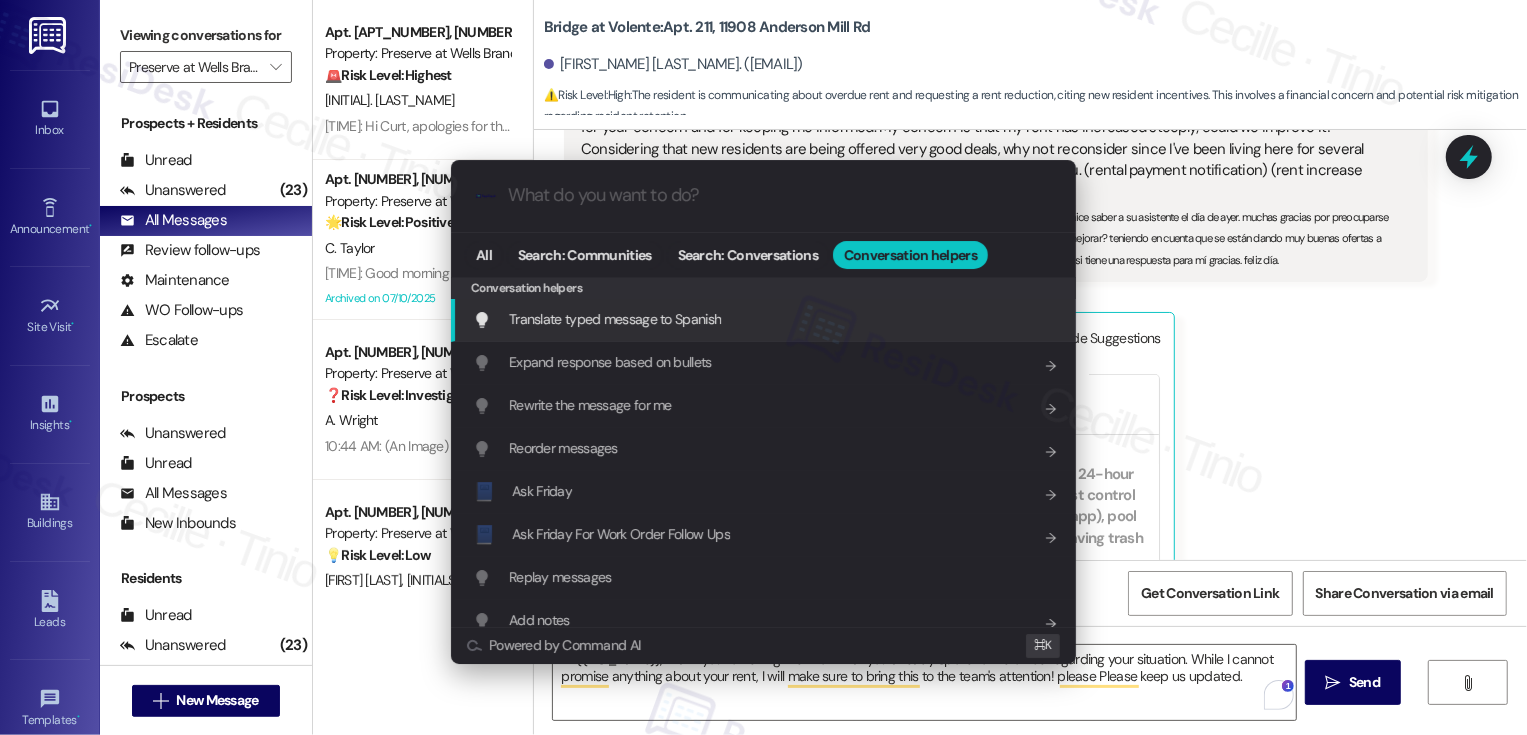 click on "Translate typed message to Spanish" at bounding box center (615, 319) 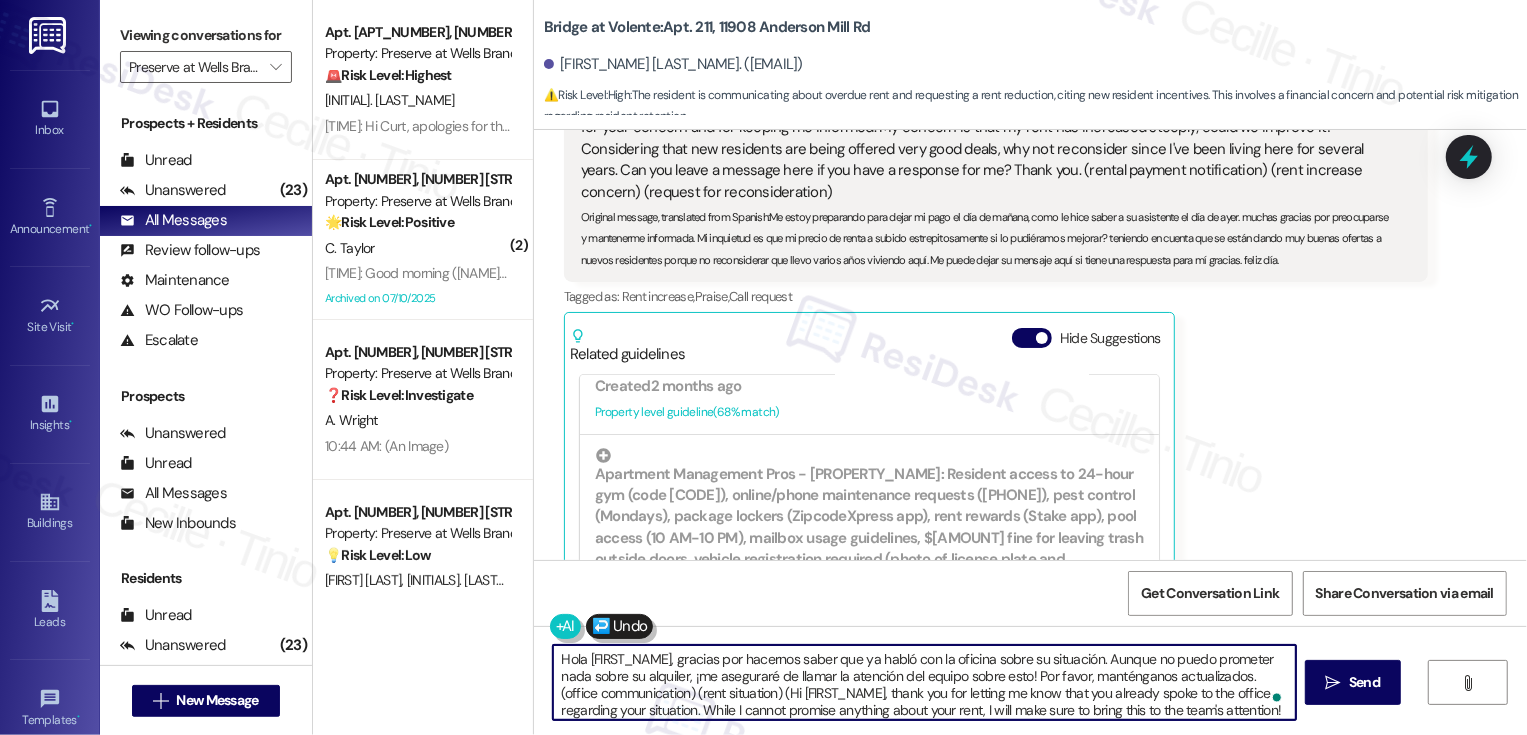 scroll, scrollTop: 17, scrollLeft: 0, axis: vertical 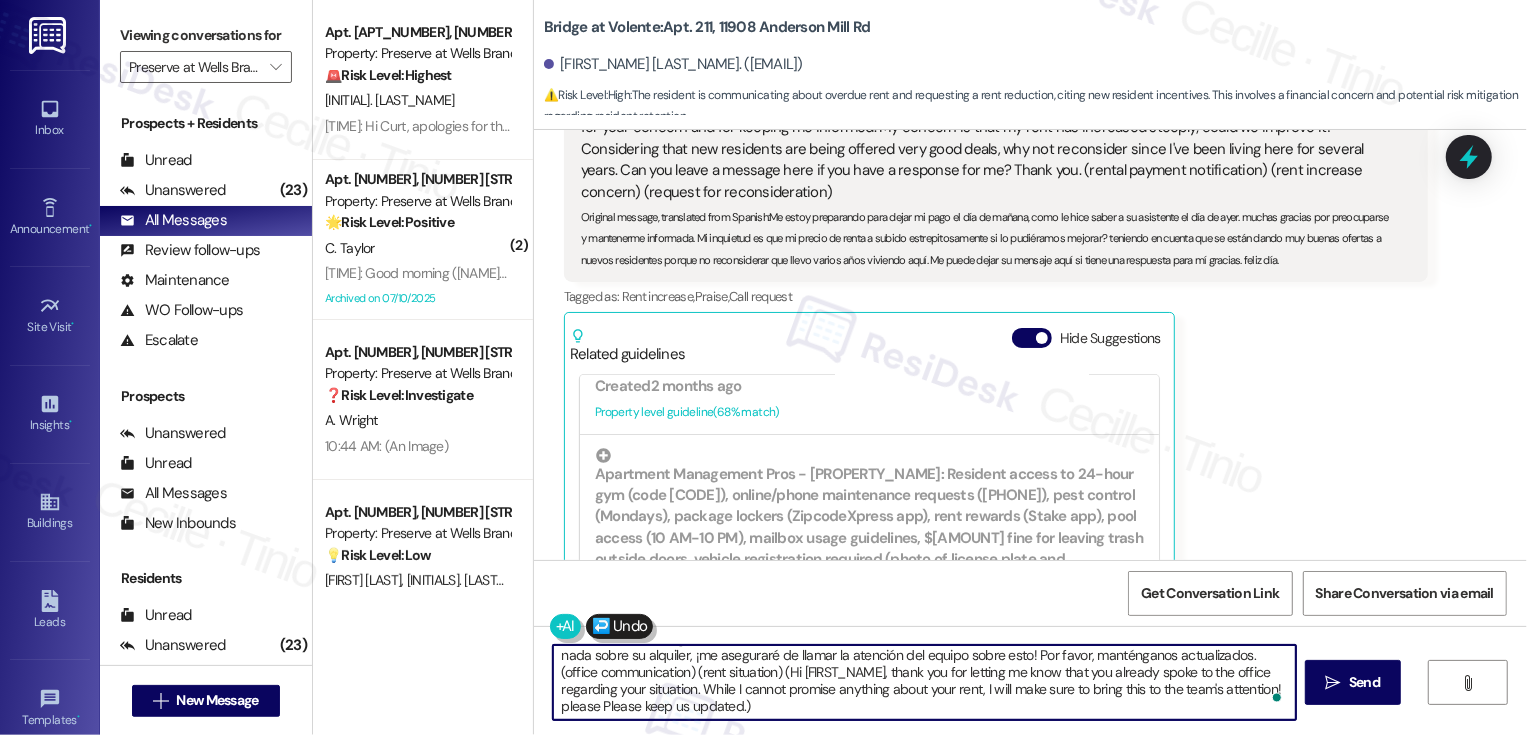 click on "Hola [FIRST_NAME], gracias por hacernos saber que ya habló con la oficina sobre su situación. Aunque no puedo prometer nada sobre su alquiler, ¡me aseguraré de llamar la atención del equipo sobre esto! Por favor, manténganos actualizados. (office communication) (rent situation) (Hi [FIRST_NAME], thank you for letting me know that you already spoke to the office regarding your situation. While I cannot promise anything about your rent, I will make sure to bring this to the team's attention! please Please keep us updated.)" at bounding box center (924, 682) 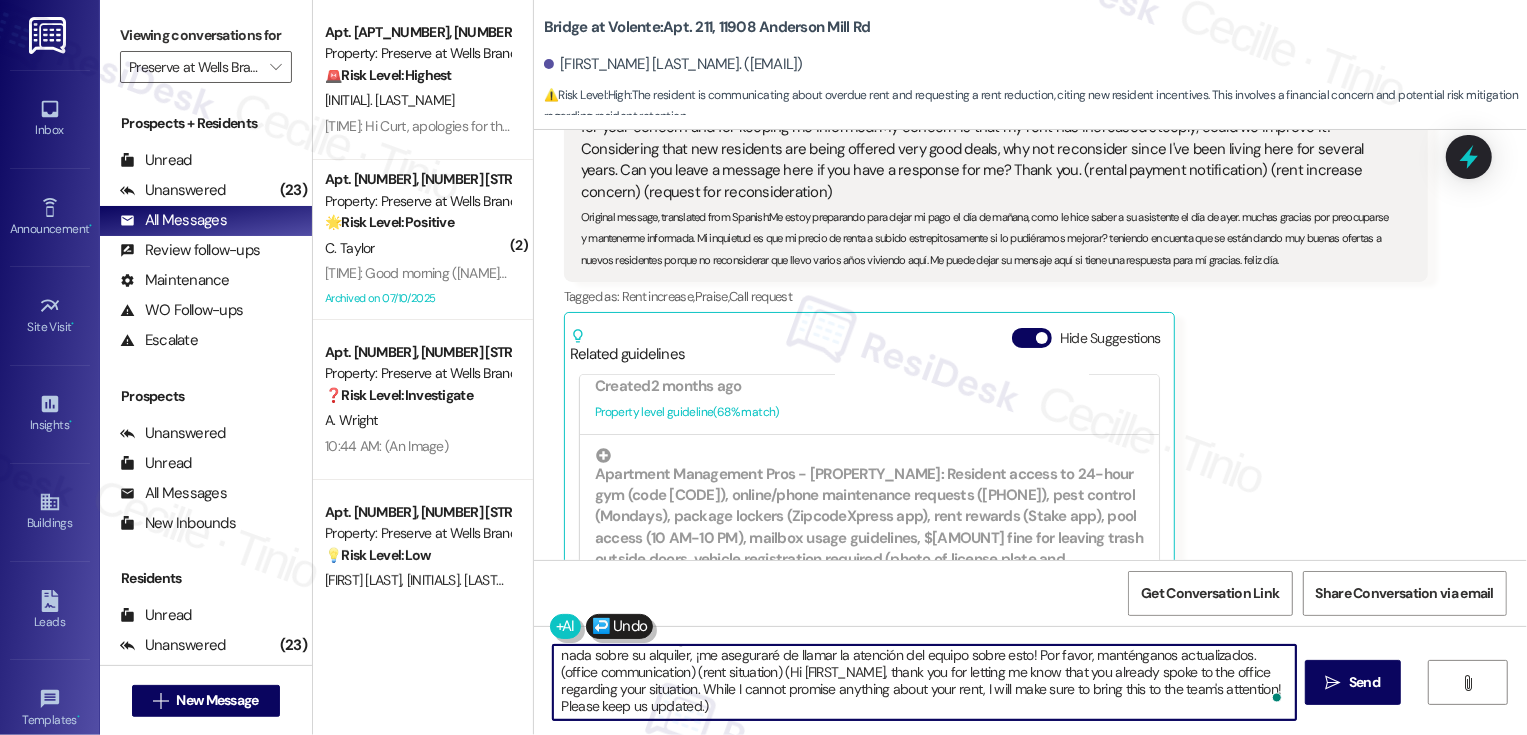 scroll, scrollTop: 0, scrollLeft: 0, axis: both 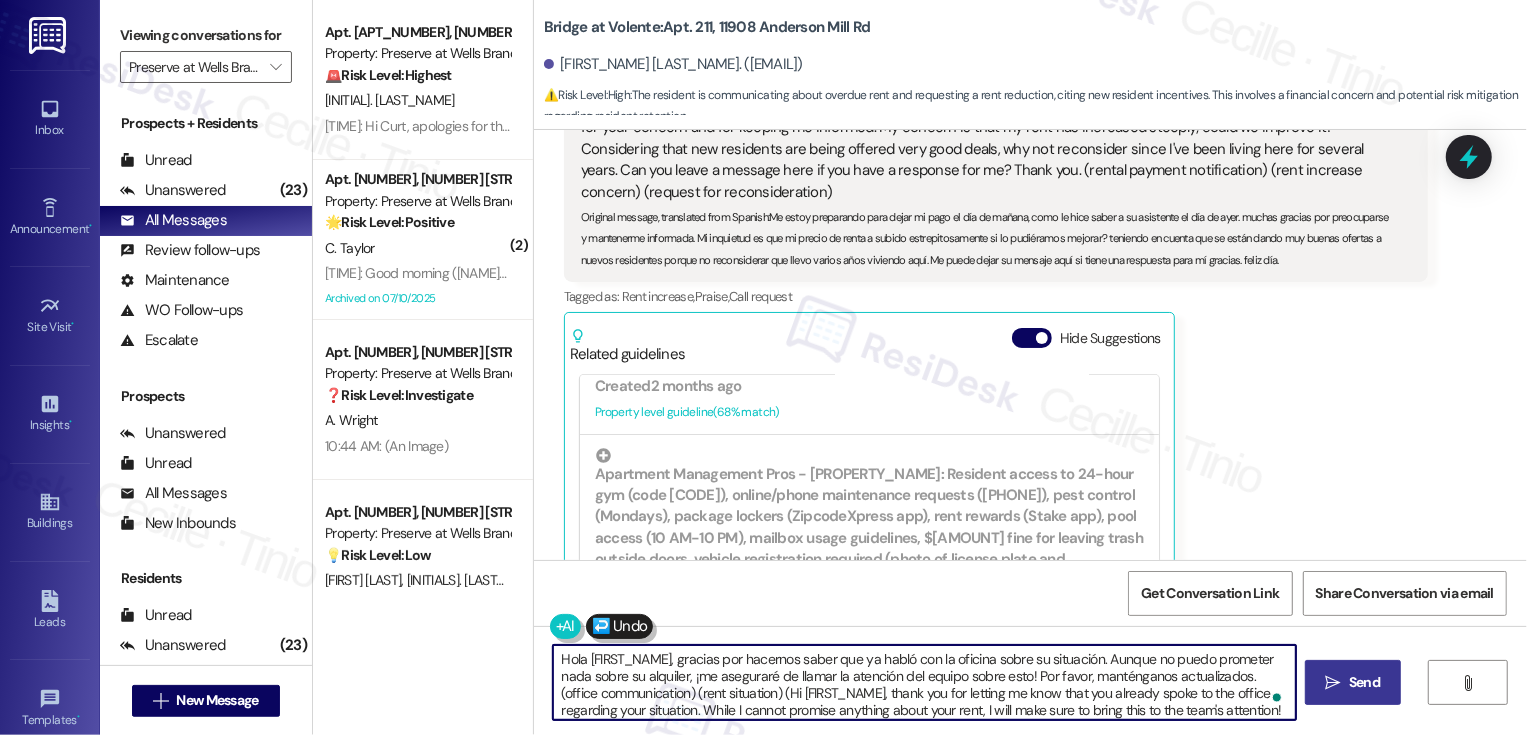 type on "Hola [FIRST_NAME], gracias por hacernos saber que ya habló con la oficina sobre su situación. Aunque no puedo prometer nada sobre su alquiler, ¡me aseguraré de llamar la atención del equipo sobre esto! Por favor, manténganos actualizados. (office communication) (rent situation) (Hi [FIRST_NAME], thank you for letting me know that you already spoke to the office regarding your situation. While I cannot promise anything about your rent, I will make sure to bring this to the team's attention! Please keep us updated.)" 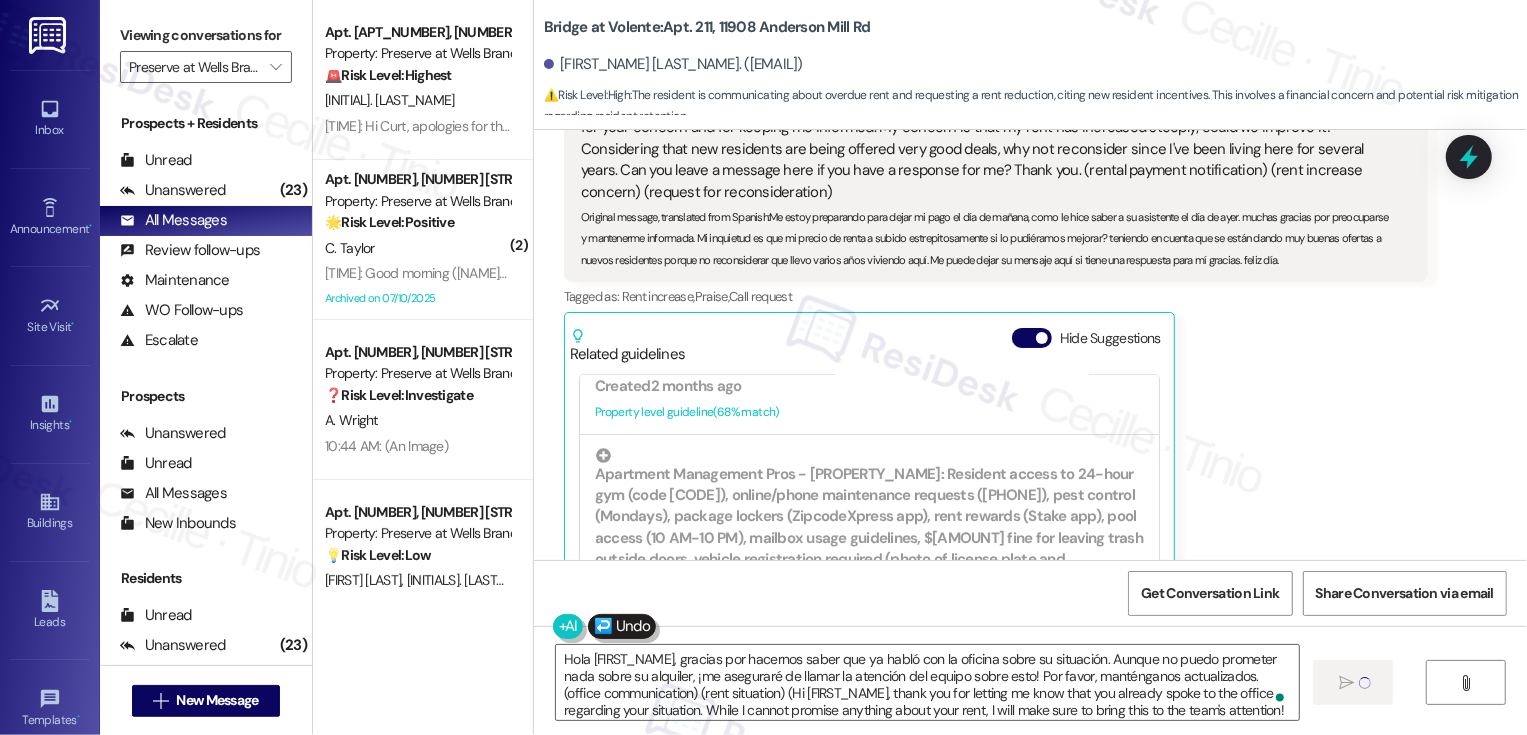 type 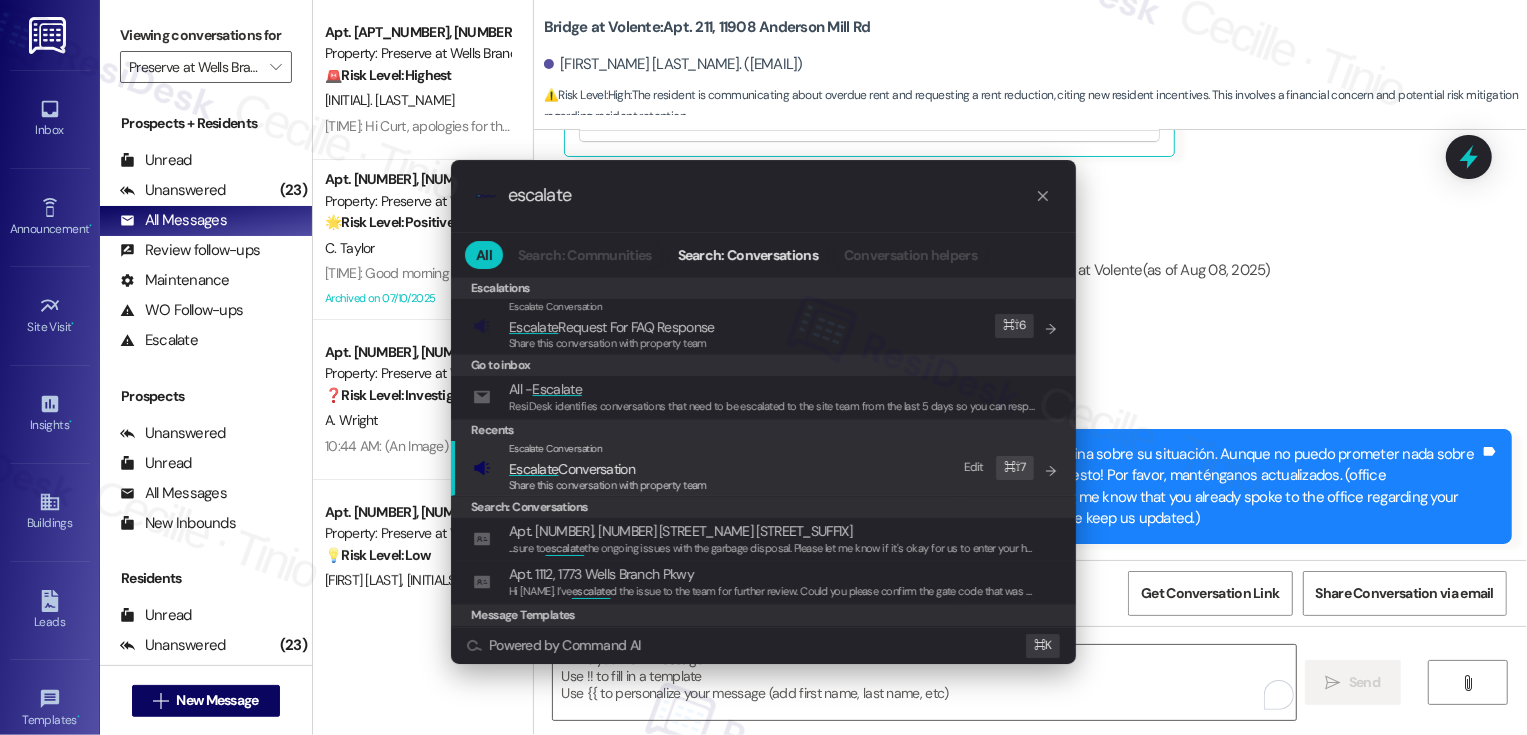 type on "escalate" 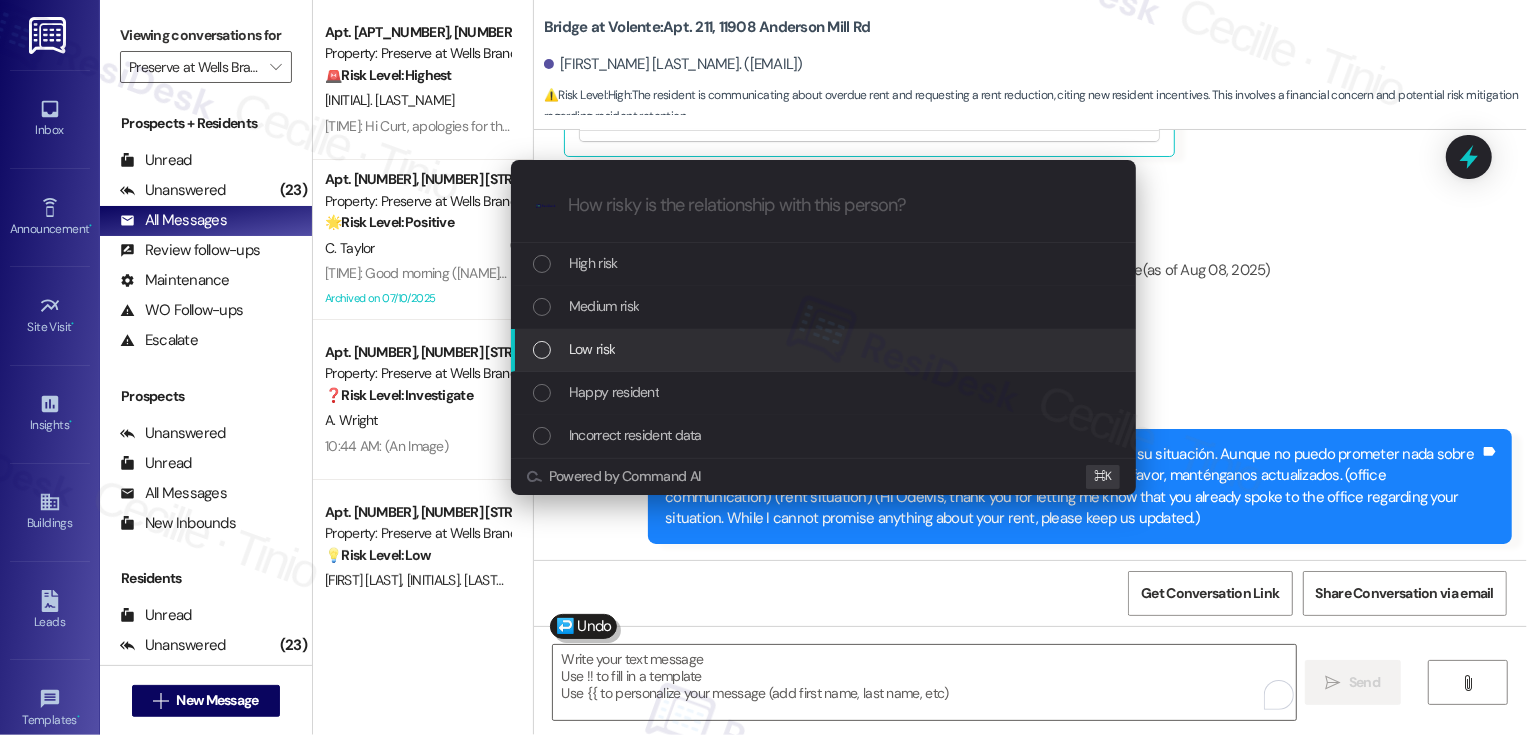 click on "Low risk" at bounding box center [825, 349] 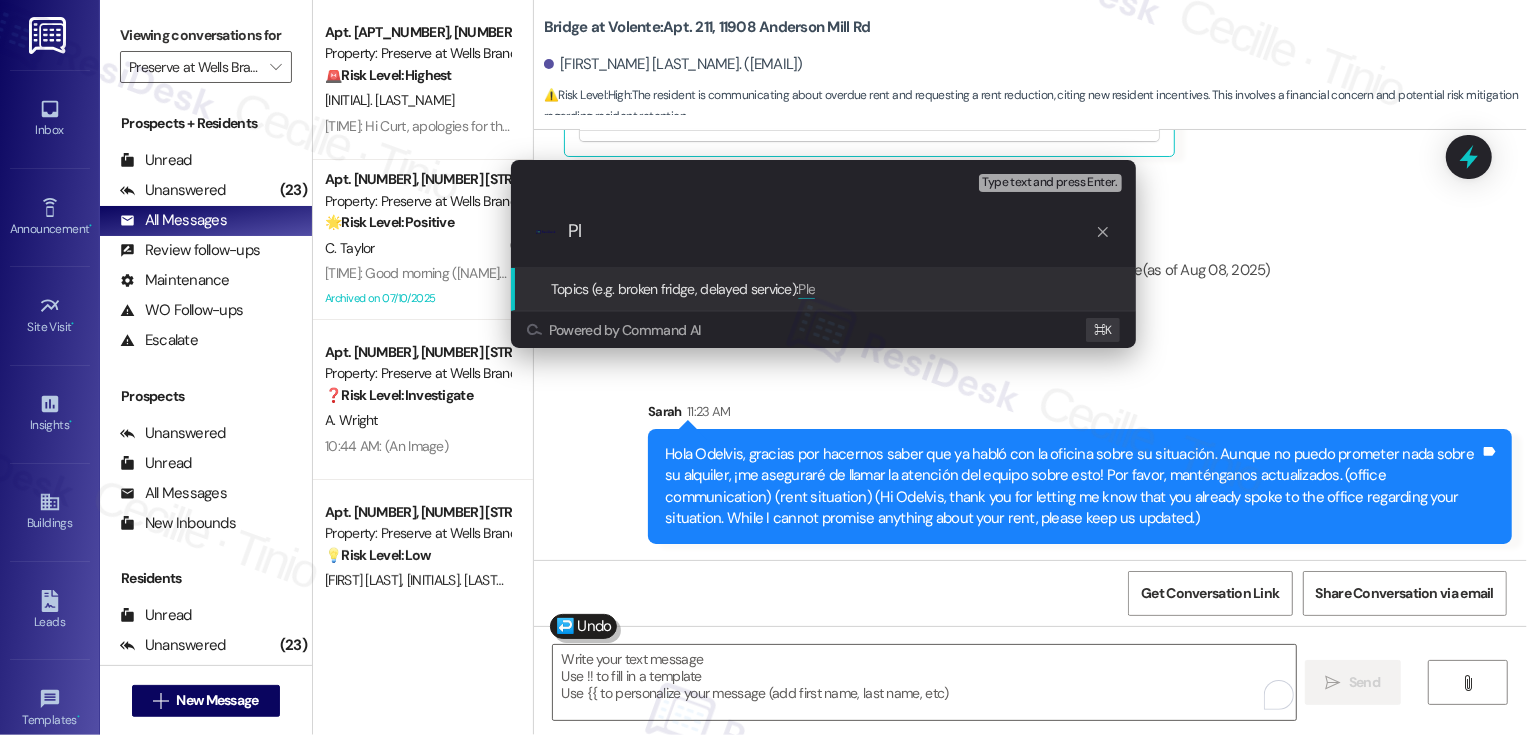 type on "P" 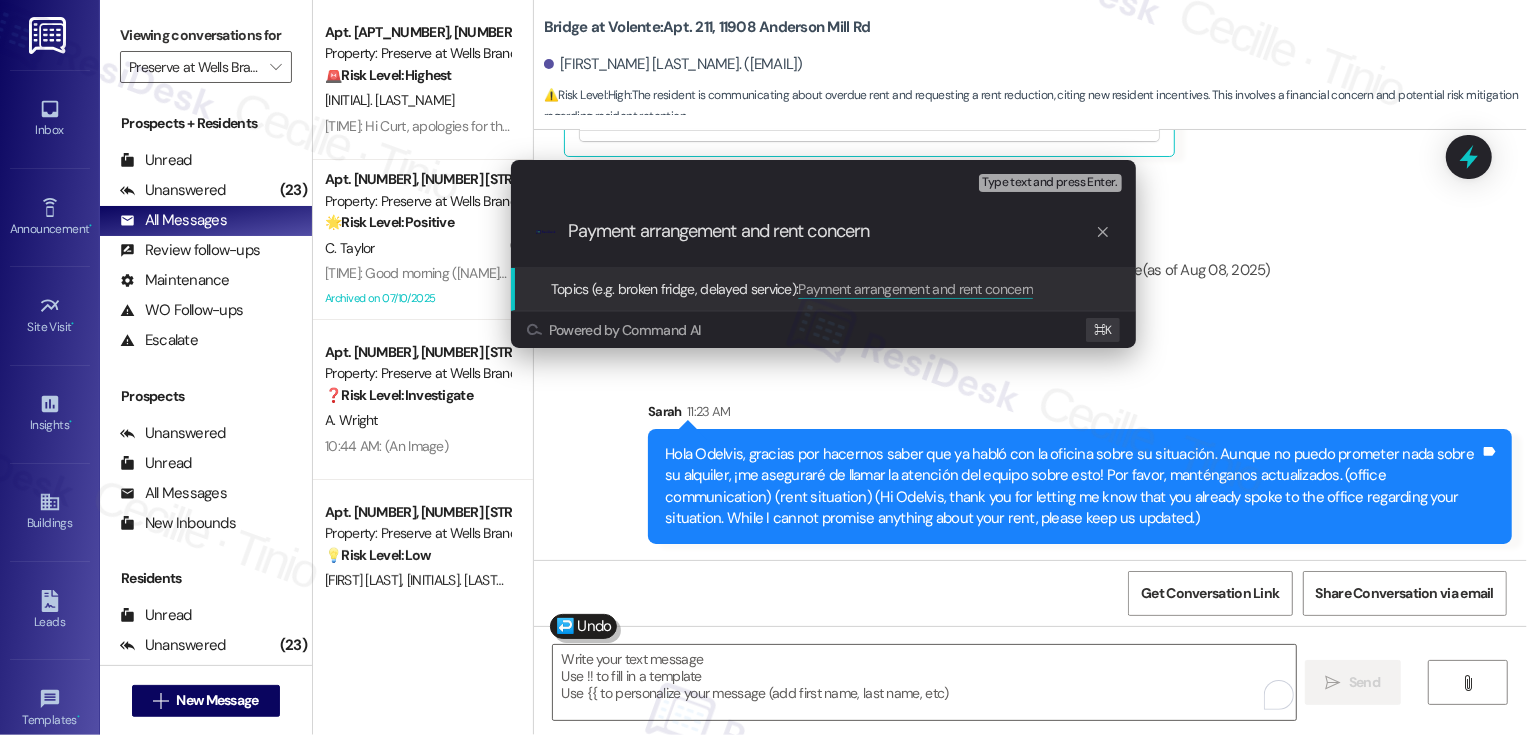type on "Payment arrangement and rent concerns" 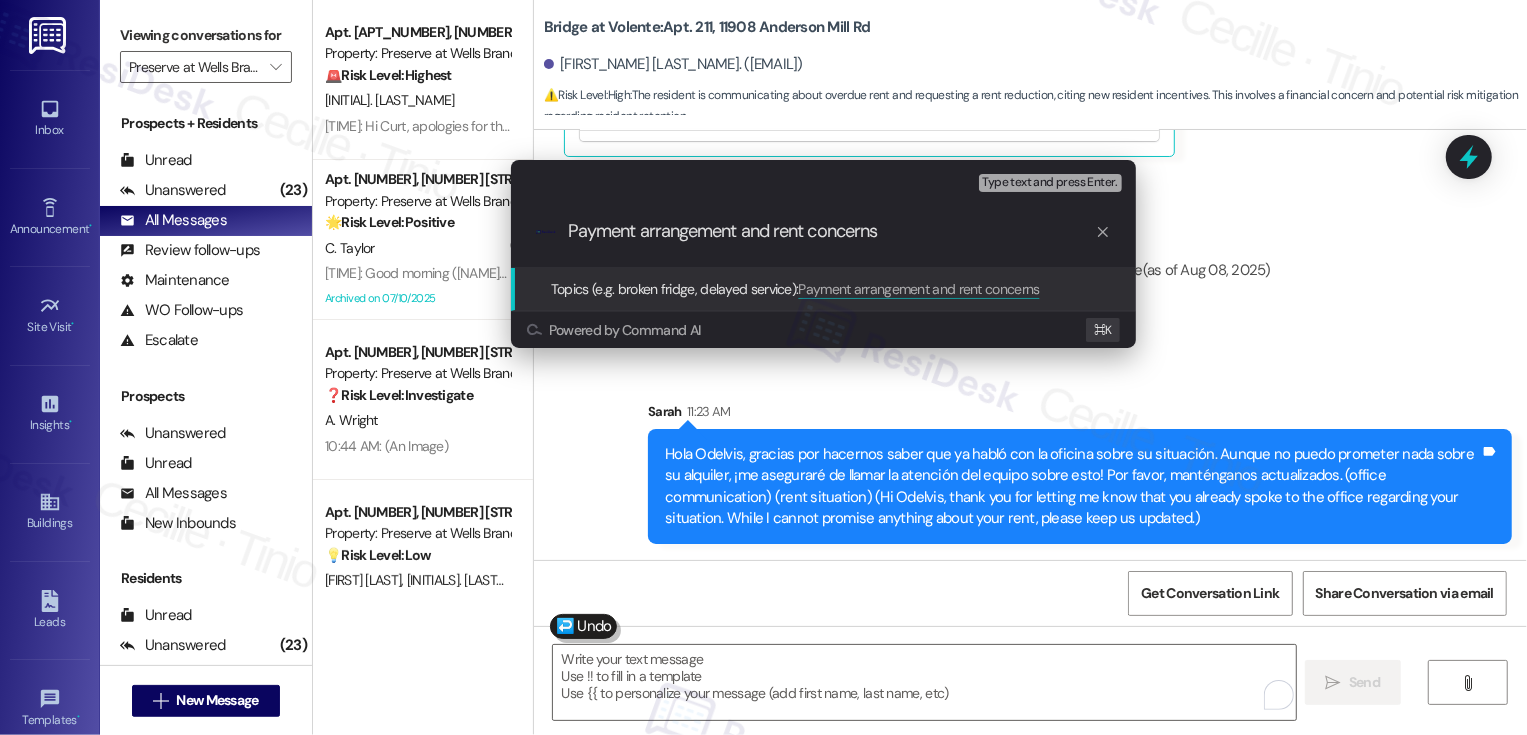type 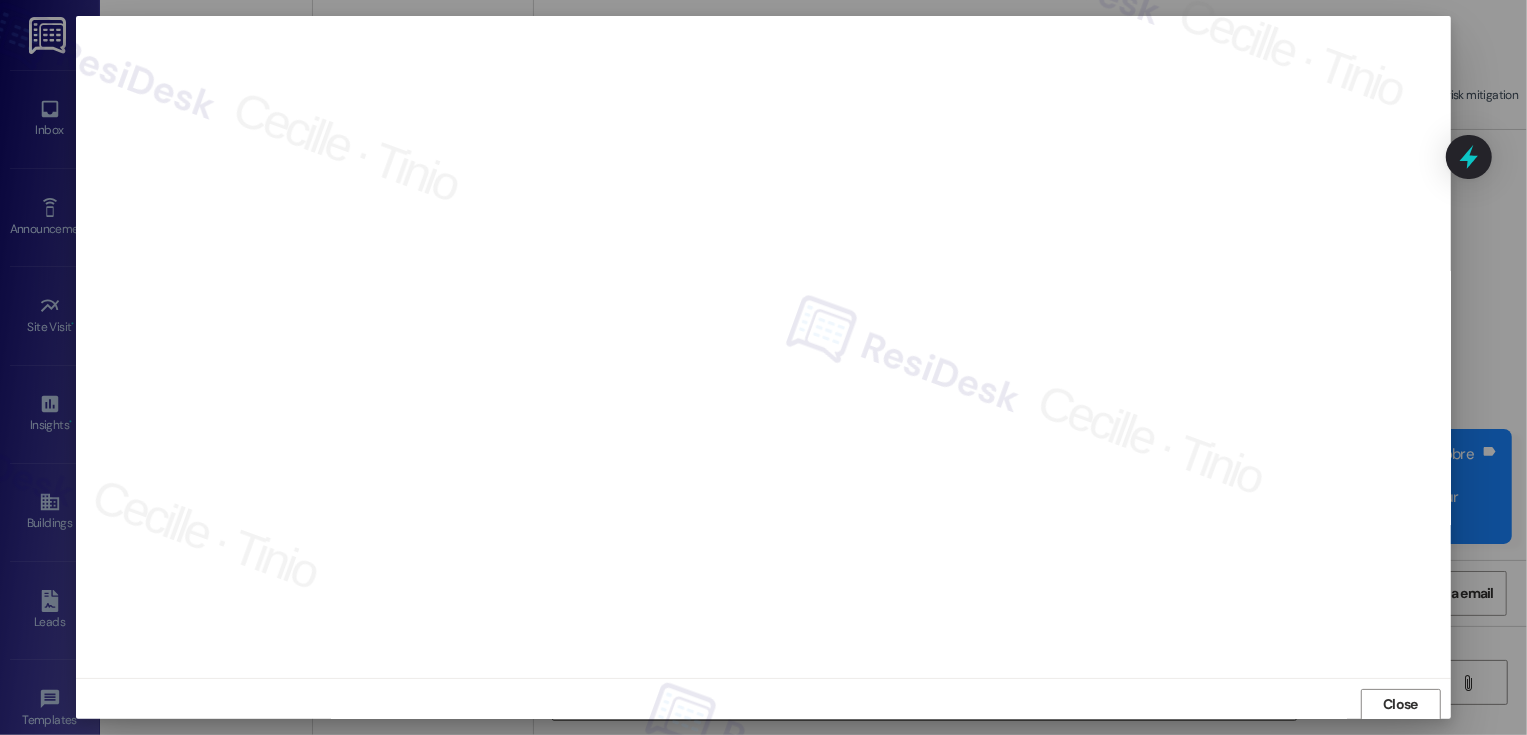 scroll, scrollTop: 1, scrollLeft: 0, axis: vertical 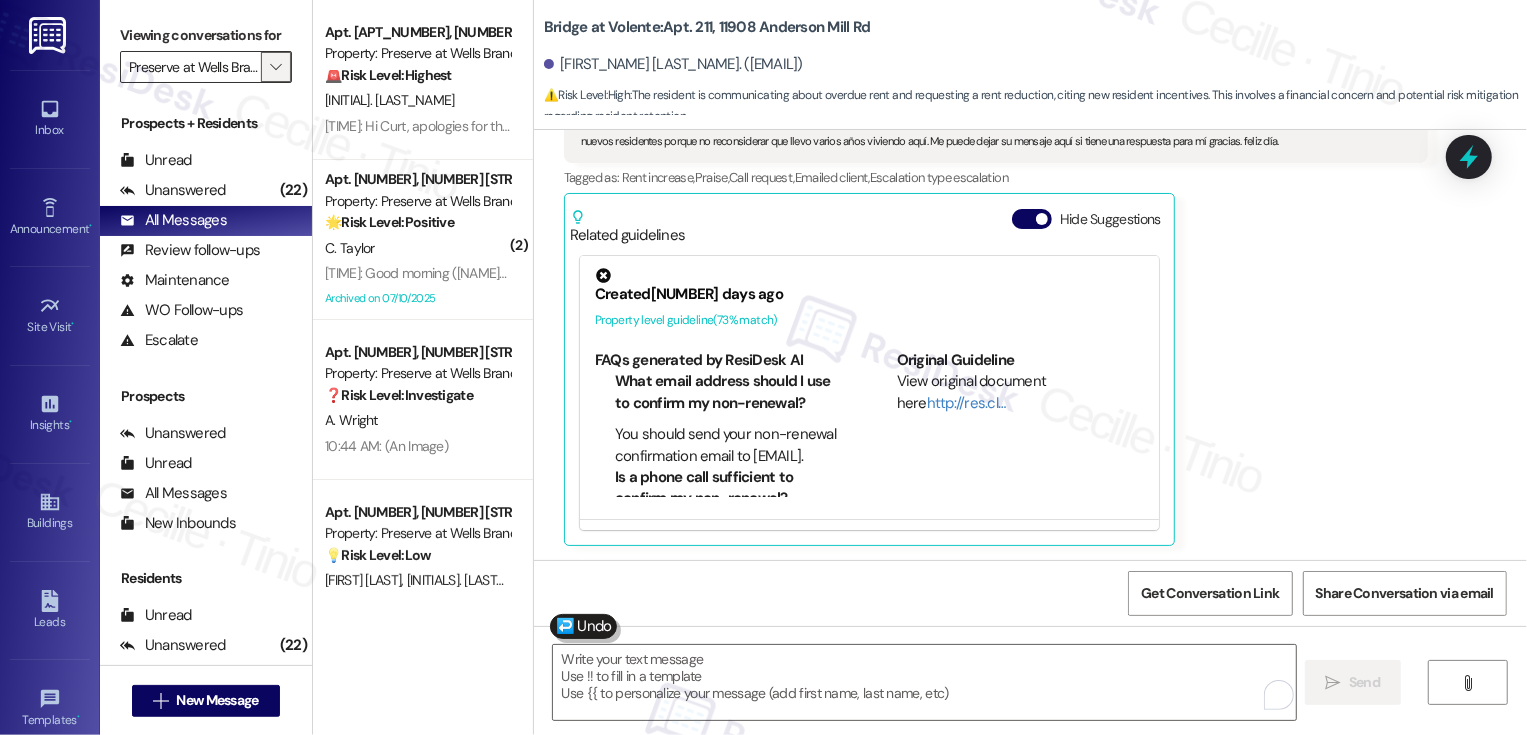 click on "" at bounding box center [275, 67] 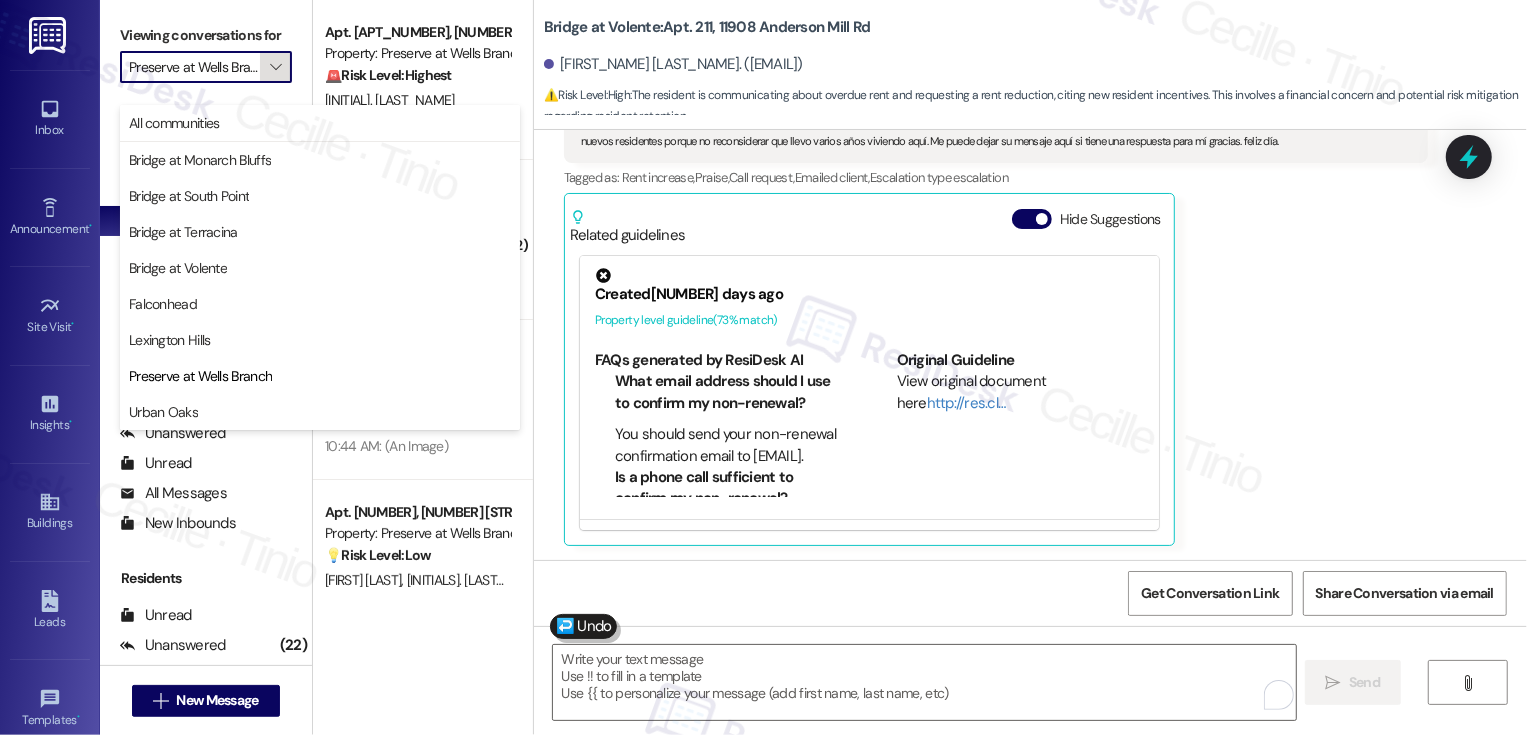 scroll, scrollTop: 0, scrollLeft: 24, axis: horizontal 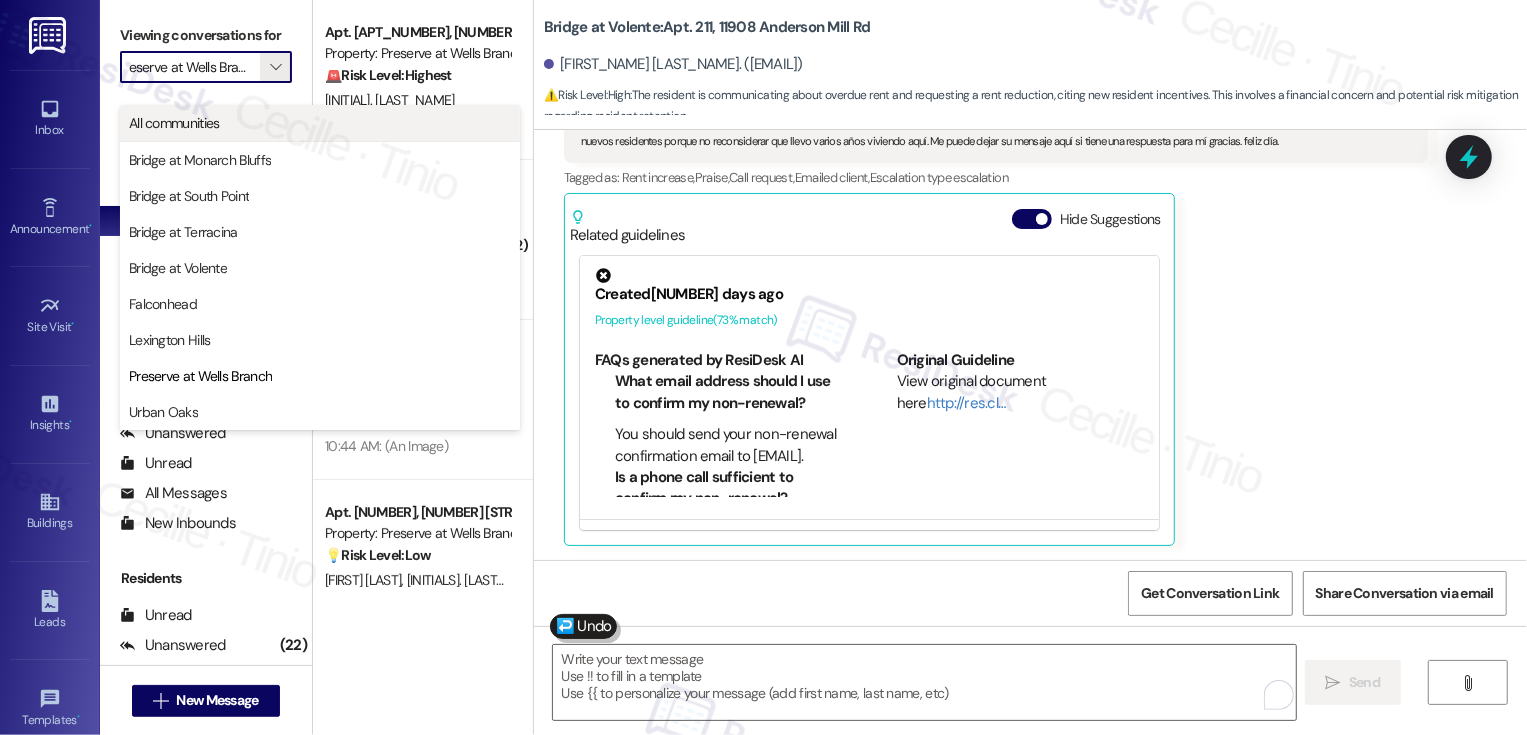 click on "All communities" at bounding box center (320, 123) 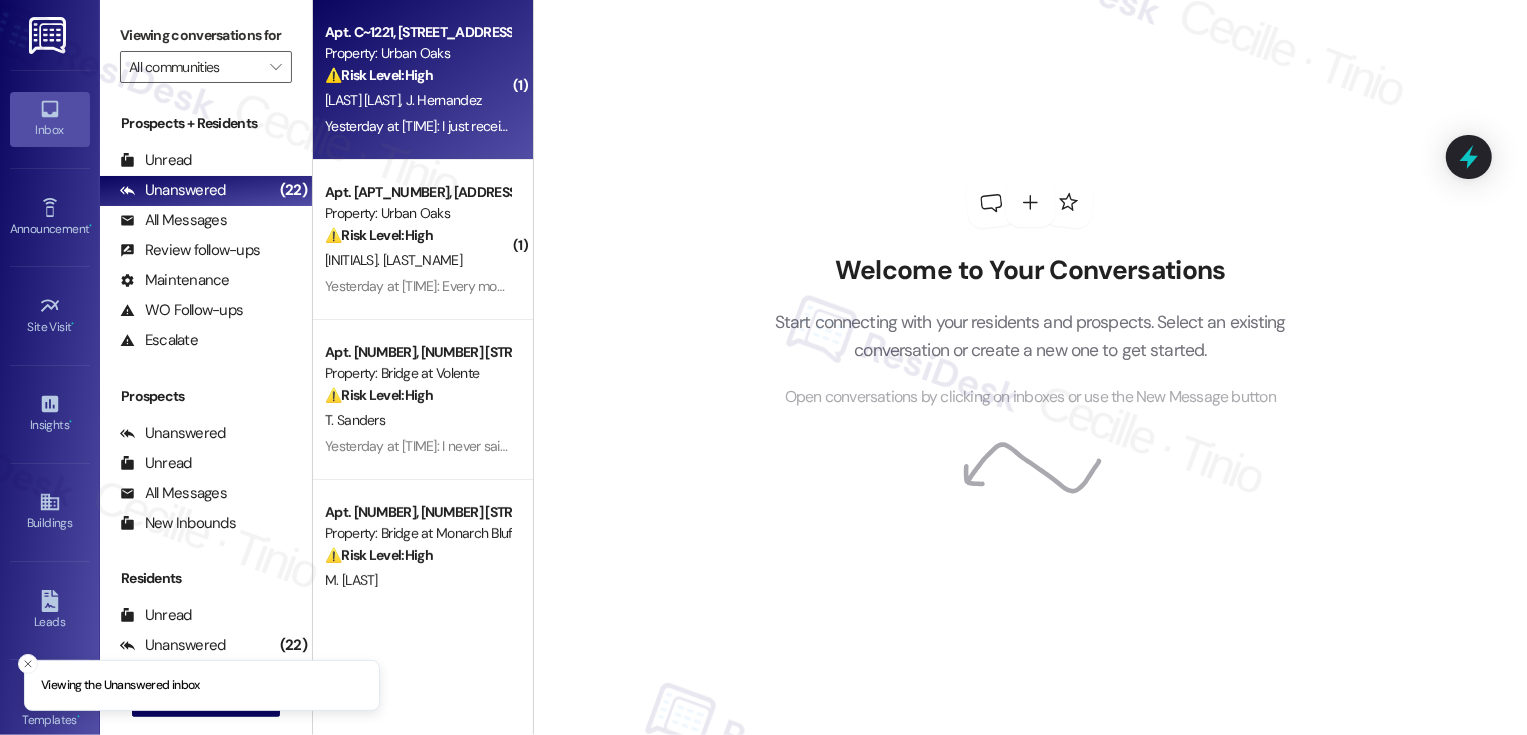 click on "[LAST_NAME], [LAST_NAME] [LAST_NAME]" at bounding box center [417, 100] 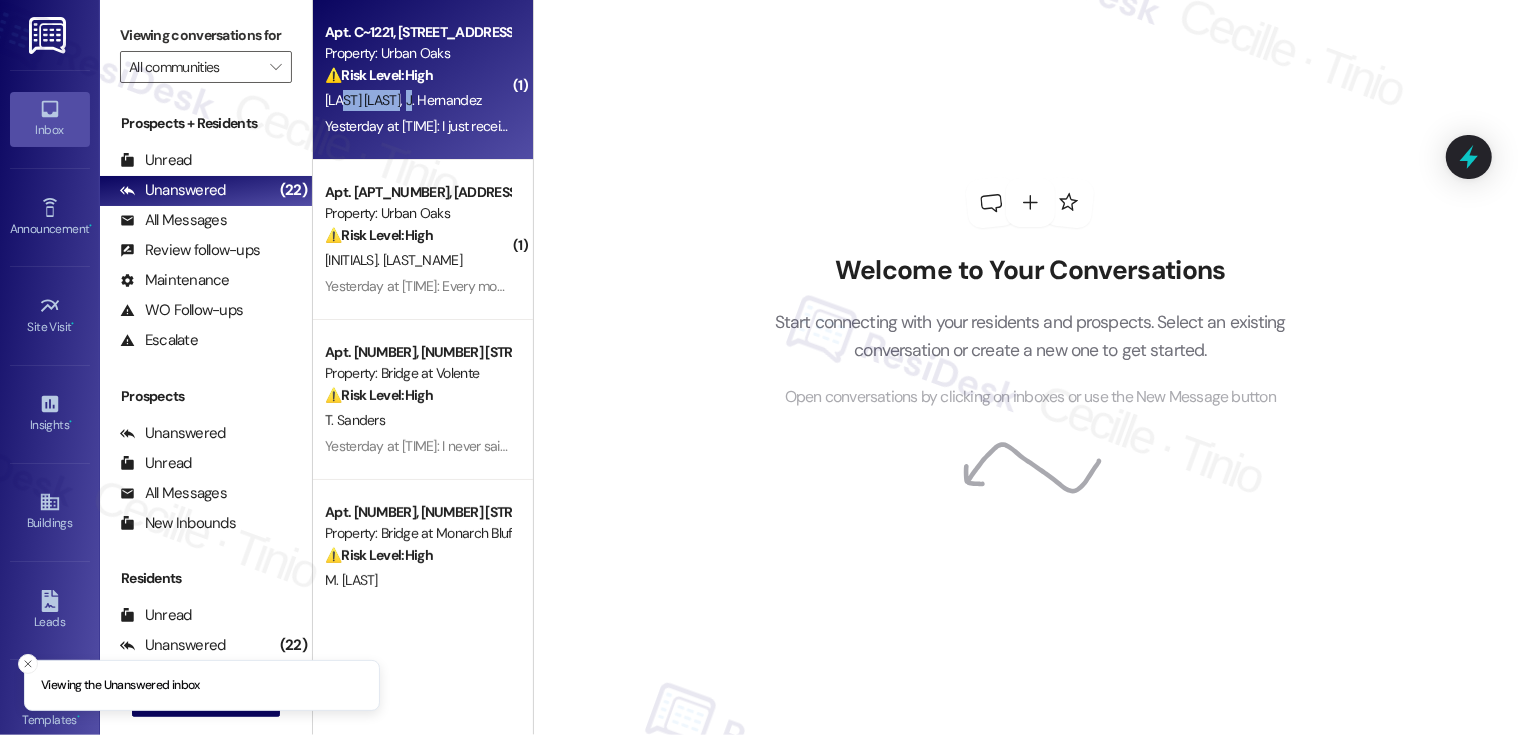 click on "[LAST_NAME], [LAST_NAME] [LAST_NAME]" at bounding box center (417, 100) 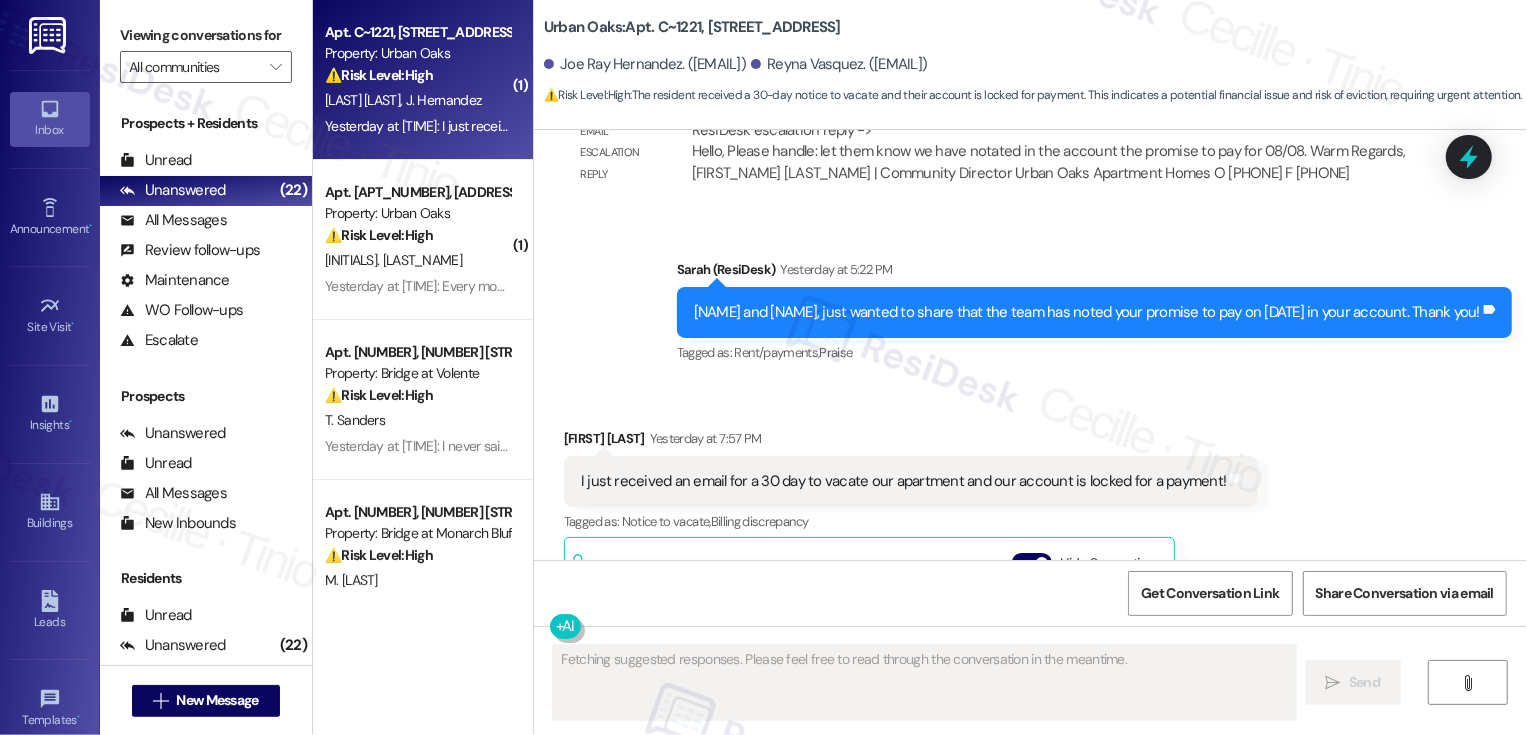 scroll, scrollTop: 4833, scrollLeft: 0, axis: vertical 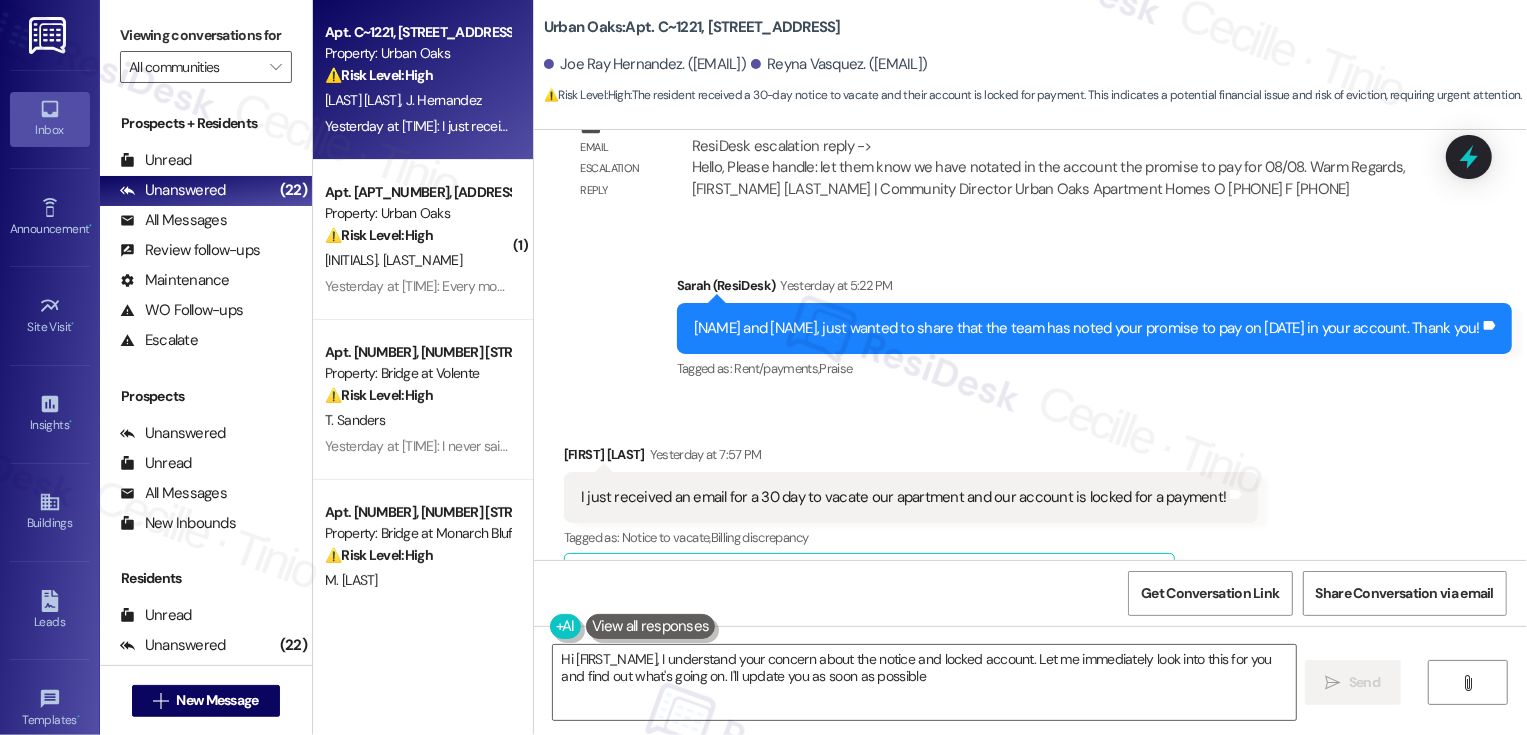 type on "Hi [FIRST_NAME], I understand your concern about the notice and locked account. Let me immediately look into this for you and find out what's going on. I'll update you as soon as possible." 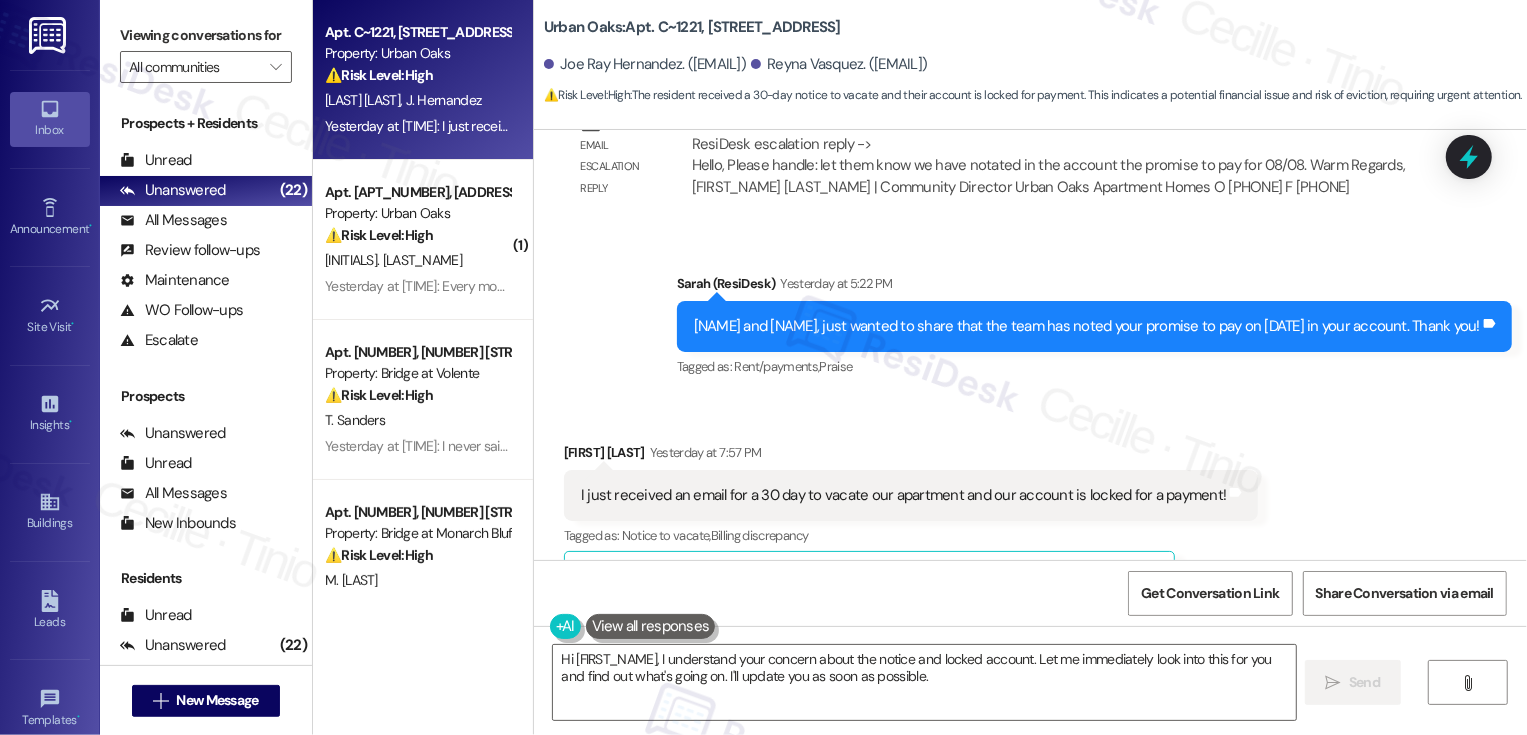 scroll, scrollTop: 4839, scrollLeft: 0, axis: vertical 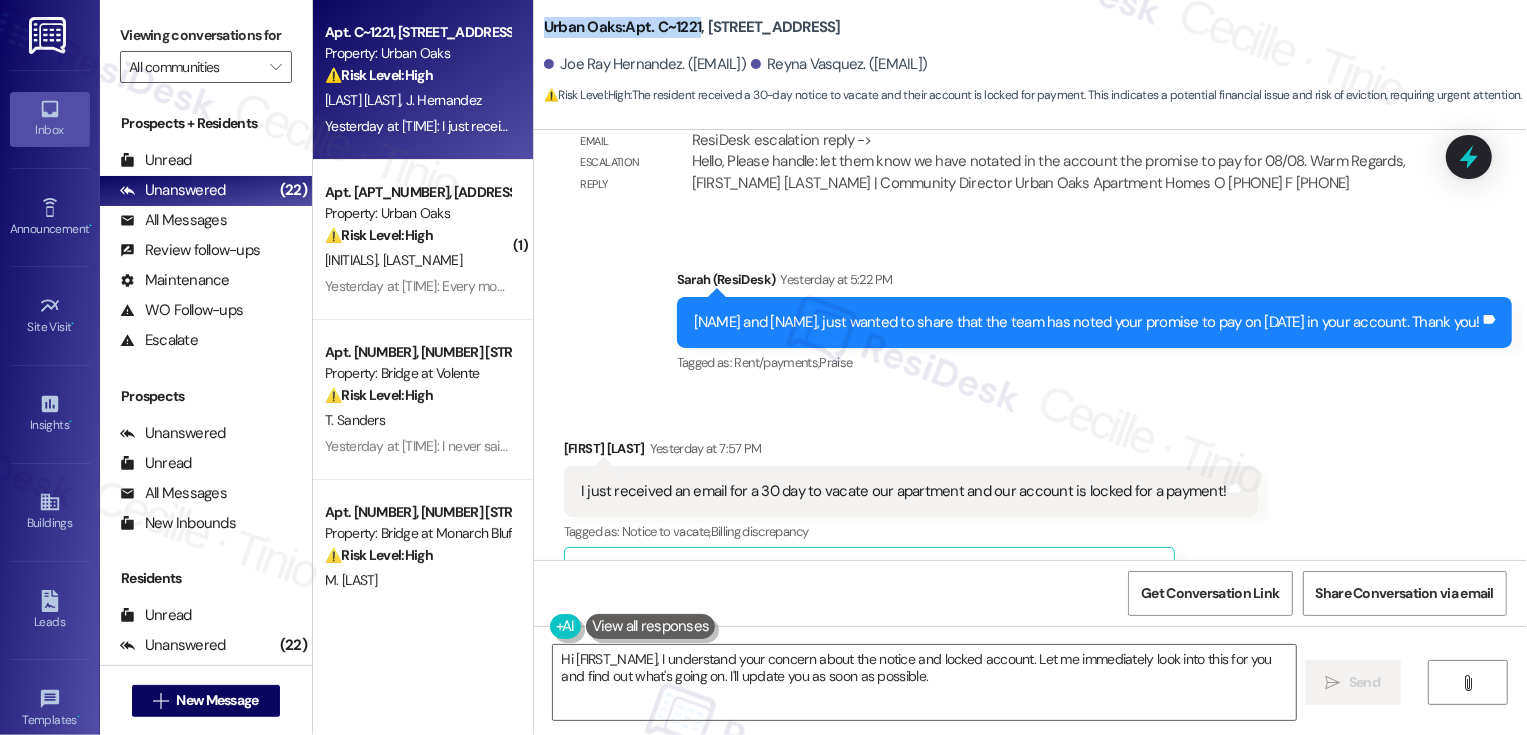 drag, startPoint x: 533, startPoint y: 28, endPoint x: 687, endPoint y: 27, distance: 154.00325 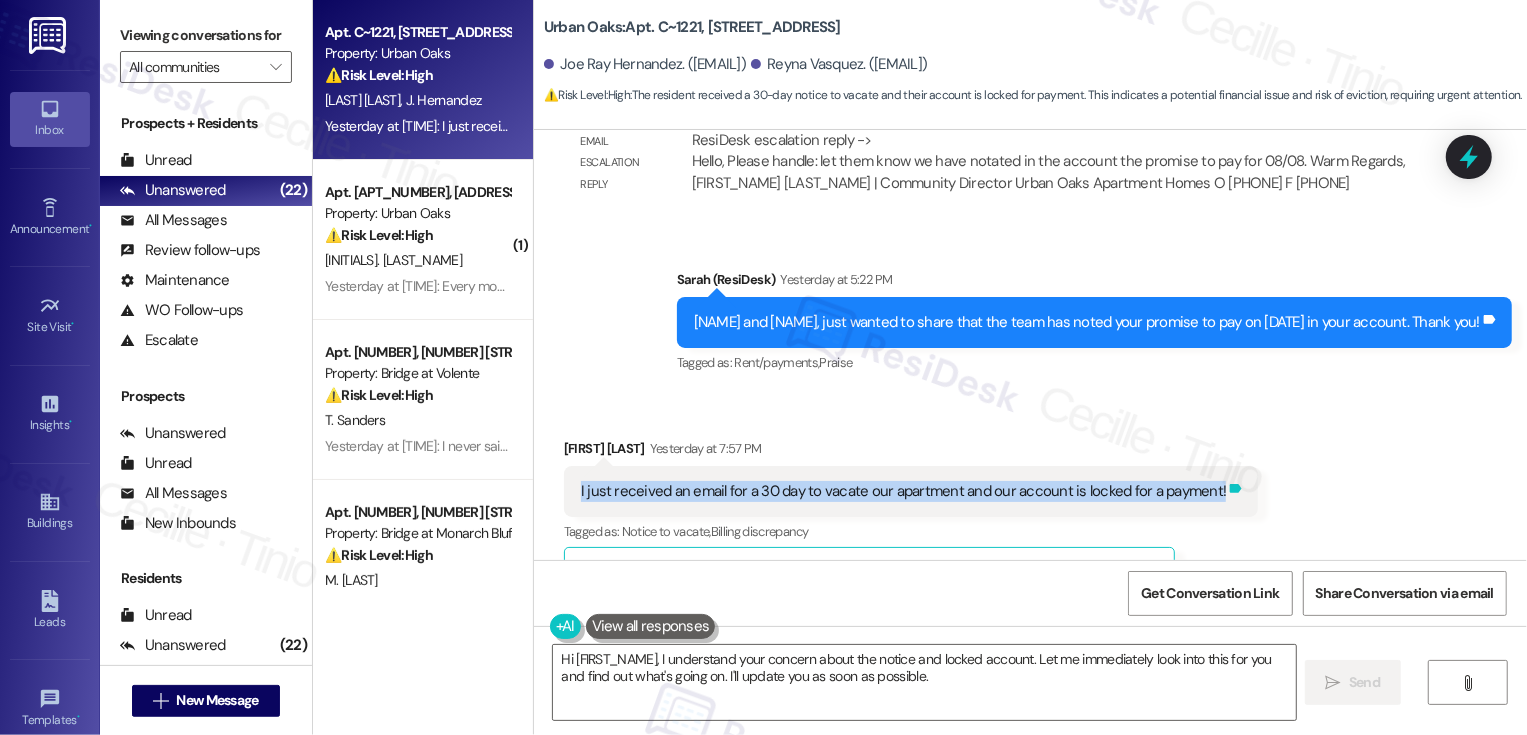 drag, startPoint x: 554, startPoint y: 426, endPoint x: 1203, endPoint y: 422, distance: 649.0123 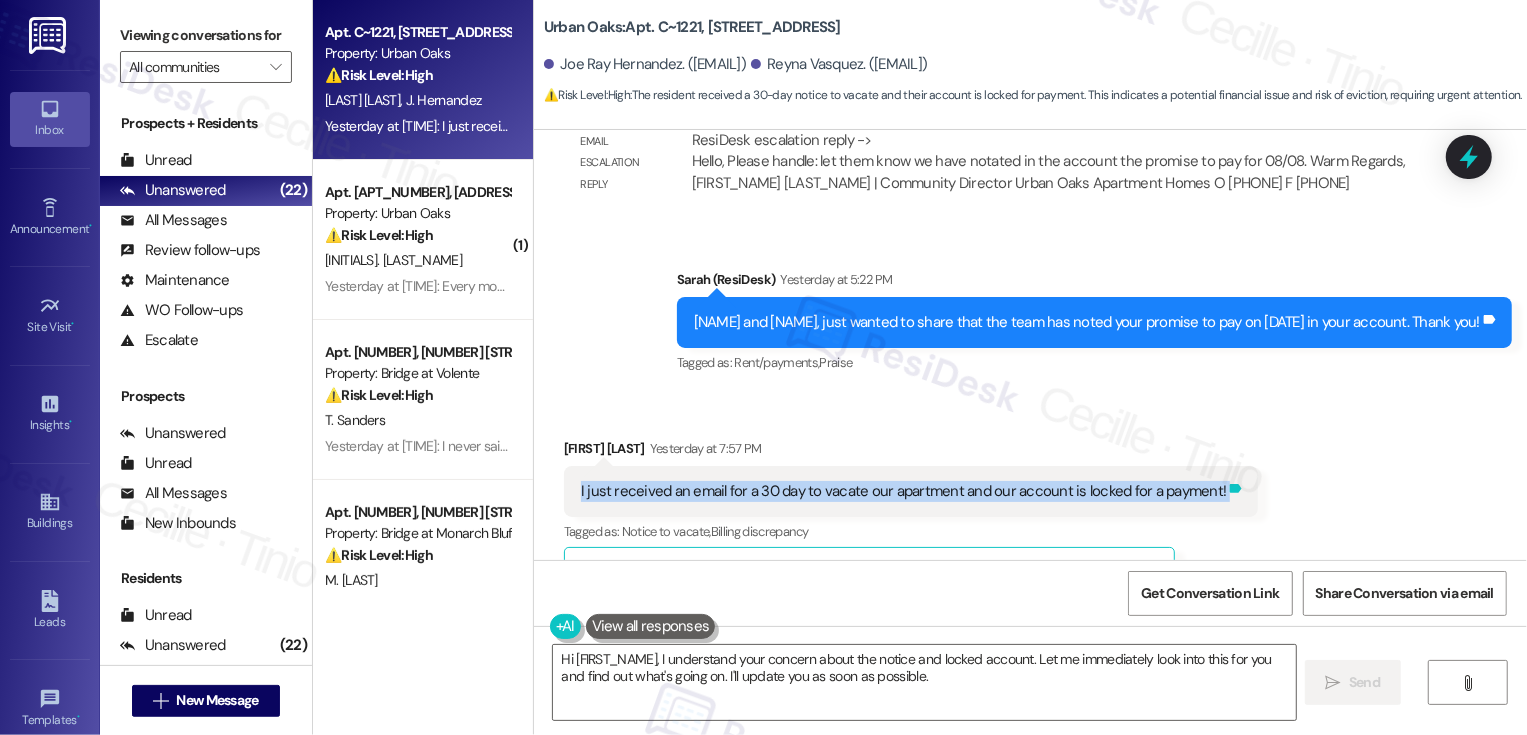 copy on "I just received an email for a 30 day to vacate our apartment and our account is locked for a payment! Tags and notes" 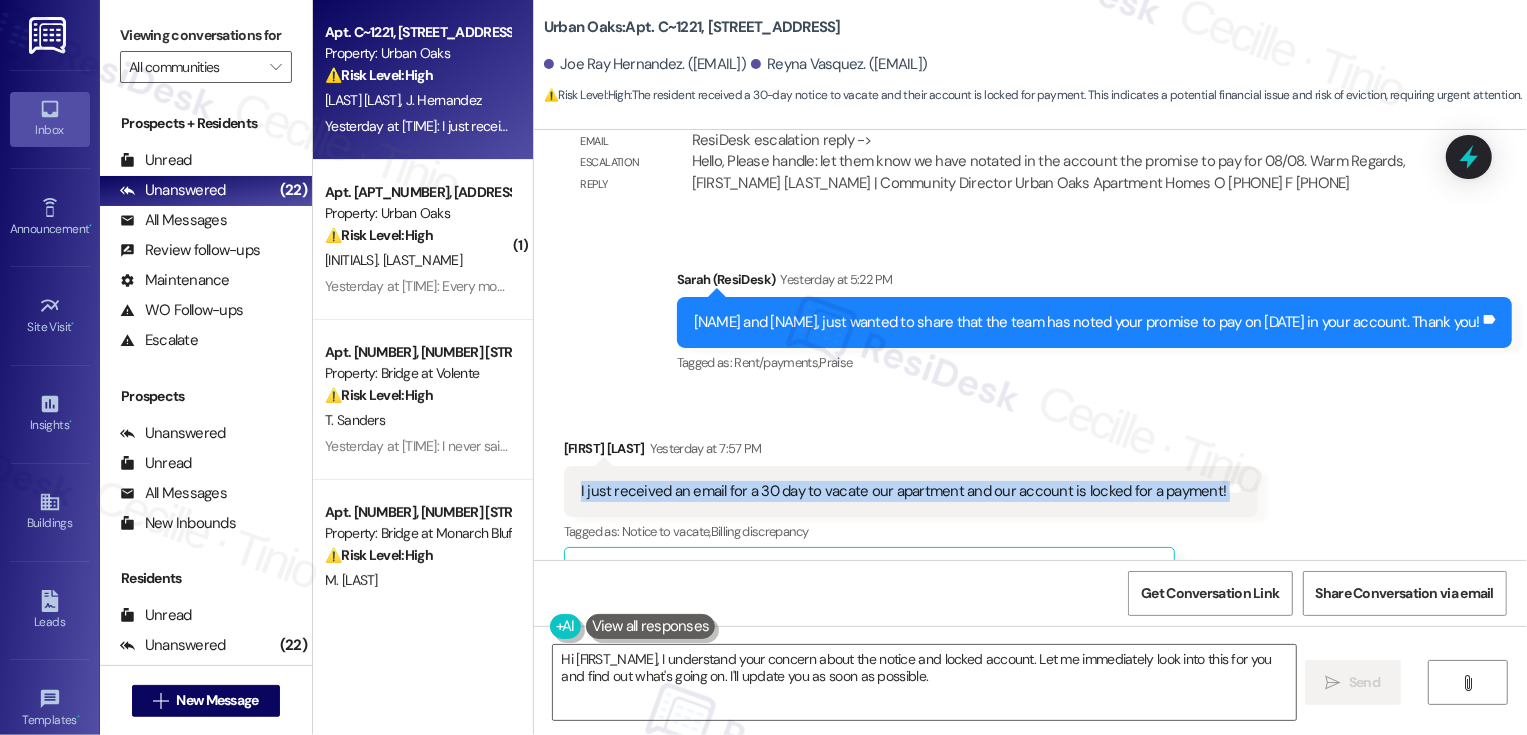 click on "Received via SMS [NAME] Yesterday at [TIME] I just received an email for a 30 day to vacate our apartment and our account is locked for a payment! Tags and notes Tagged as:   Notice to vacate ,  Click to highlight conversations about Notice to vacate Billing discrepancy Click to highlight conversations about Billing discrepancy  Related guidelines Hide Suggestions Apartment Management Pros - [COMPANY_NAME]: [NAME]'s move-in is scheduled for [MONTH] [DAY], [YEAR], with a 12-month lease.  Total move-in cost is $[AMOUNT], but additional rent may be due if moving in after the 25th.  Utilities (electric) must be set up with the [CITY_NAME] before move-in.
Created  [TIME_AGO] Property level guideline  ( 70 % match) FAQs generated by ResiDesk AI What is the total amount due at move-in? The total amount due at move-in is $[AMOUNT]. When is my scheduled move-in date? Your scheduled move-in date is [MONTH] [DAY], [YEAR]. What is the monthly rent amount? The monthly rent amount is $[AMOUNT]. Original Guideline  (" at bounding box center (1030, 654) 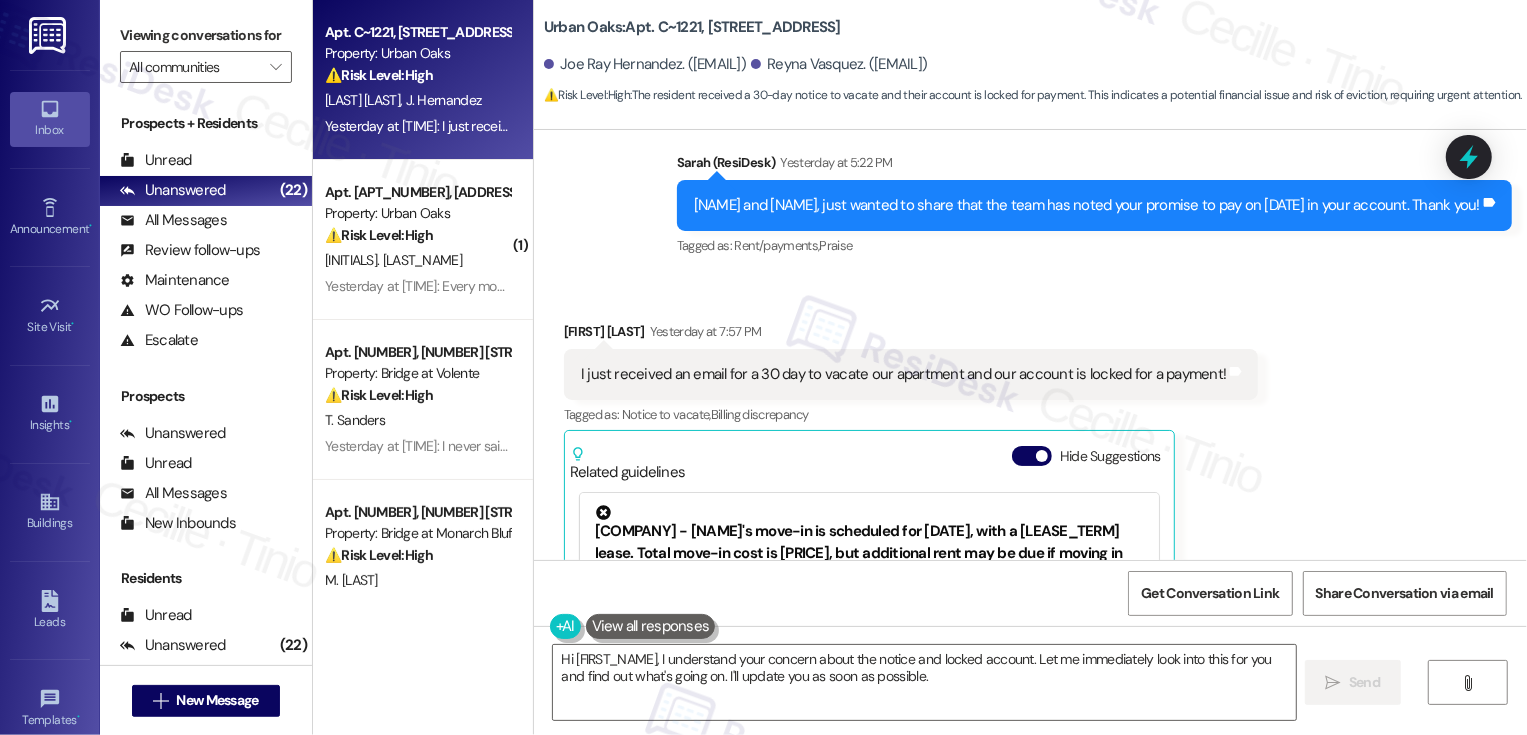 scroll, scrollTop: 5314, scrollLeft: 0, axis: vertical 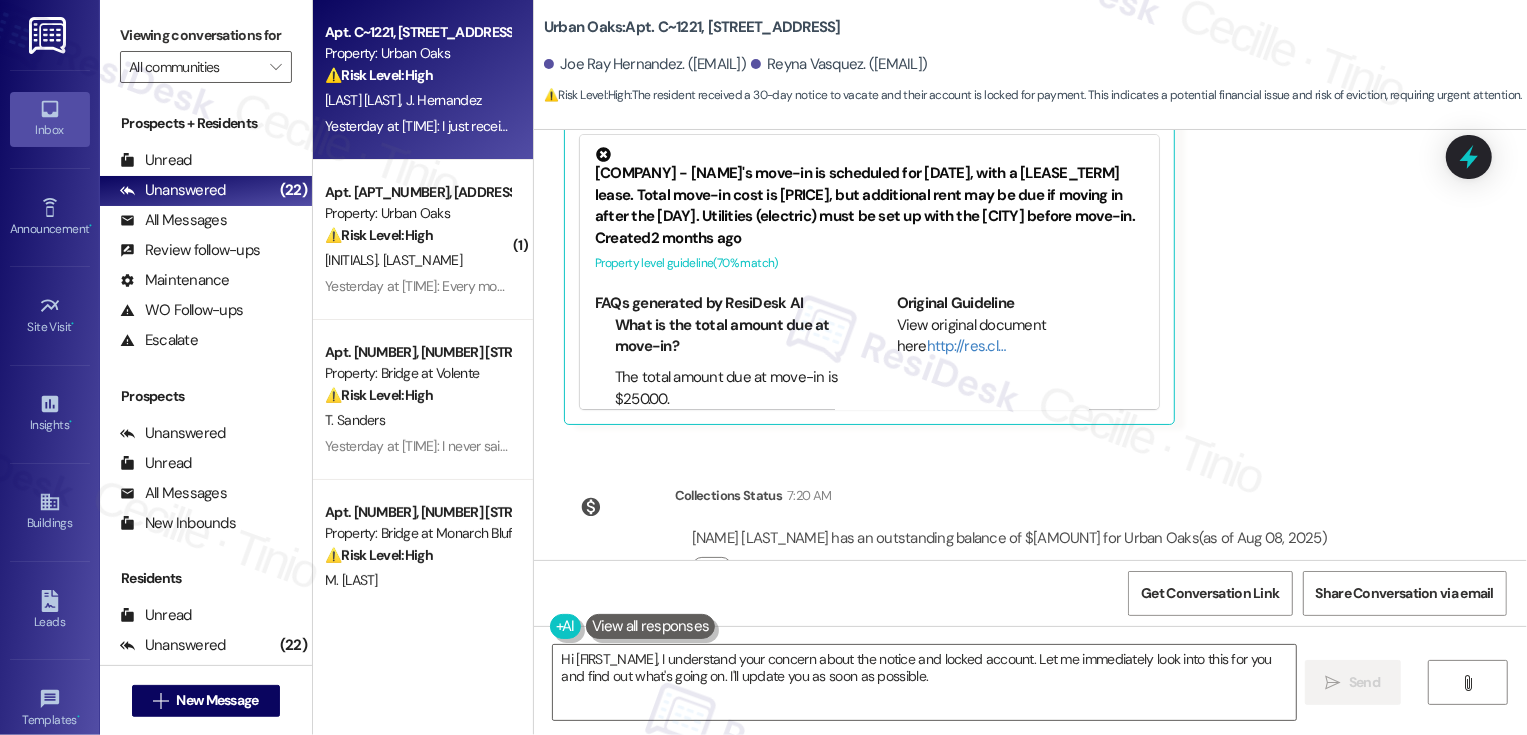 click on "Lease started [DATE] at [TIME] Announcement, sent via SMS [FIRST] [LAST] (ResiDesk) [DATE] at [TIME] Hi [NAME] and [NAME], I’m on the new offsite Resident Support Team for Urban Oaks! My job is to work with your on-site management team to improve your experience at the property. Text us here at any time for assistance or questions. We will also reach out periodically for feedback. (You can always reply STOP to opt out of future messages) Tags and notes Tagged as: Praise , Click to highlight conversations about Praise Call request Click to highlight conversations about Call request Survey, sent via SMS Residesk Automated Survey [DATE] at [TIME] Hi there [NAME] and [NAME]! I just wanted to check in and ask if you are happy with your home. Feel free to answer with a quick (y/n) Tags and notes Tagged as: Quarterly check-in Click to highlight conversations about Quarterly check-in Received via SMS [NAME] Neutral [DATE] at [TIME] Tags and notes Tagged as: Bad experience" at bounding box center [1030, 345] 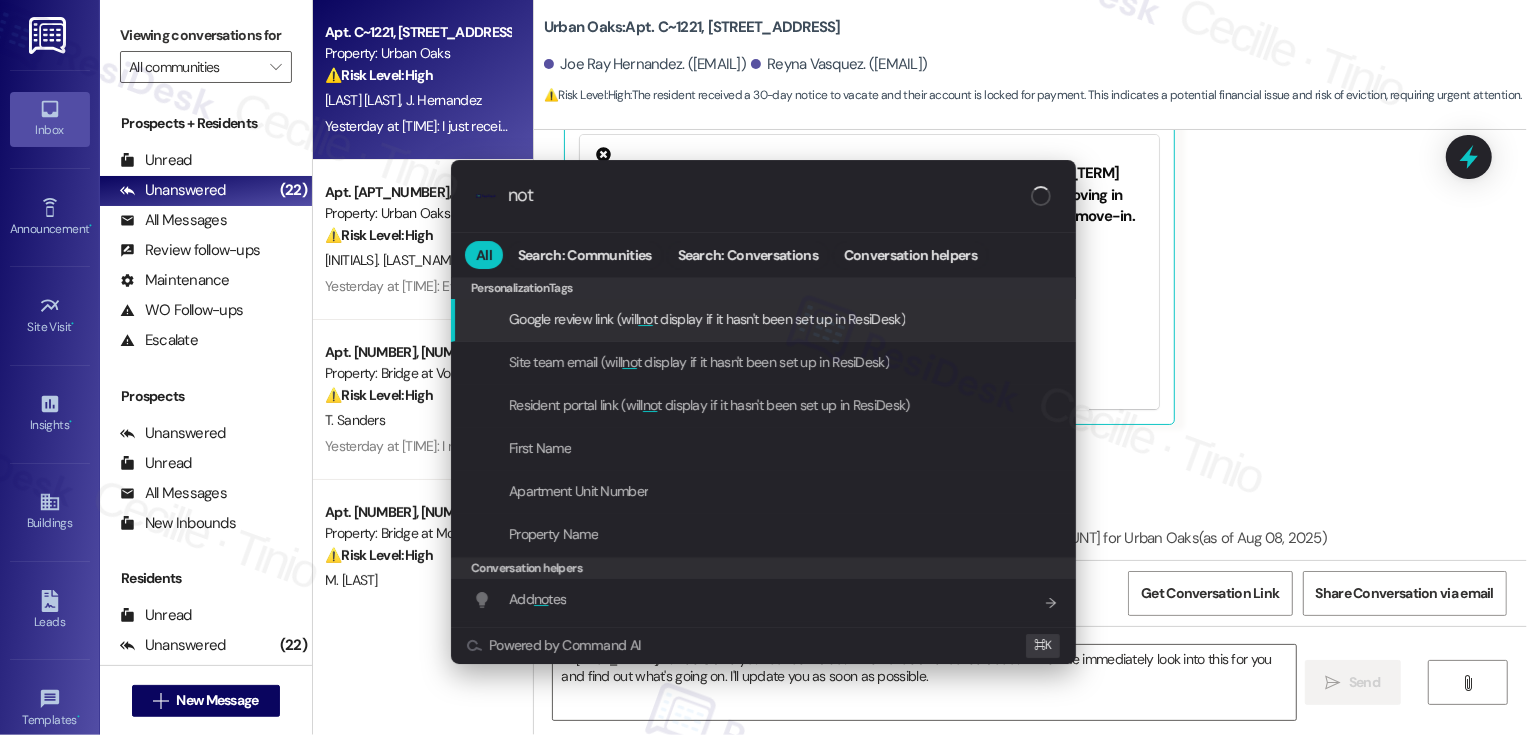 type on "note" 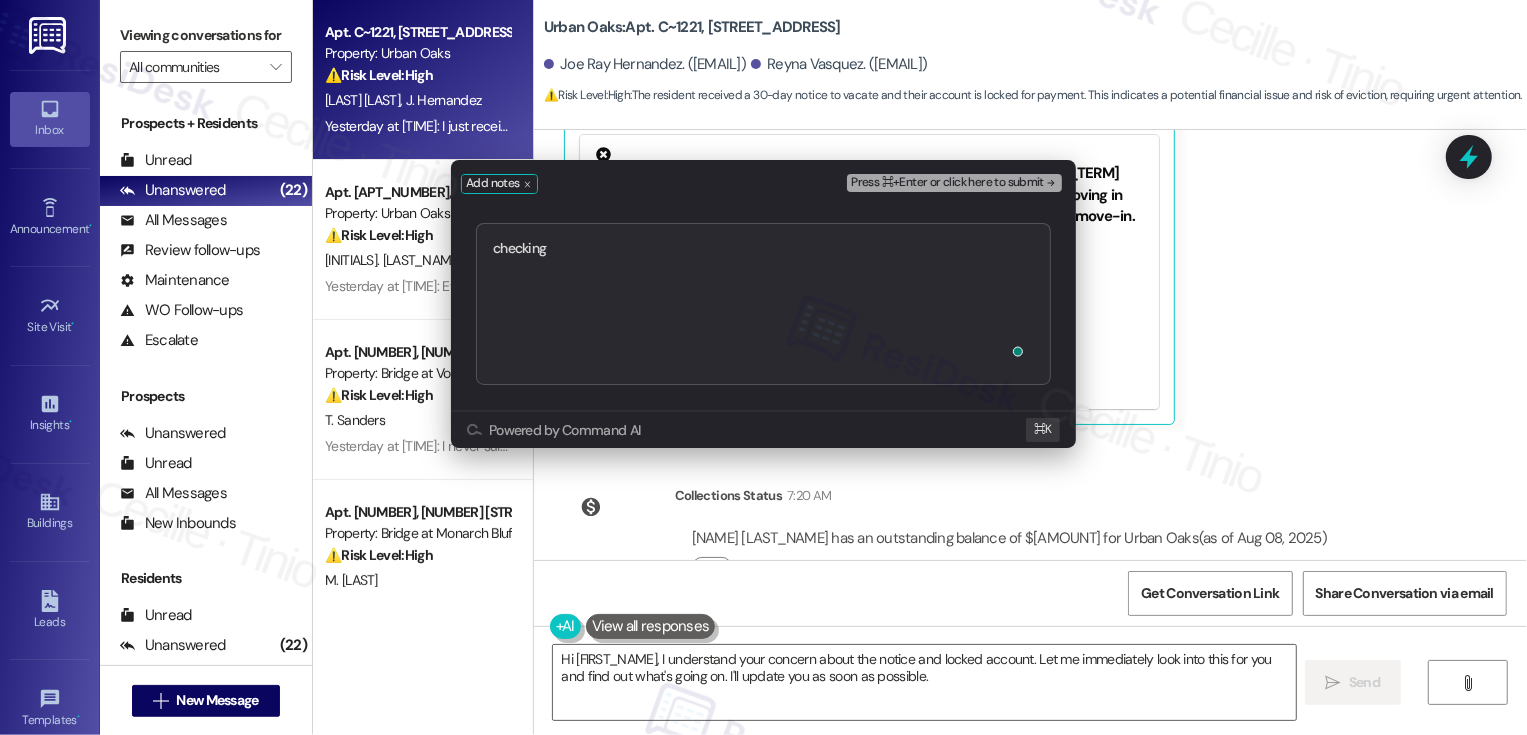 type on "checking" 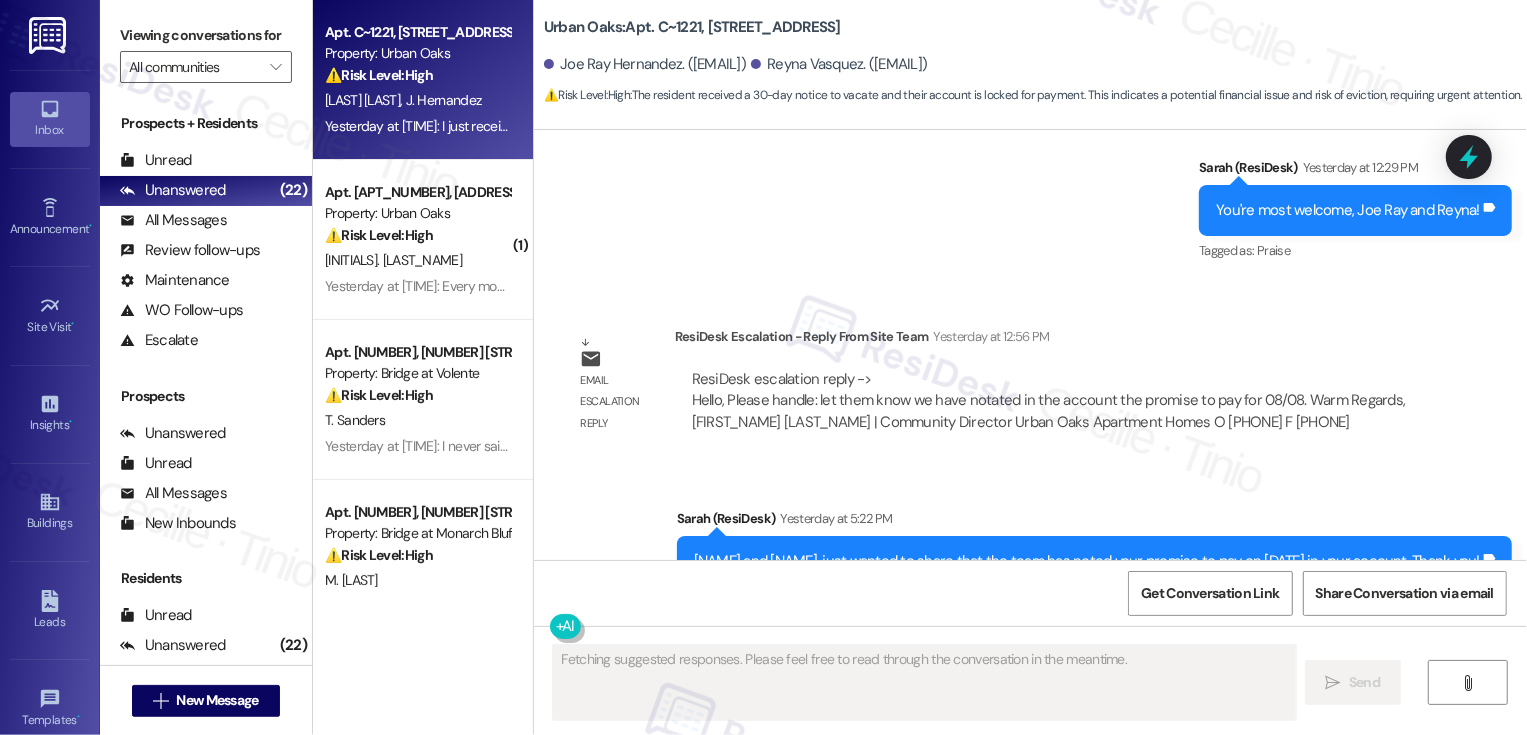scroll, scrollTop: 4841, scrollLeft: 0, axis: vertical 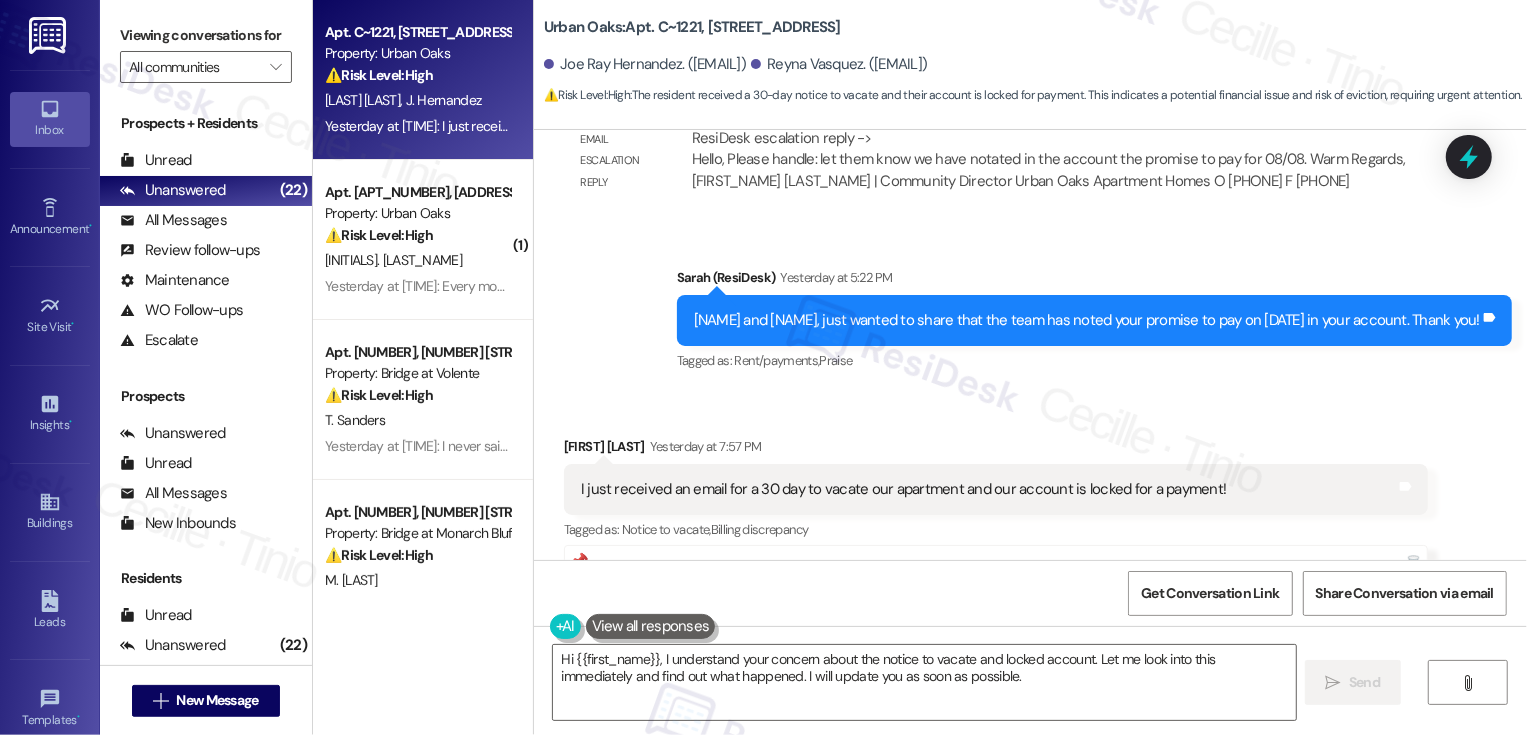 click on "[FIRST_NAME] [LAST] Yesterday at [TIME]" at bounding box center [996, 450] 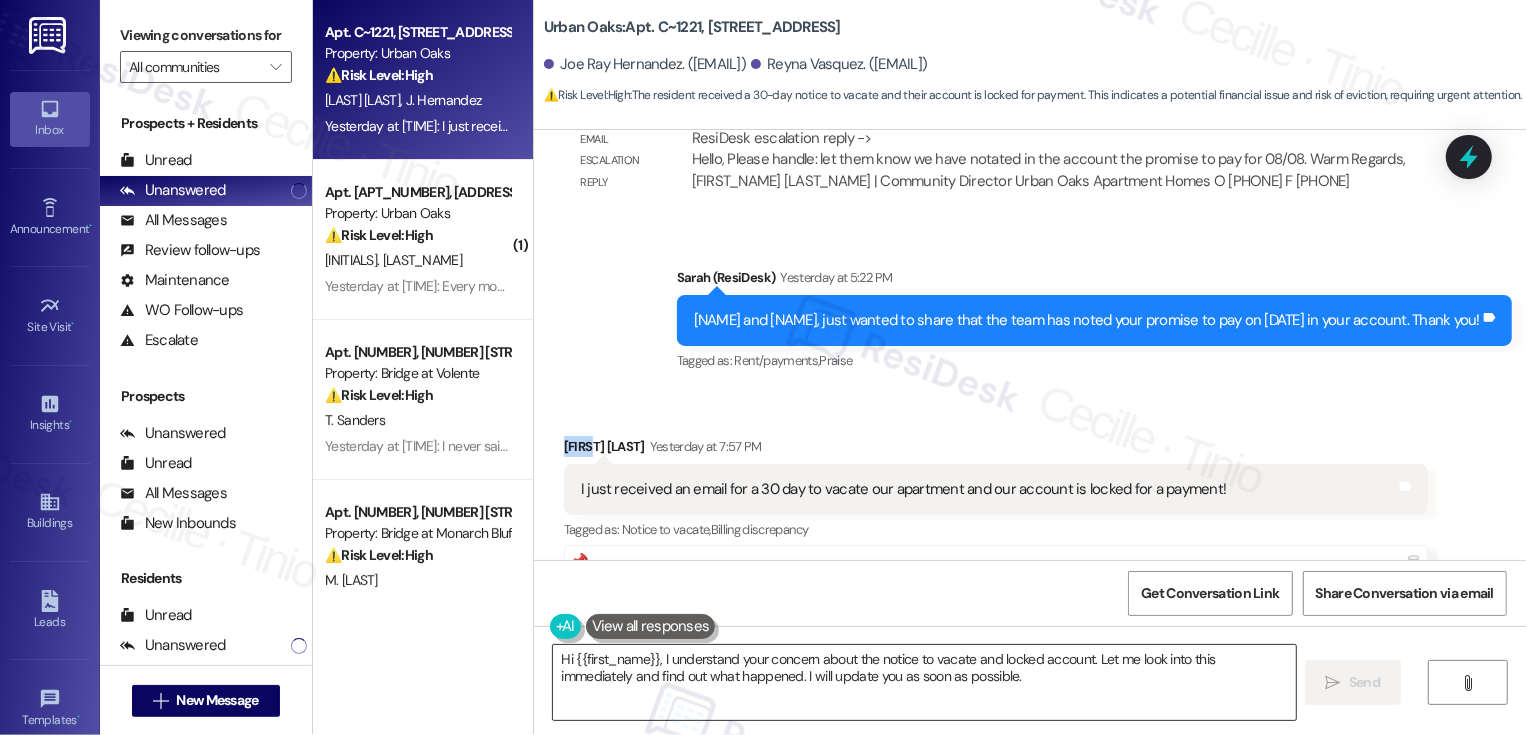 click on "Hi {{first_name}}, I understand your concern about the notice to vacate and locked account. Let me look into this immediately and find out what happened. I will update you as soon as possible." at bounding box center (924, 682) 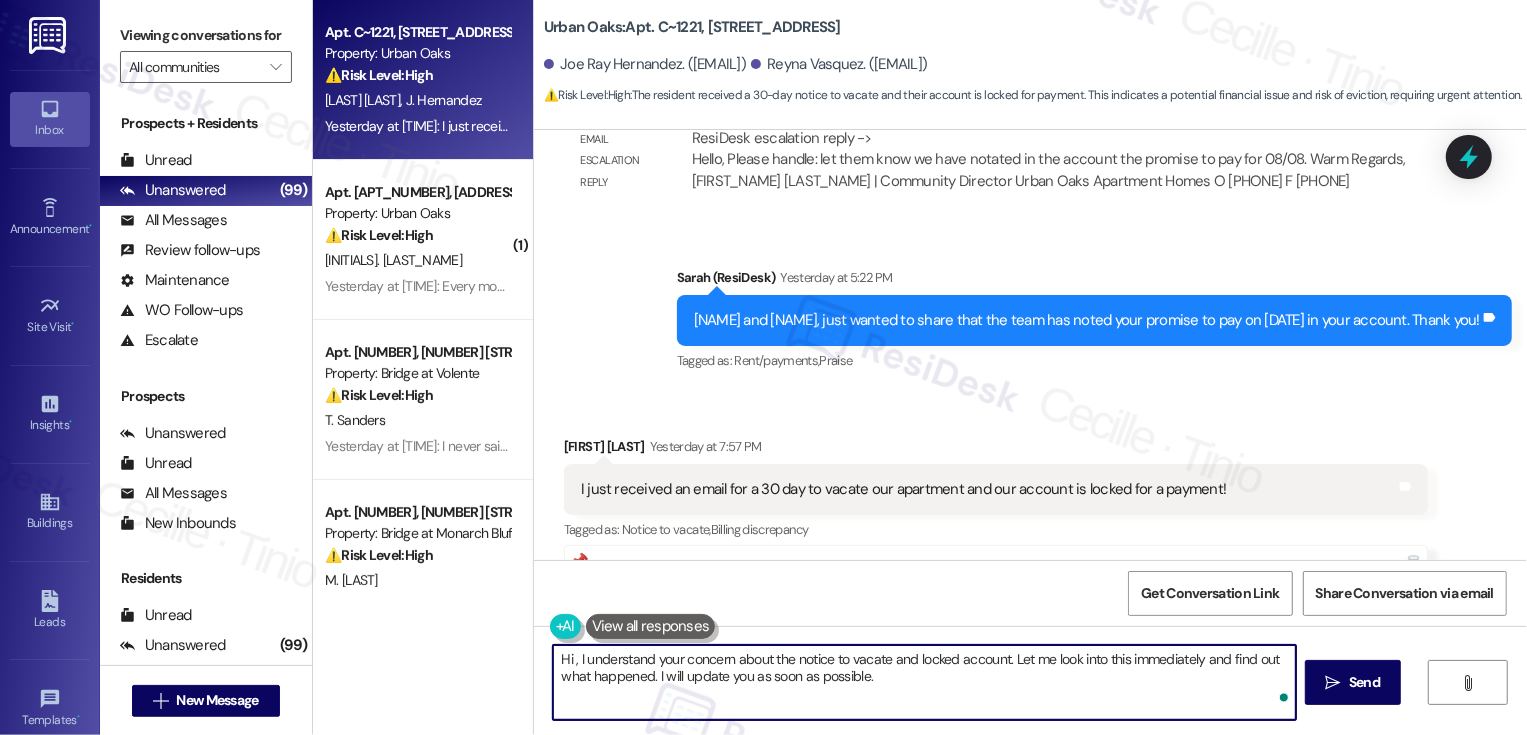 paste on "[NAME]" 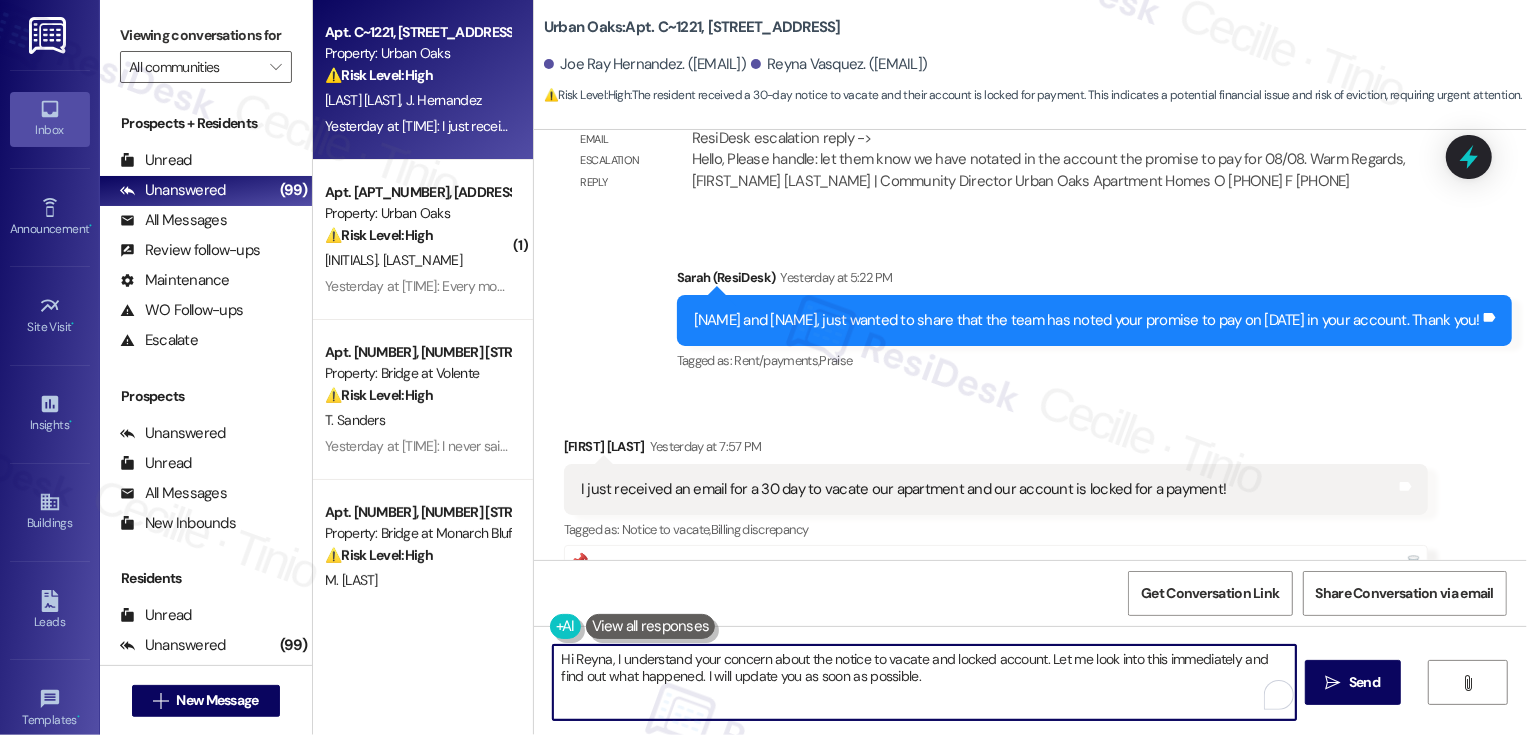click on "Hi Reyna, I understand your concern about the notice to vacate and locked account. Let me look into this immediately and find out what happened. I will update you as soon as possible." at bounding box center (924, 682) 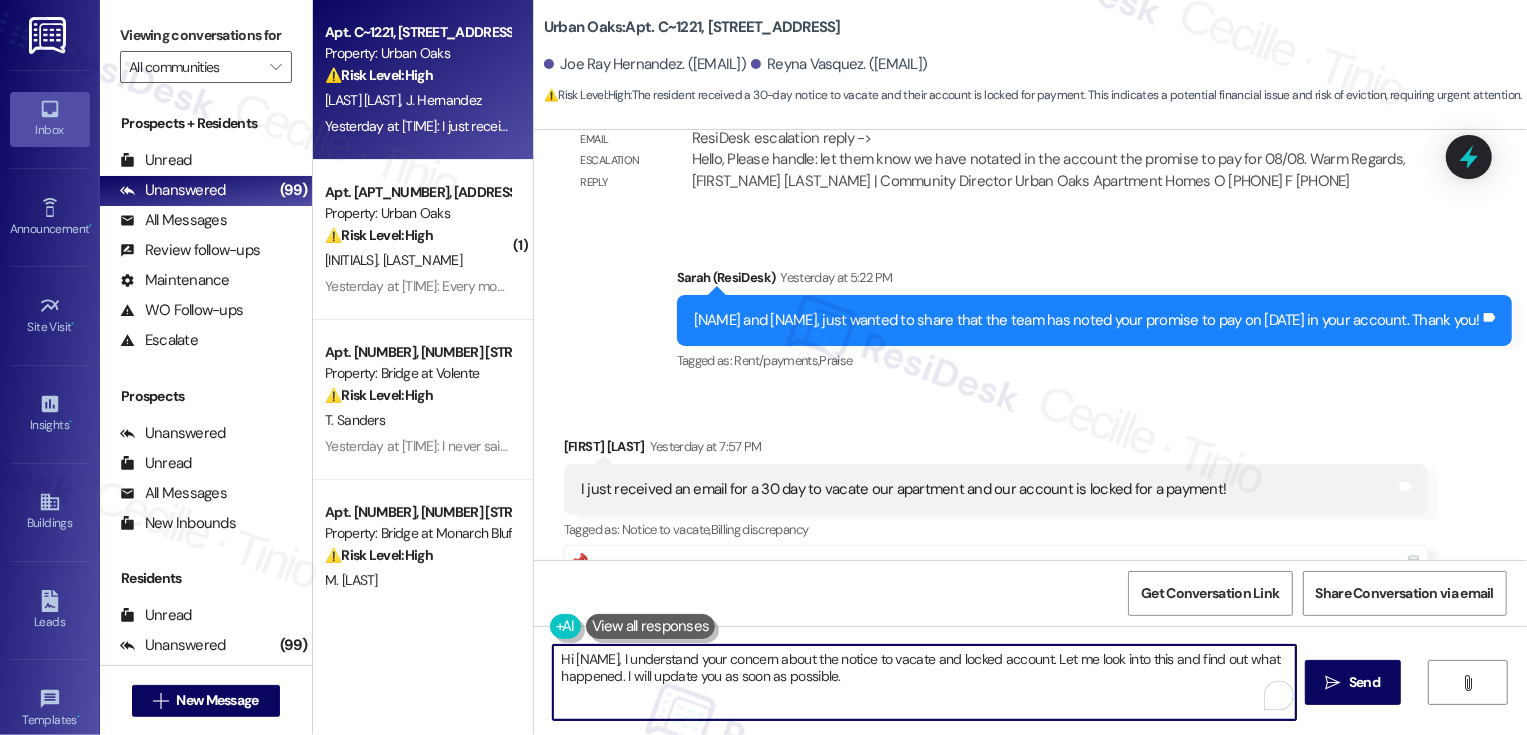 drag, startPoint x: 1152, startPoint y: 658, endPoint x: 1177, endPoint y: 714, distance: 61.326992 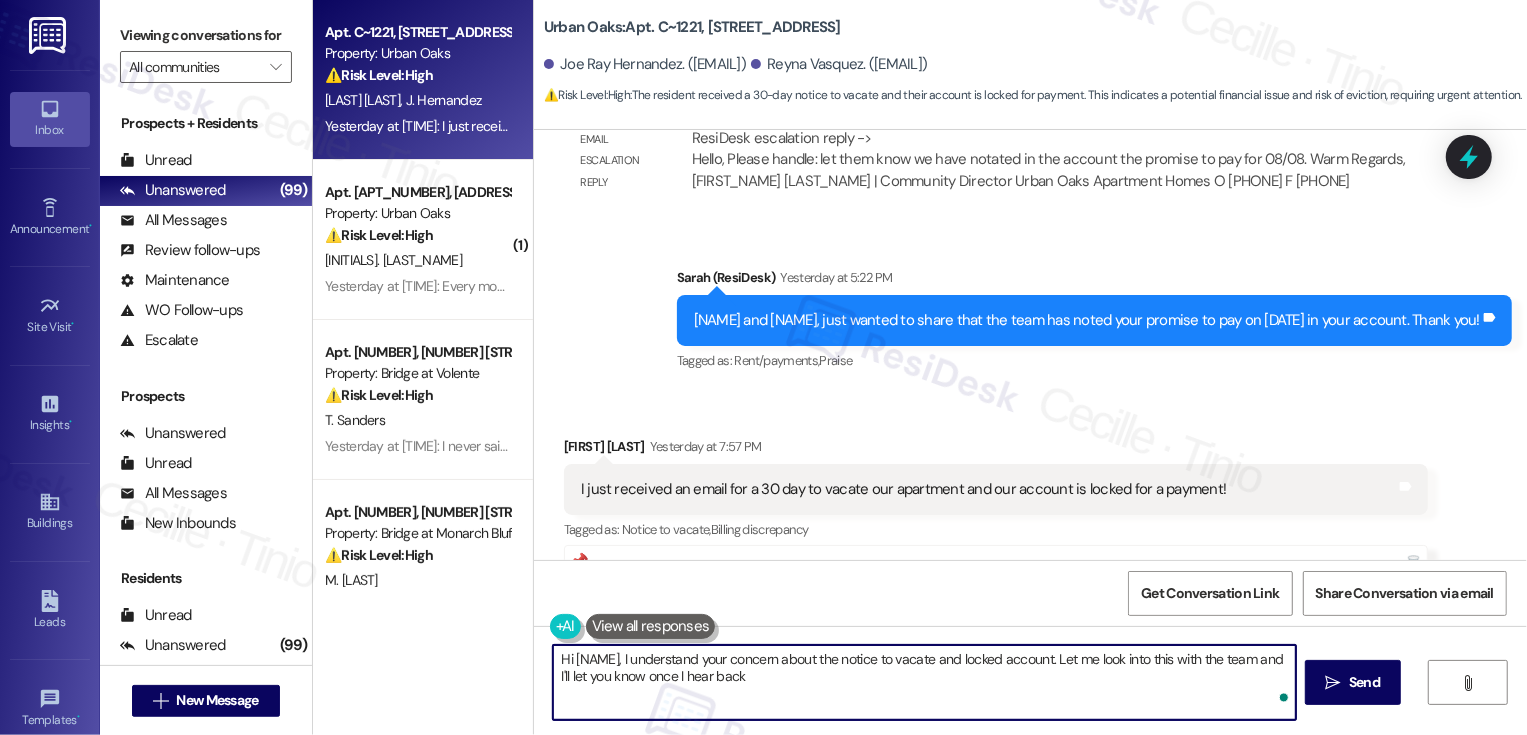 type on "Hi [NAME], I understand your concern about the notice to vacate and locked account. Let me look into this with the team and I'll let you know once I hear back." 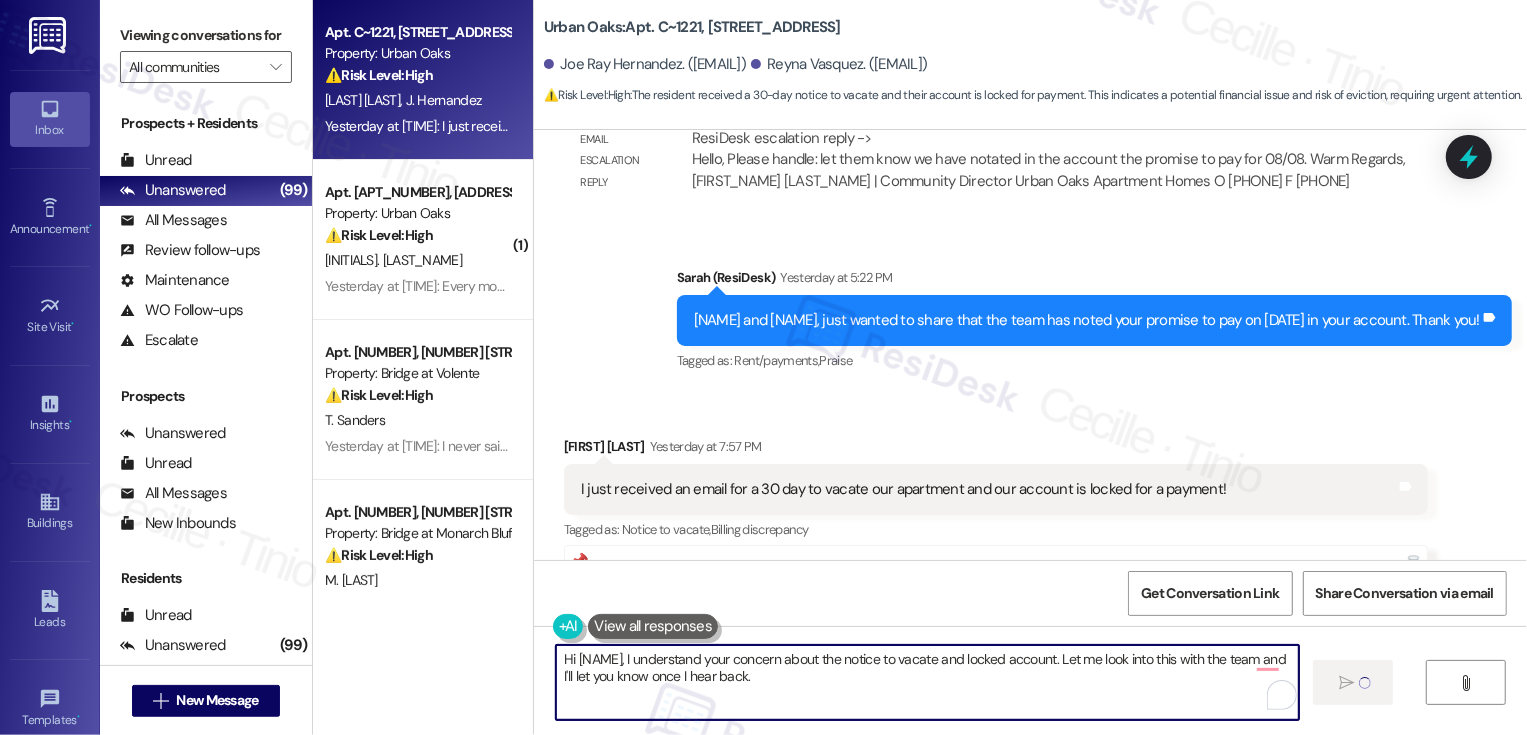 type 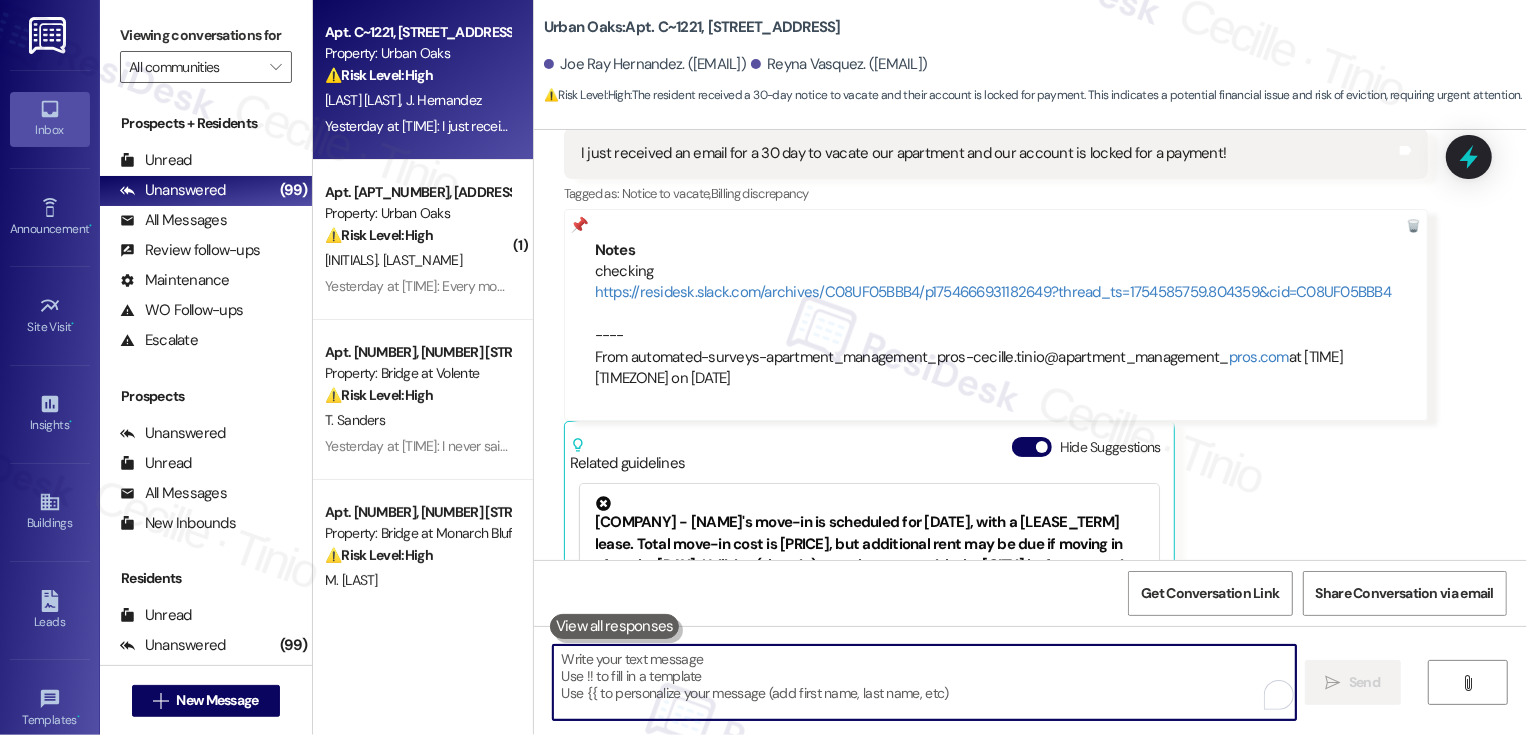 scroll, scrollTop: 5341, scrollLeft: 0, axis: vertical 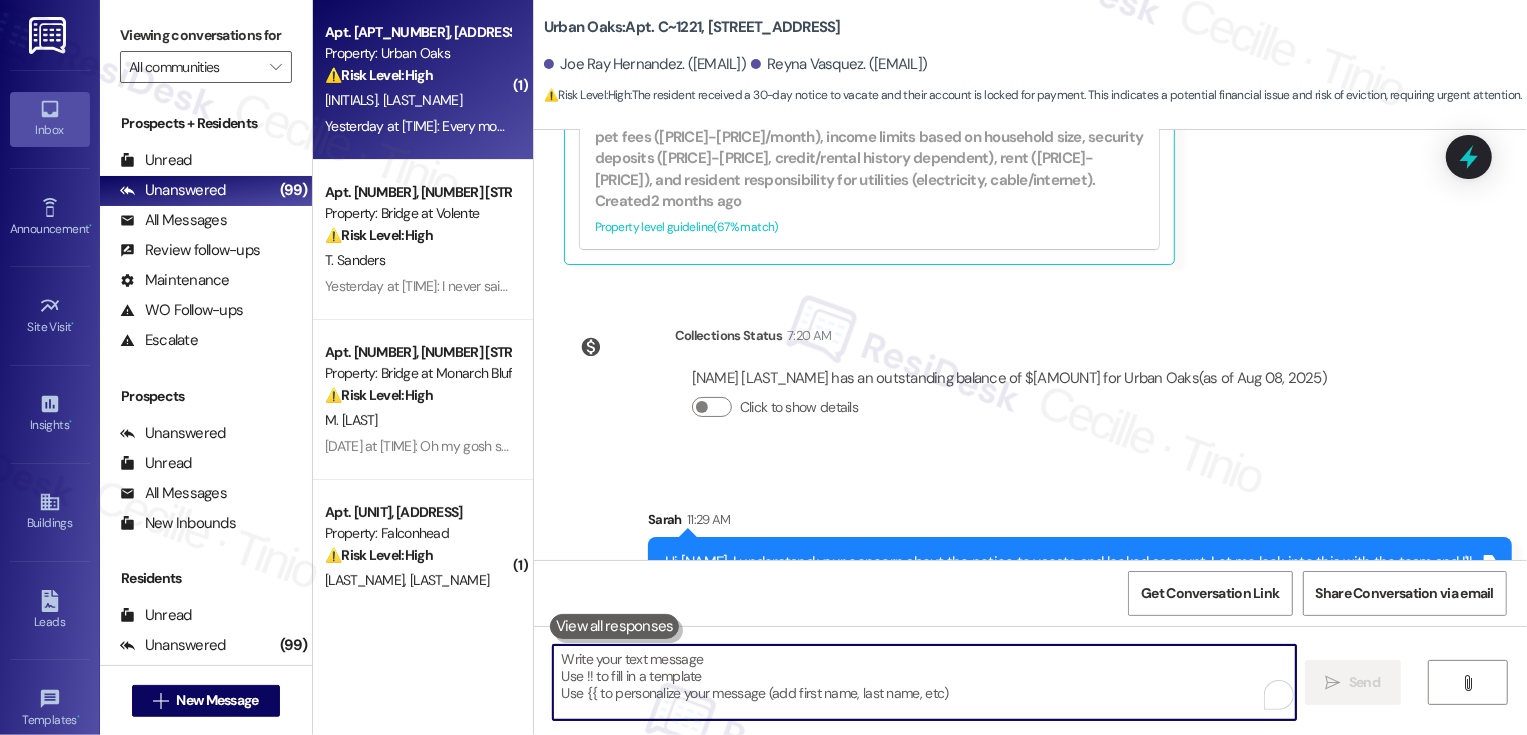 click on "Yesterday at [TIME]: Every month I go to the bank and I have them write a check out . The check will be made out to Urban Oaks apartments. From there I submit them to your office. I explained it to the office that there will be two checks. One made out from [FIRST_NAME] [LAST] and the others is my check. I refuse to use your portal because I used it once before and my information got trapped in it and I had a hard time getting it out in the past y'all have changed portals and I do not like the portal because if I have to keep changing it into another portal, I do not want to have to keep changing my information in and out of those portals I prefer to use my bank" at bounding box center (2237, 126) 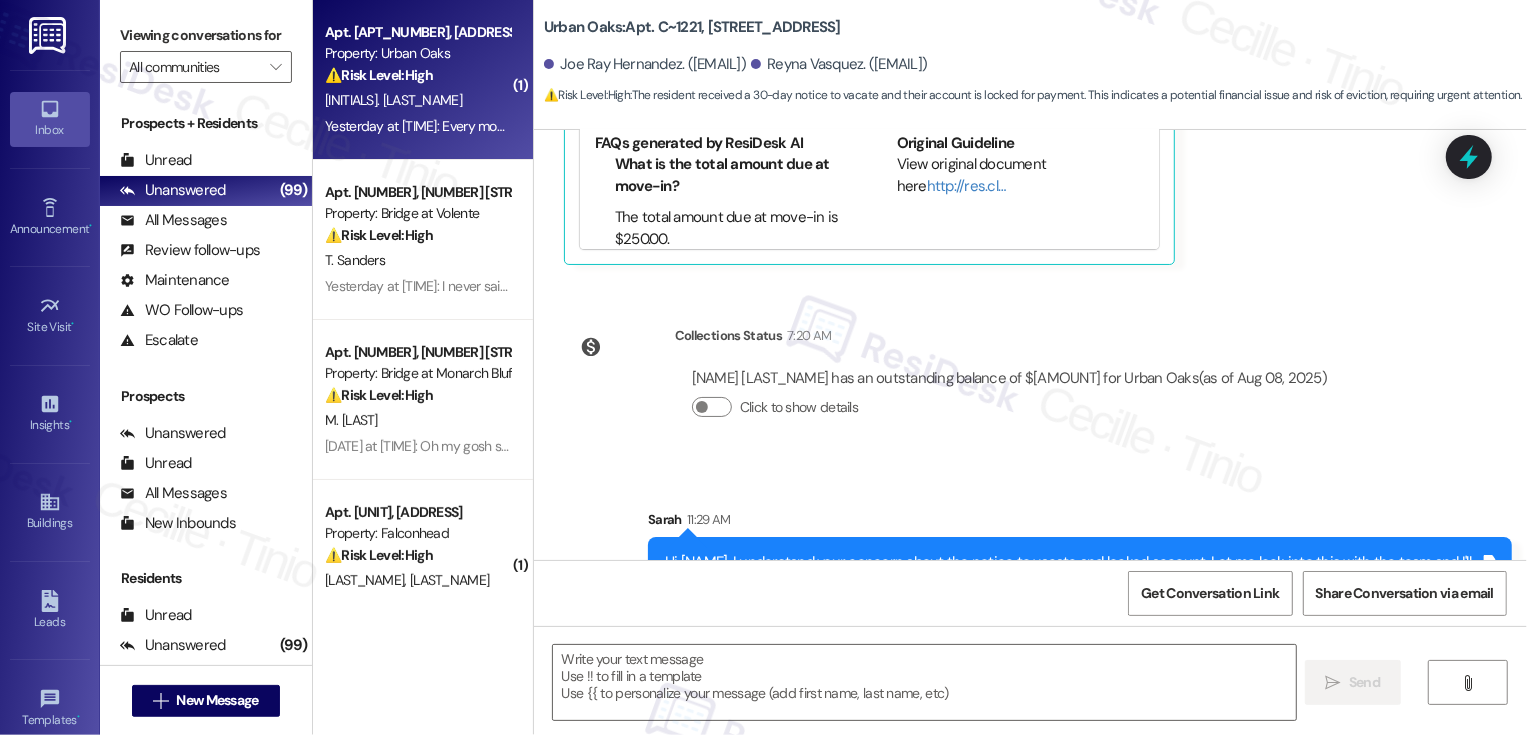click on "Yesterday at [TIME]: Every month I go to the bank and I have them write a check out . The check will be made out to Urban Oaks apartments. From there I submit them to your office. I explained it to the office that there will be two checks. One made out from [FIRST_NAME] [LAST] and the others is my check. I refuse to use your portal because I used it once before and my information got trapped in it and I had a hard time getting it out in the past y'all have changed portals and I do not like the portal because if I have to keep changing it into another portal, I do not want to have to keep changing my information in and out of those portals I prefer to use my bank" at bounding box center (2237, 126) 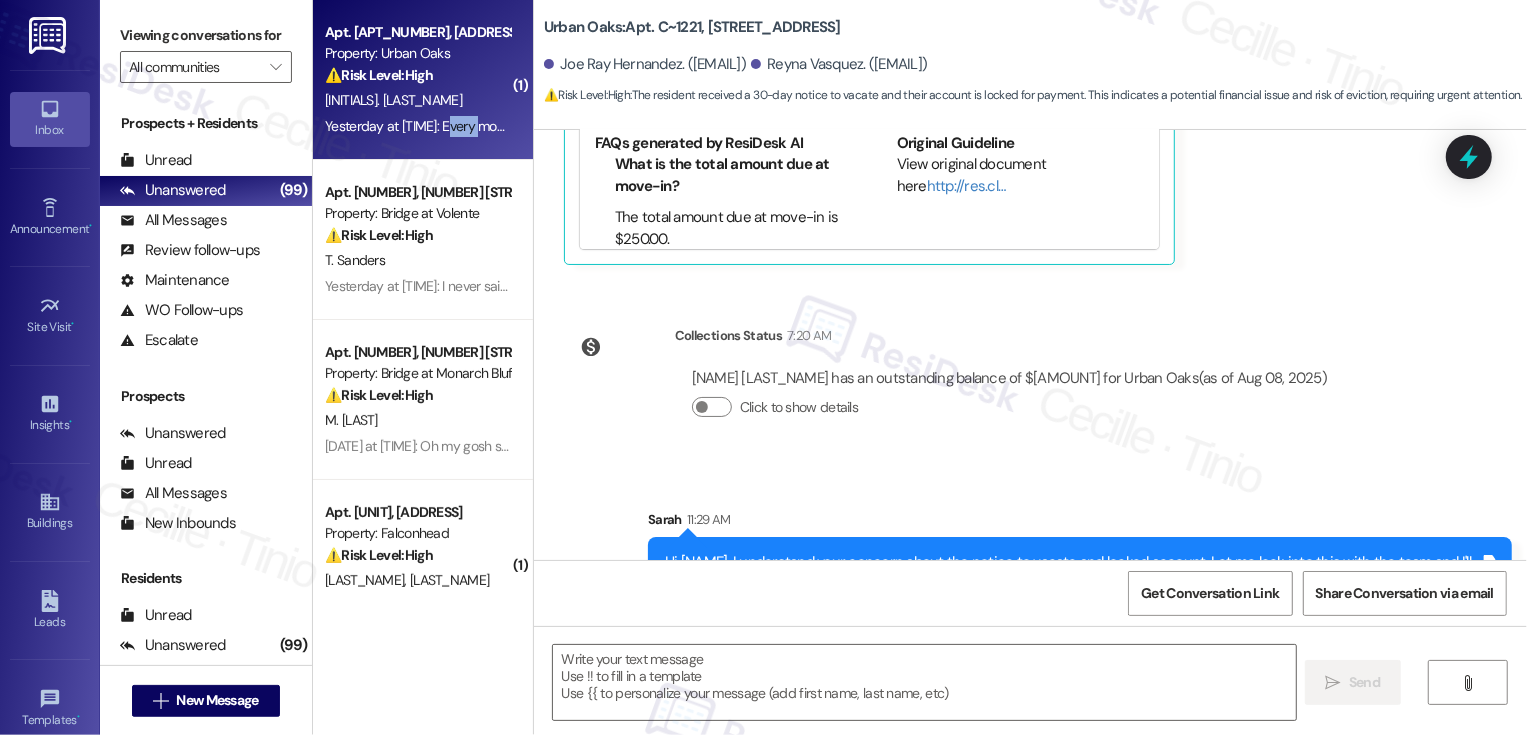 type on "Fetching suggested responses. Please feel free to read through the conversation in the meantime." 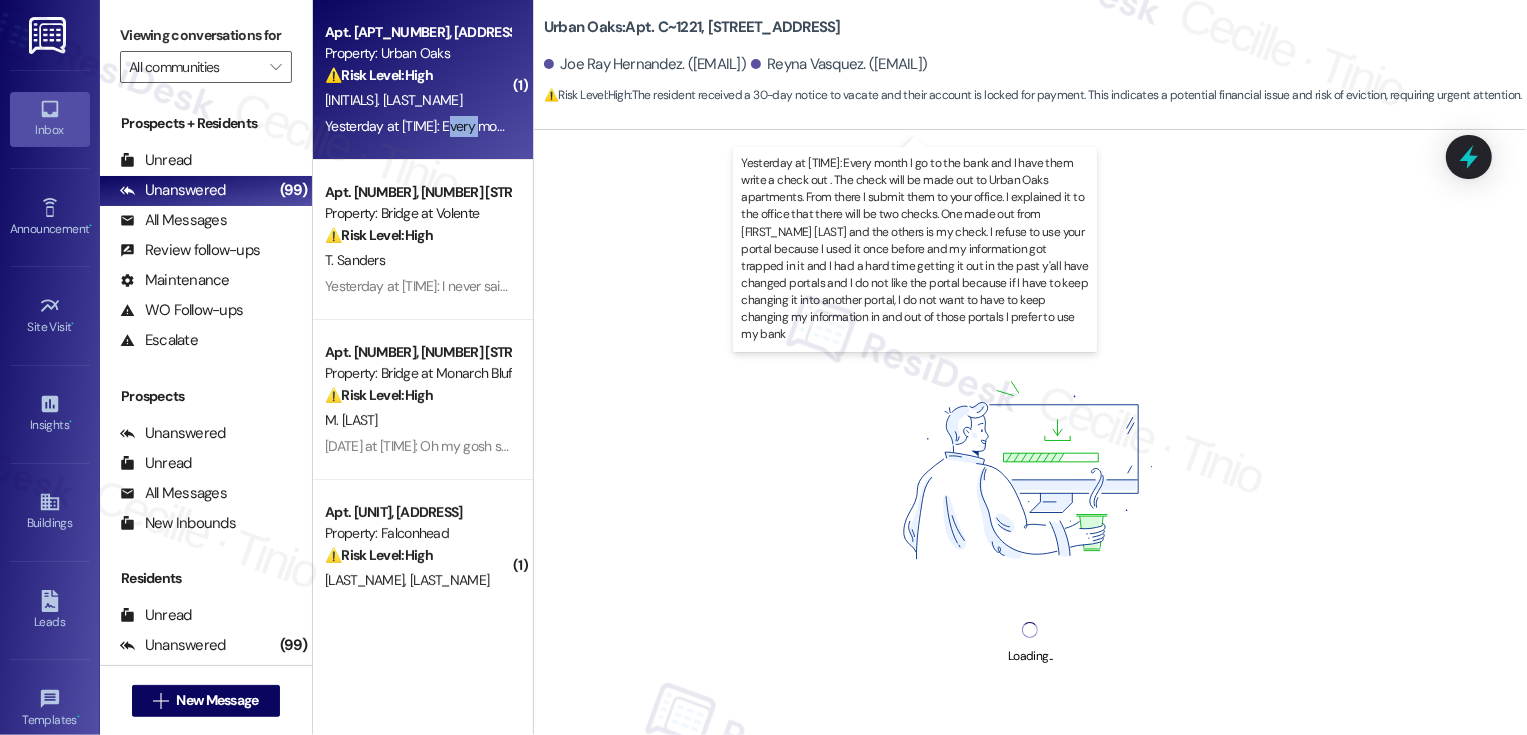 click on "Yesterday at [TIME]: Every month I go to the bank and I have them write a check out . The check will be made out to Urban Oaks apartments. From there I submit them to your office. I explained it to the office that there will be two checks. One made out from [FIRST_NAME] [LAST] and the others is my check. I refuse to use your portal because I used it once before and my information got trapped in it and I had a hard time getting it out in the past y'all have changed portals and I do not like the portal because if I have to keep changing it into another portal, I do not want to have to keep changing my information in and out of those portals I prefer to use my bank" at bounding box center [2237, 126] 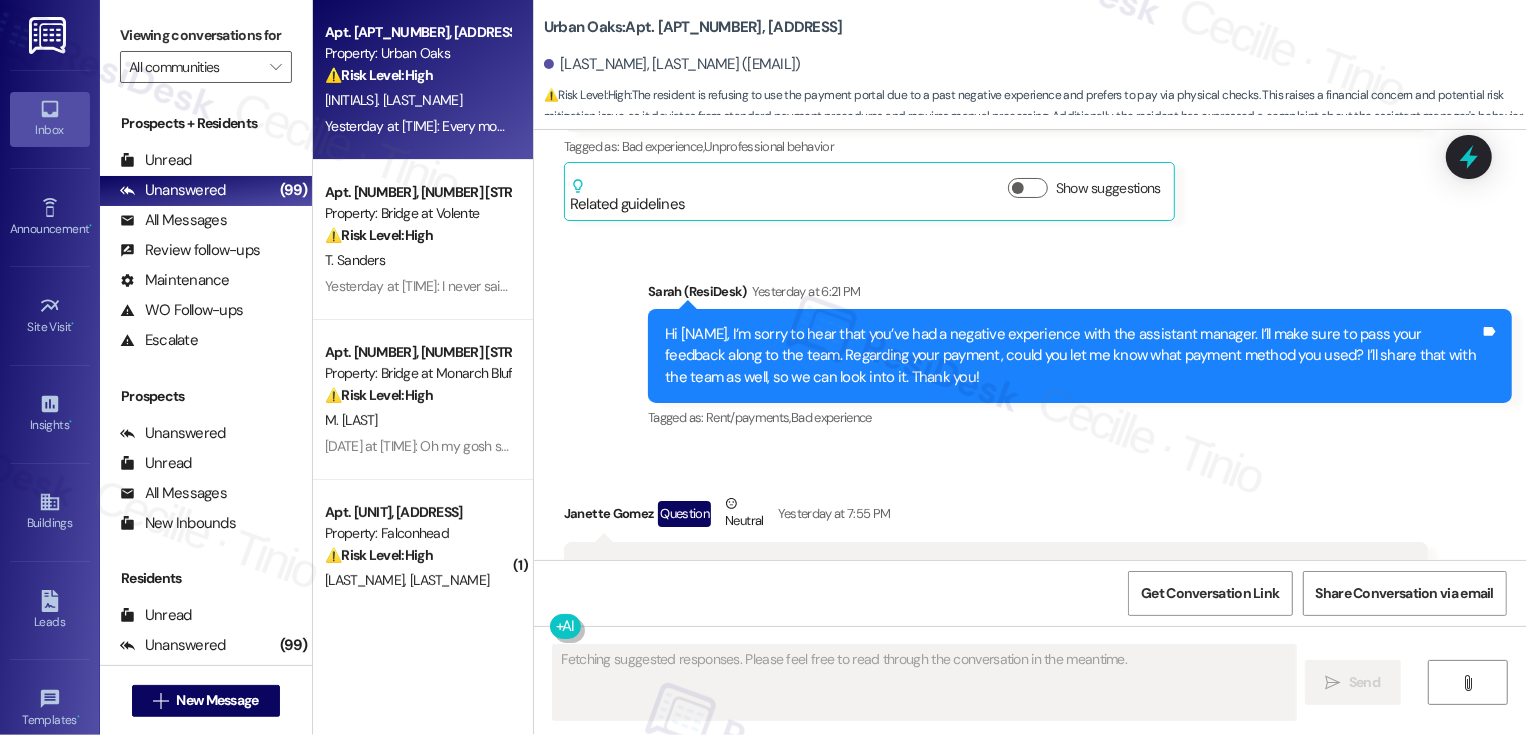 scroll, scrollTop: 2872, scrollLeft: 0, axis: vertical 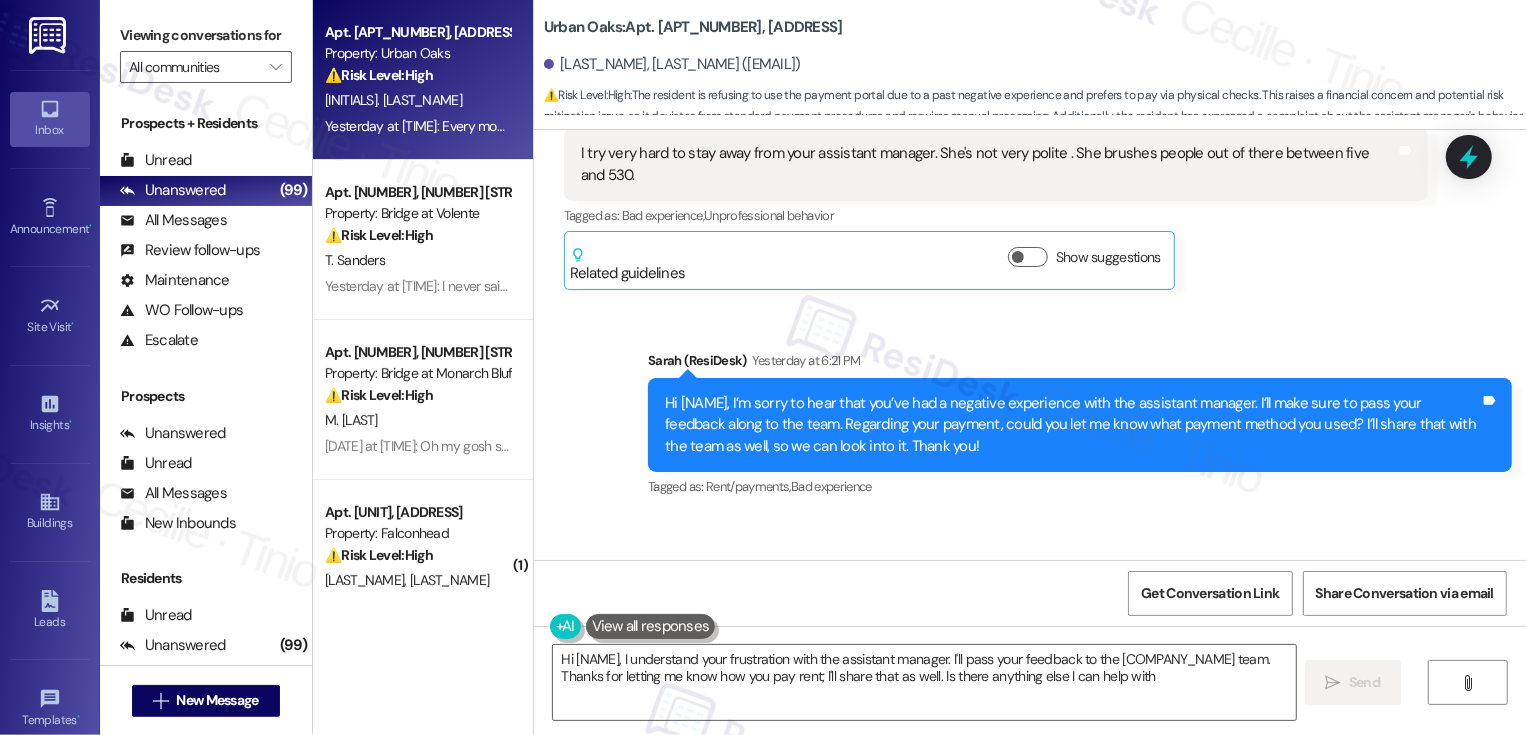 type on "Hi [FIRST_NAME], I understand your frustration with the assistant manager. I'll pass your feedback to the Urban Oaks team. Thanks for letting me know how you pay rent; I'll share that as well. Is there anything else I can help with?" 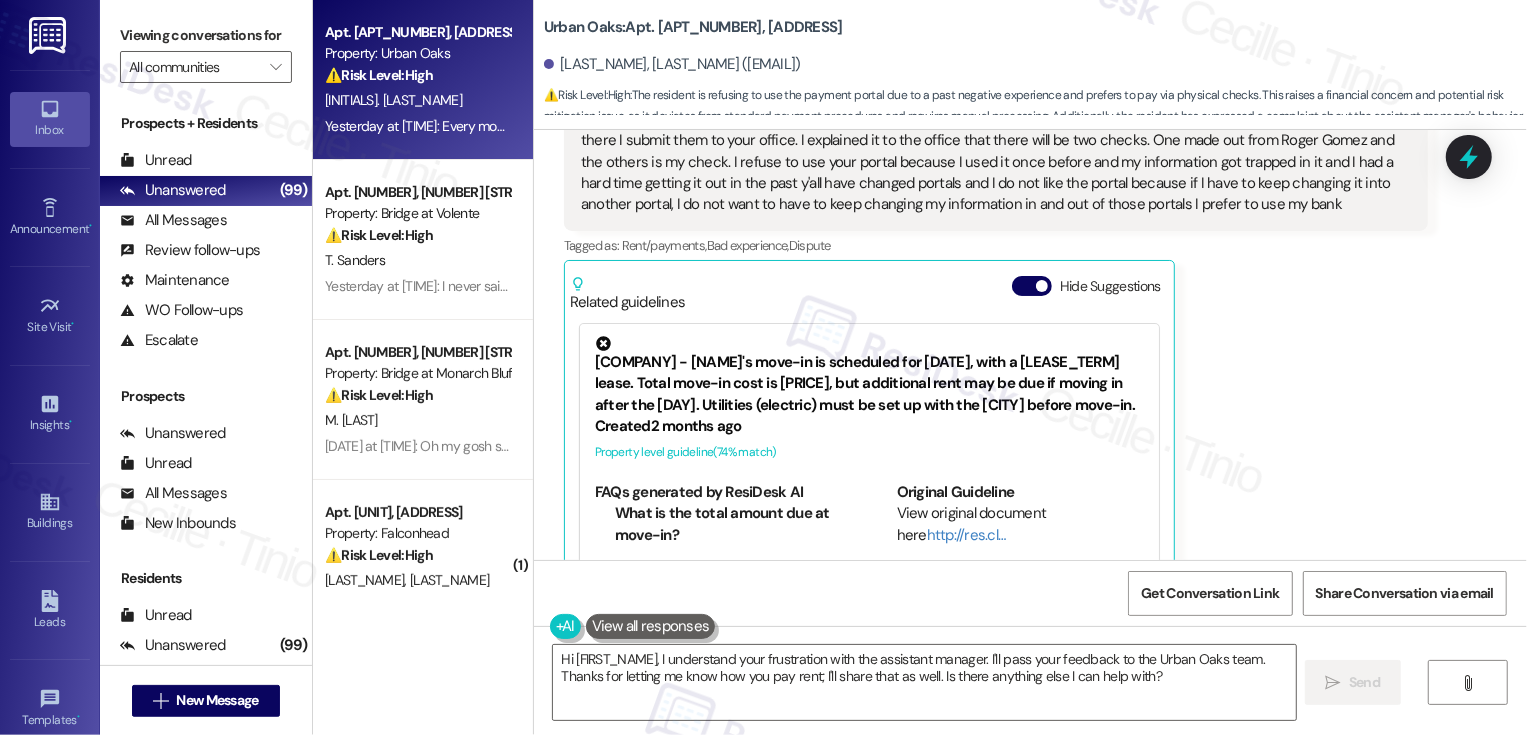 scroll, scrollTop: 3404, scrollLeft: 0, axis: vertical 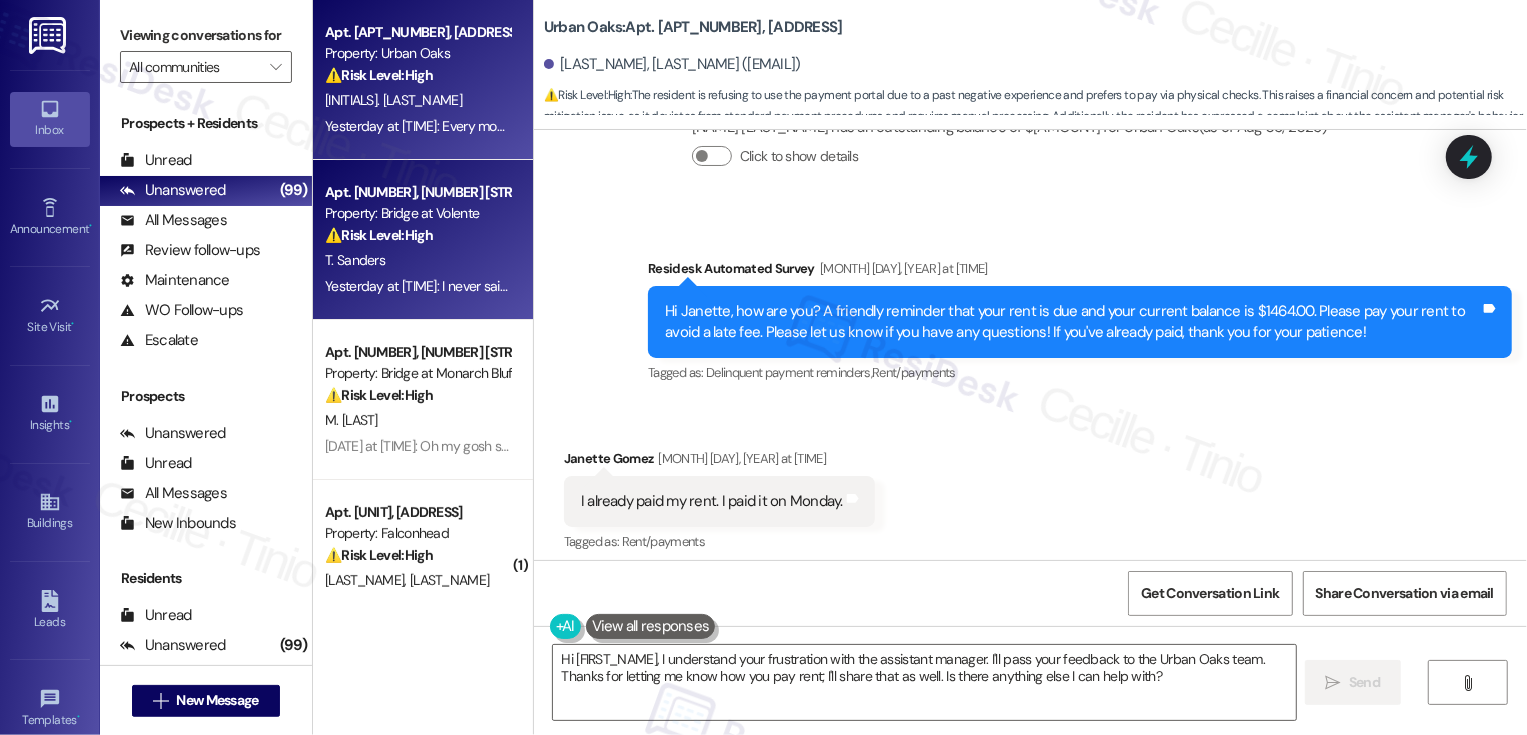 click on "[TIME]: I never said anything, but the left side of my stove isn't working the front burner or the back burner. I'd just like to get that fixed other than that everything is working OK [TIME]: I never said anything, but the left side of my stove isn't working the front burner or the back burner. I'd just like to get that fixed other than that everything is working OK" at bounding box center [863, 286] 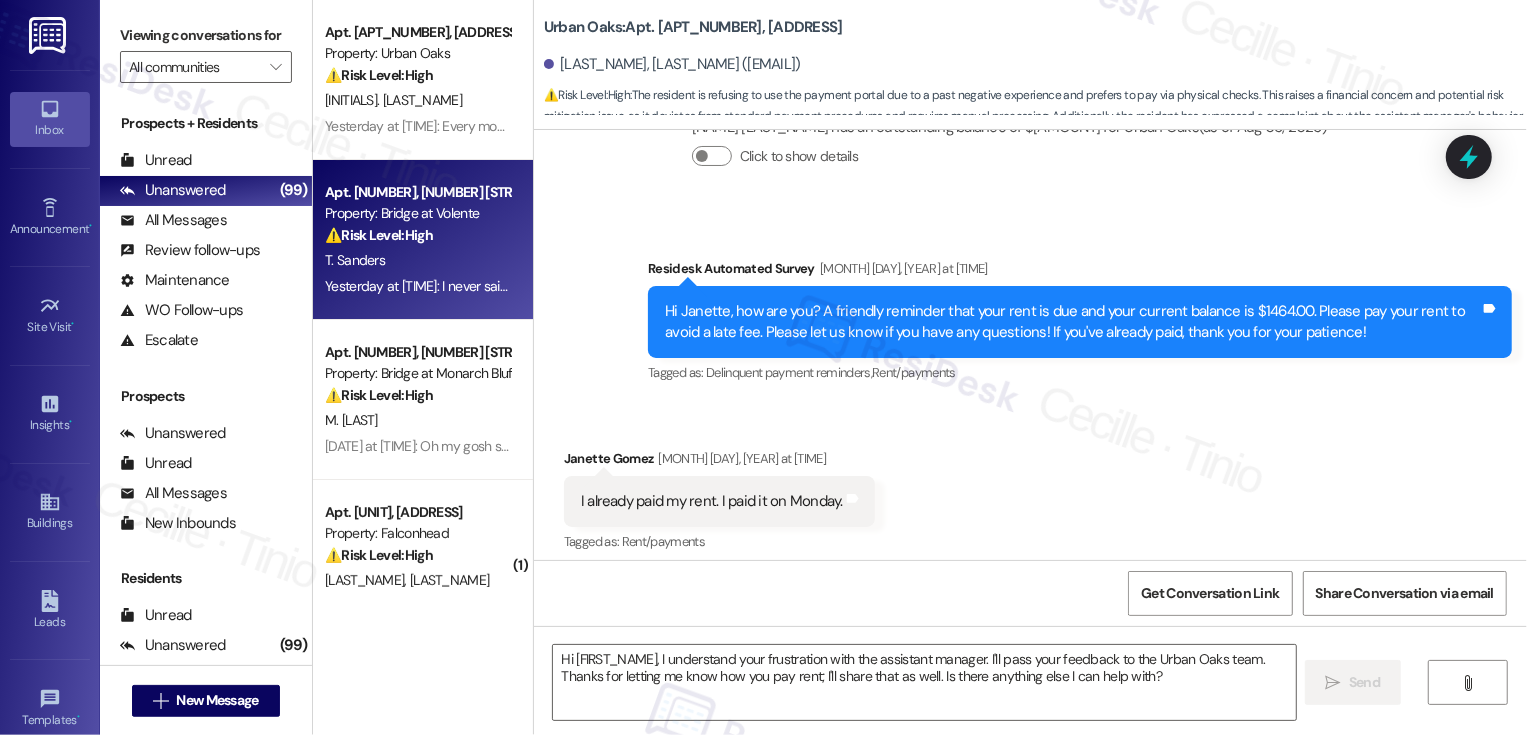 click on "[TIME]: I never said anything, but the left side of my stove isn't working the front burner or the back burner. I'd just like to get that fixed other than that everything is working OK [TIME]: I never said anything, but the left side of my stove isn't working the front burner or the back burner. I'd just like to get that fixed other than that everything is working OK" at bounding box center [863, 286] 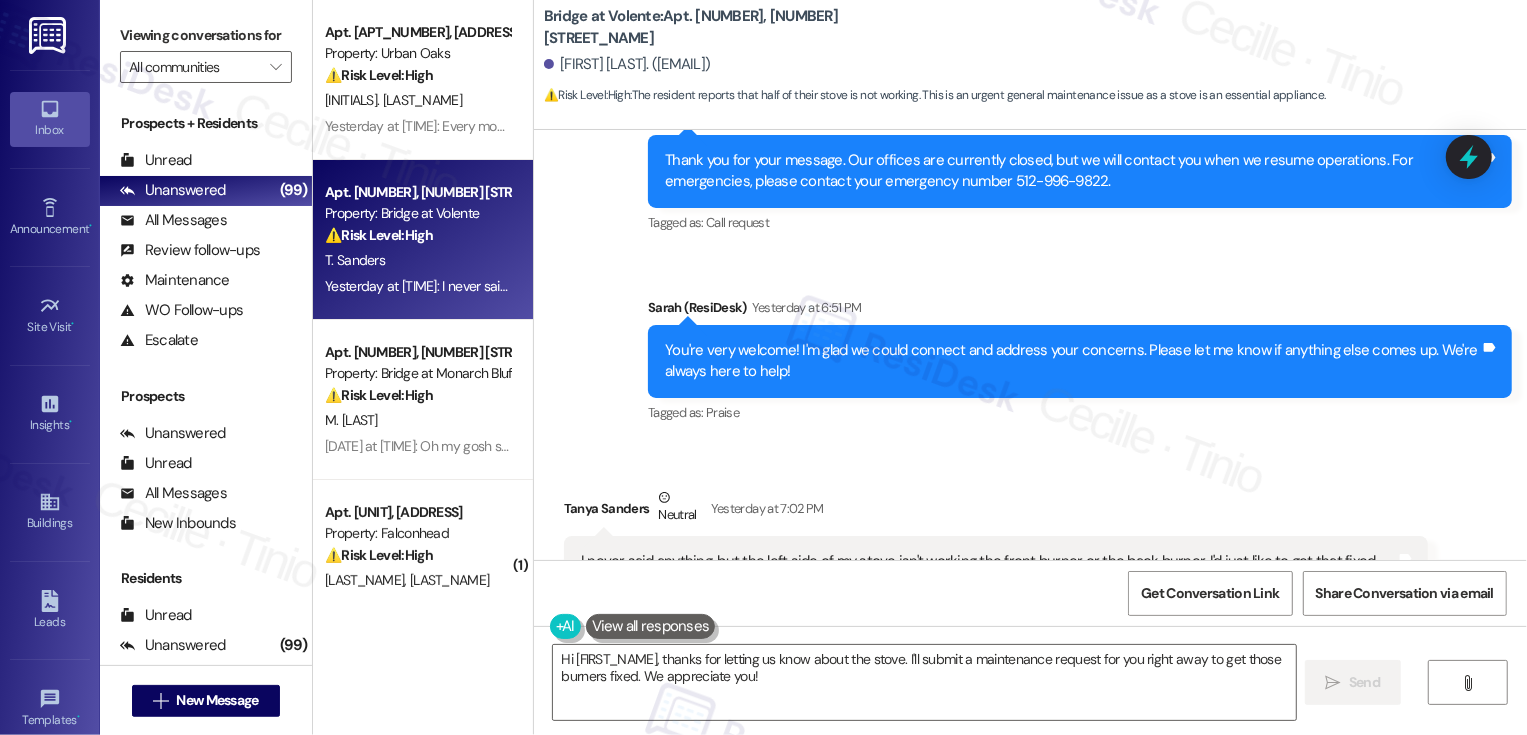 scroll, scrollTop: 6051, scrollLeft: 0, axis: vertical 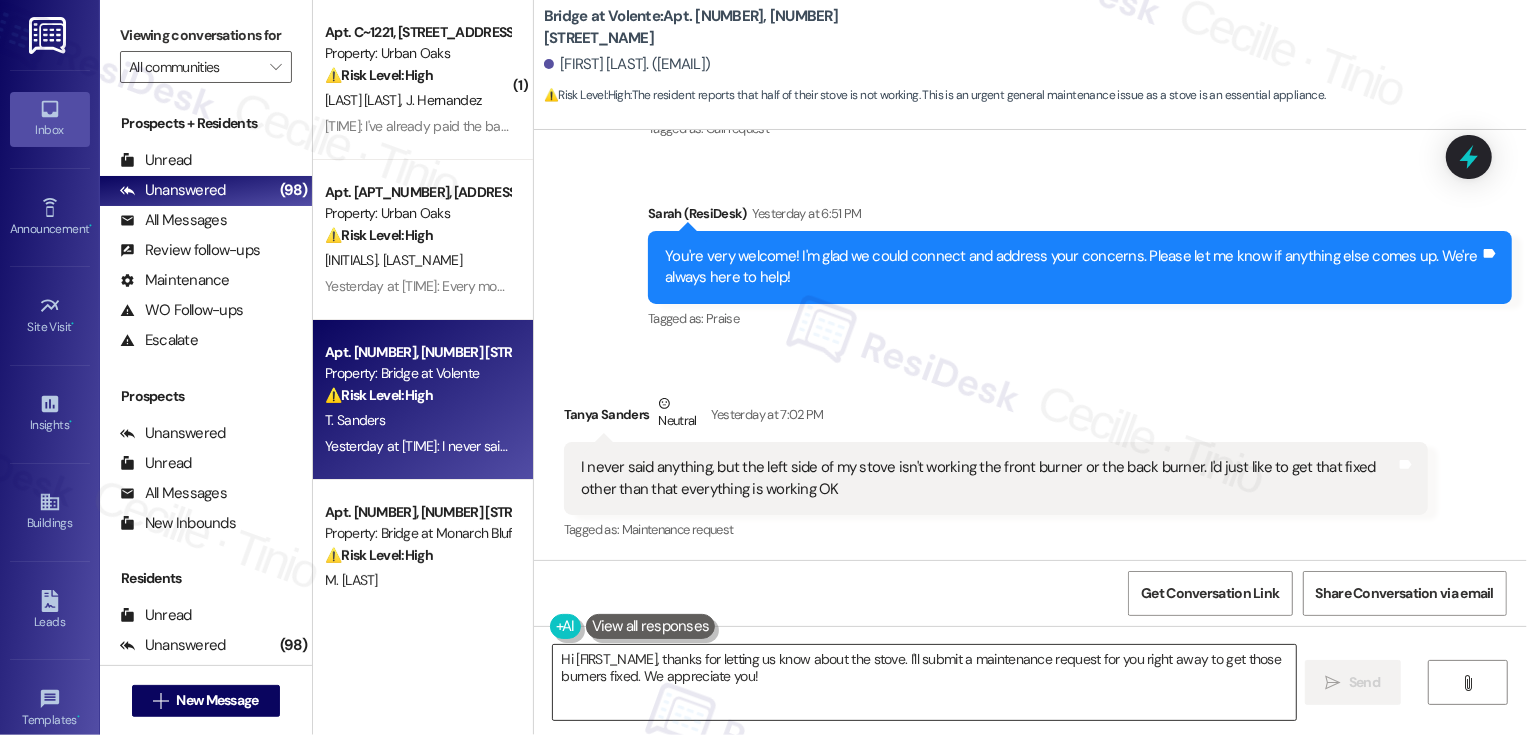 click on "Hi [FIRST_NAME], thanks for letting us know about the stove. I'll submit a maintenance request for you right away to get those burners fixed. We appreciate you!" at bounding box center [924, 682] 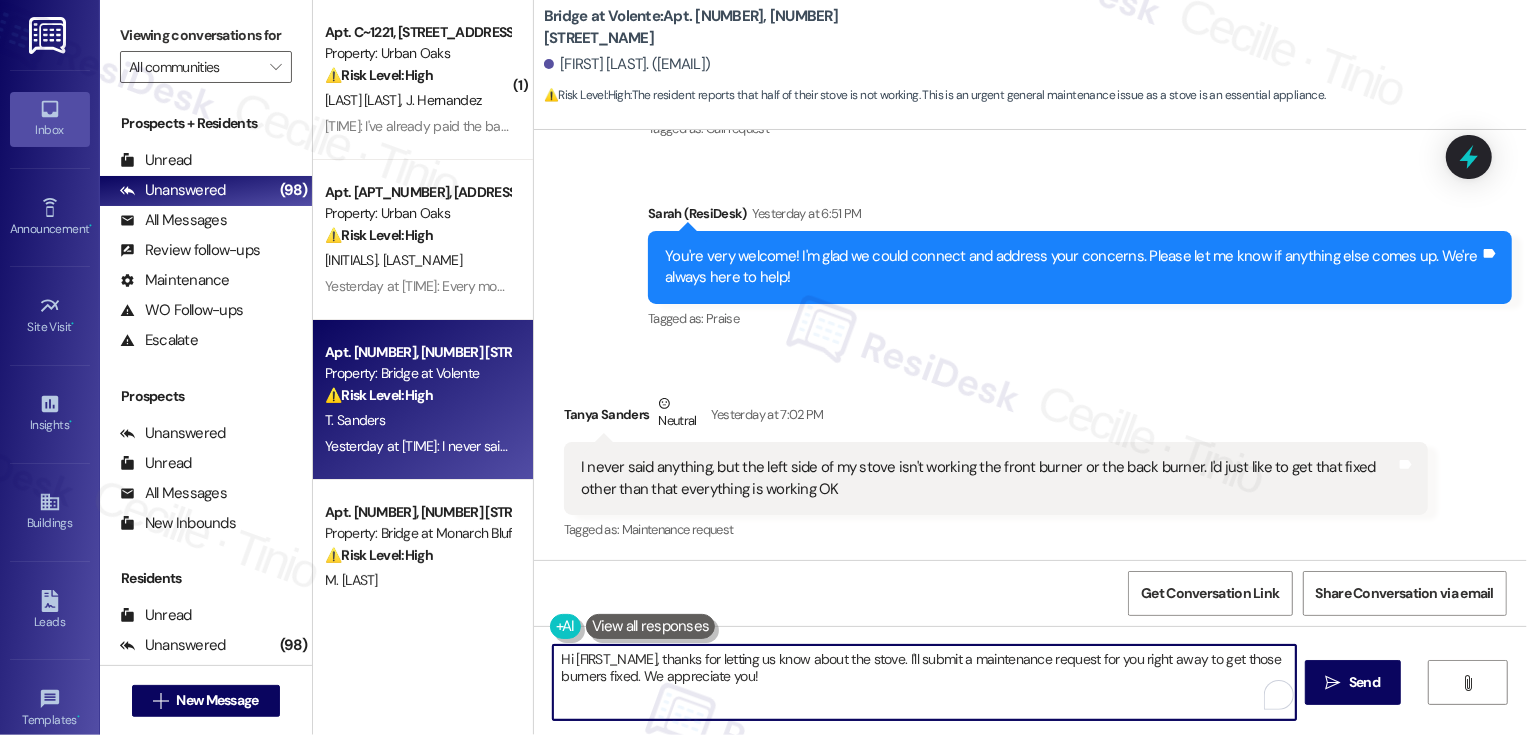 scroll, scrollTop: 182, scrollLeft: 0, axis: vertical 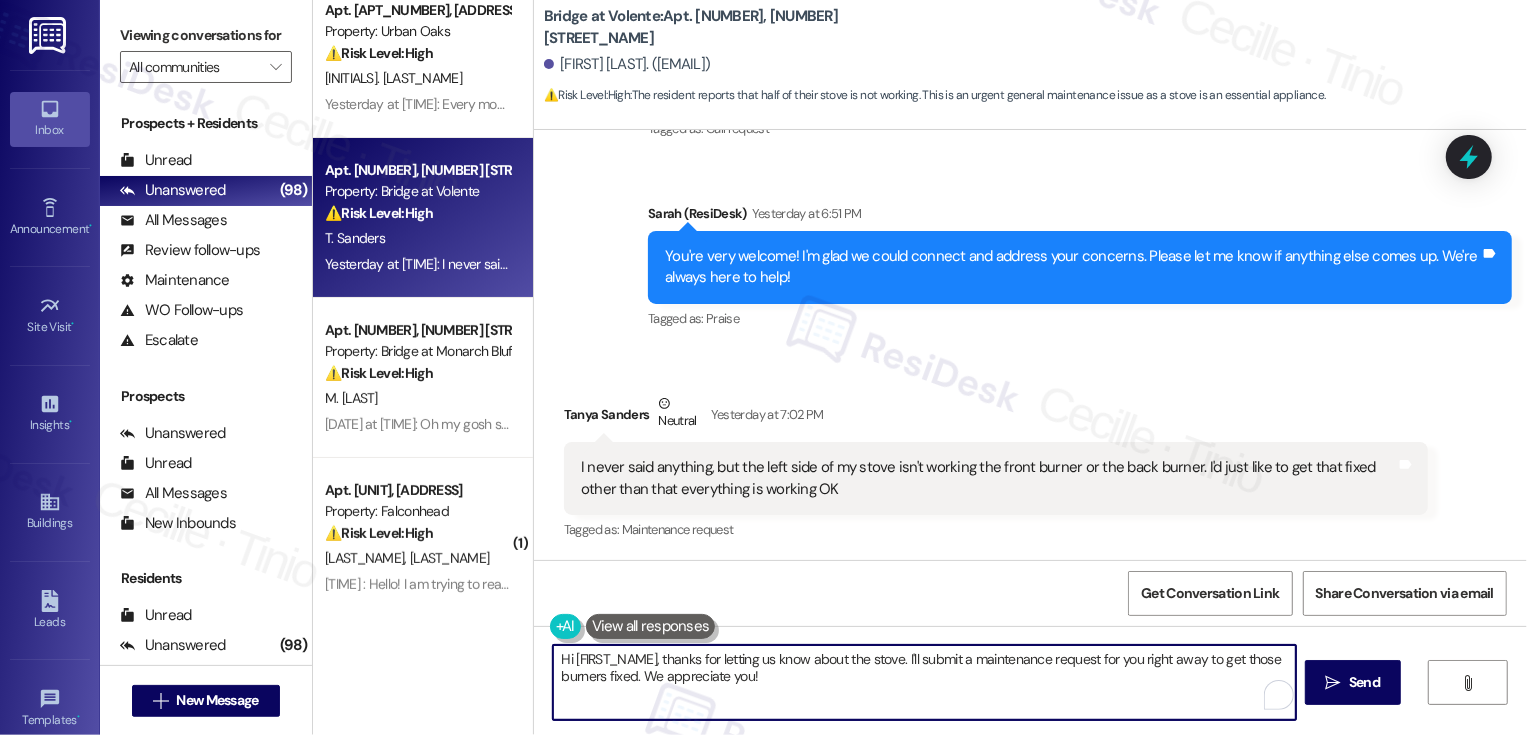click on "Hi [FIRST_NAME], thanks for letting us know about the stove. I'll submit a maintenance request for you right away to get those burners fixed. We appreciate you!" at bounding box center [924, 682] 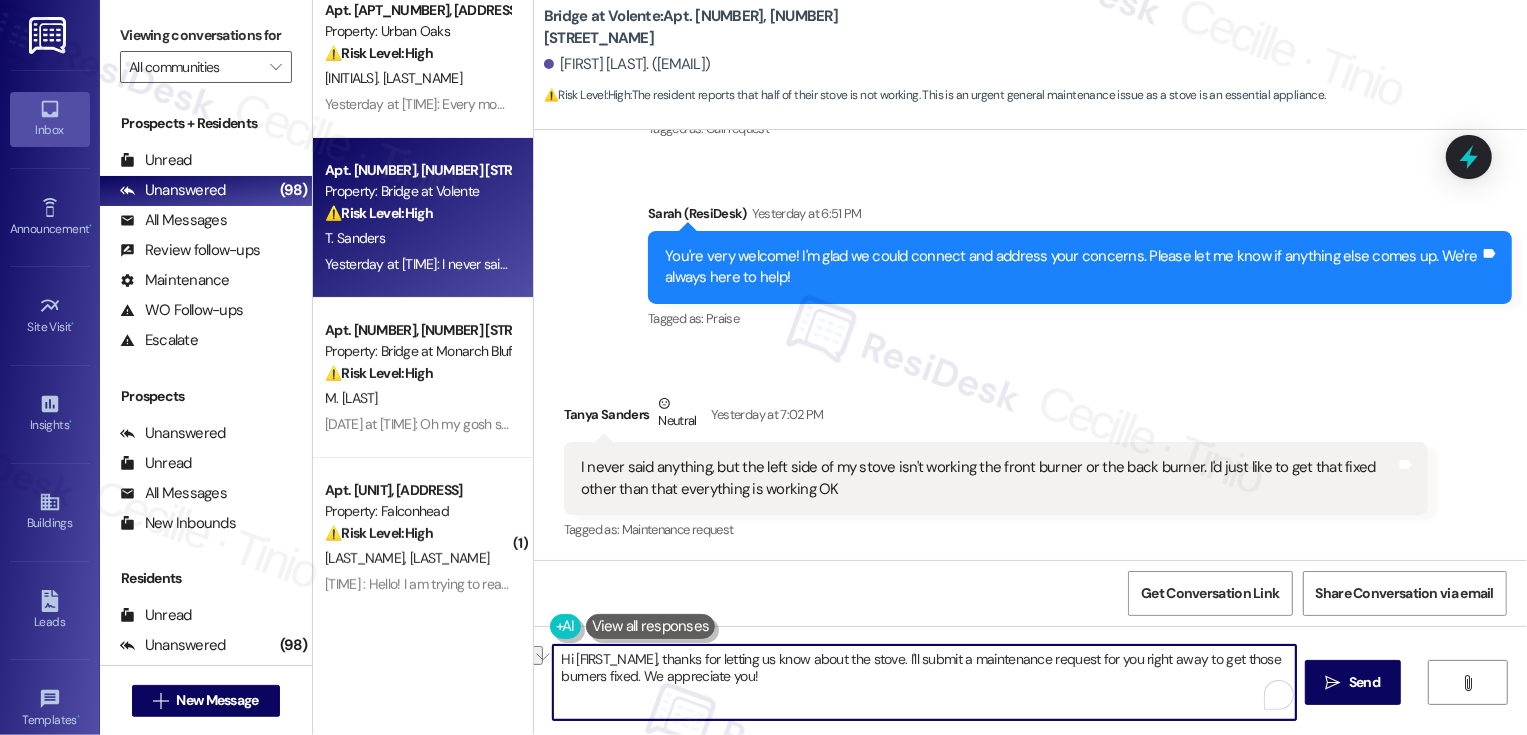 drag, startPoint x: 659, startPoint y: 658, endPoint x: 529, endPoint y: 658, distance: 130 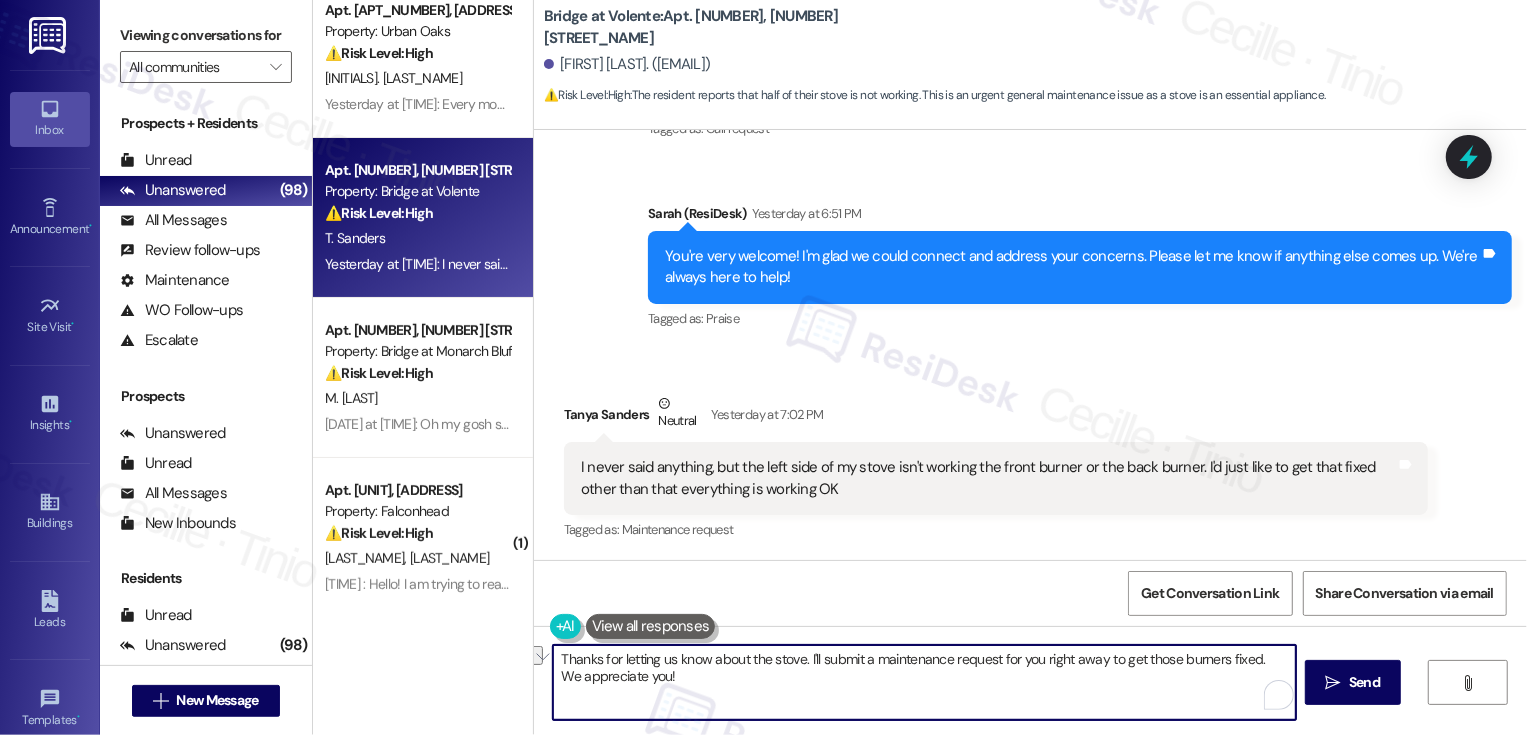 drag, startPoint x: 1035, startPoint y: 660, endPoint x: 1098, endPoint y: 663, distance: 63.07139 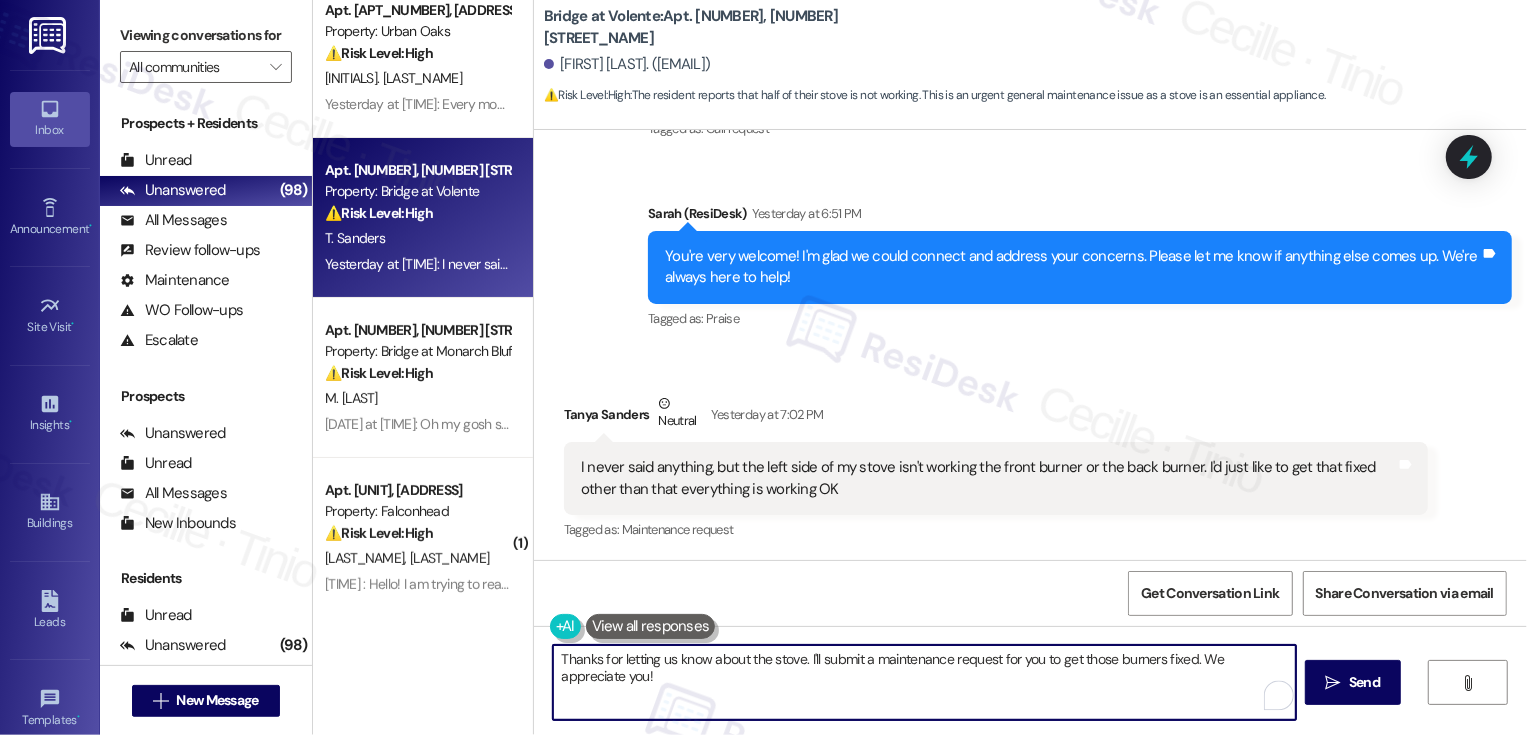 drag, startPoint x: 1193, startPoint y: 655, endPoint x: 1193, endPoint y: 670, distance: 15 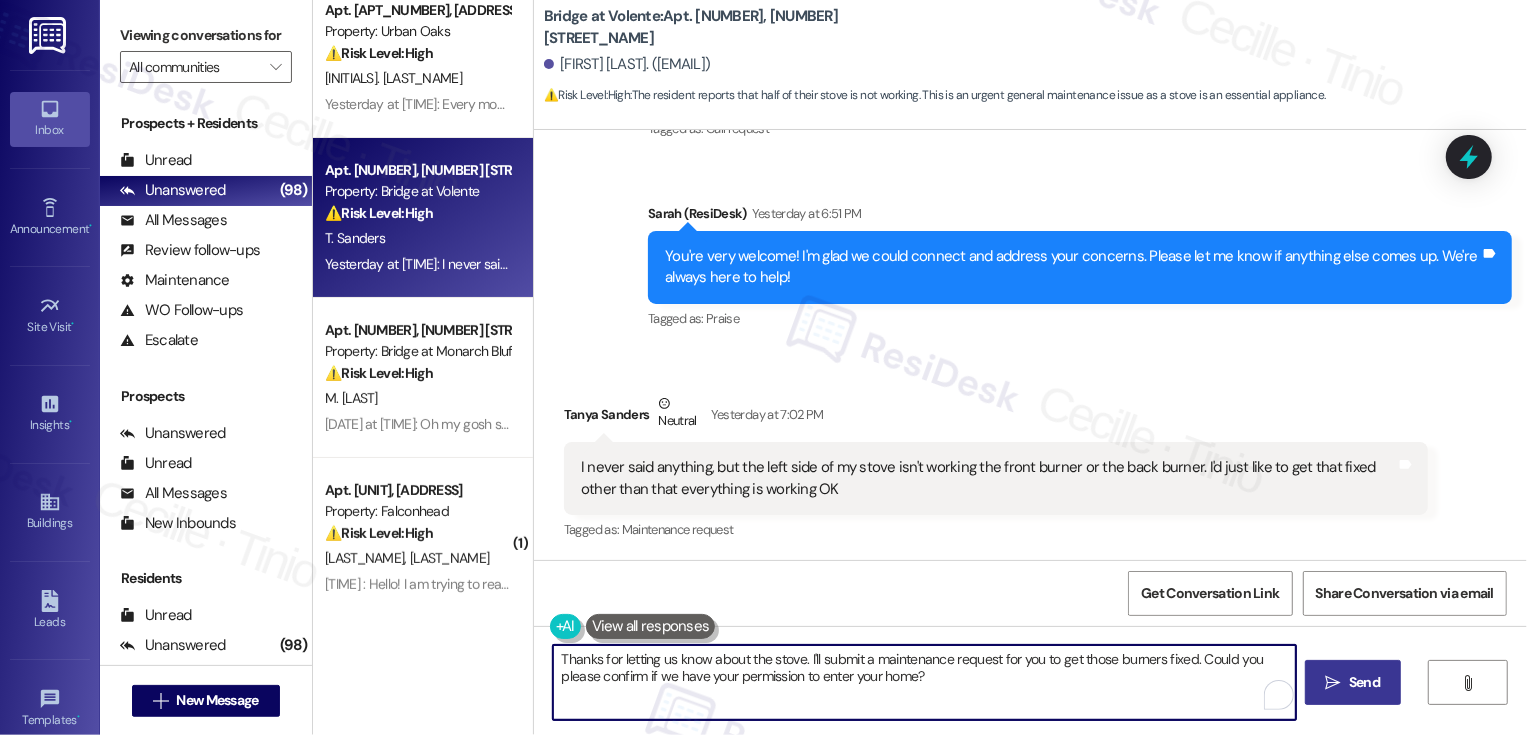 type on "Thanks for letting us know about the stove. I'll submit a maintenance request for you to get those burners fixed. Could you please confirm if we have your permission to enter your home?" 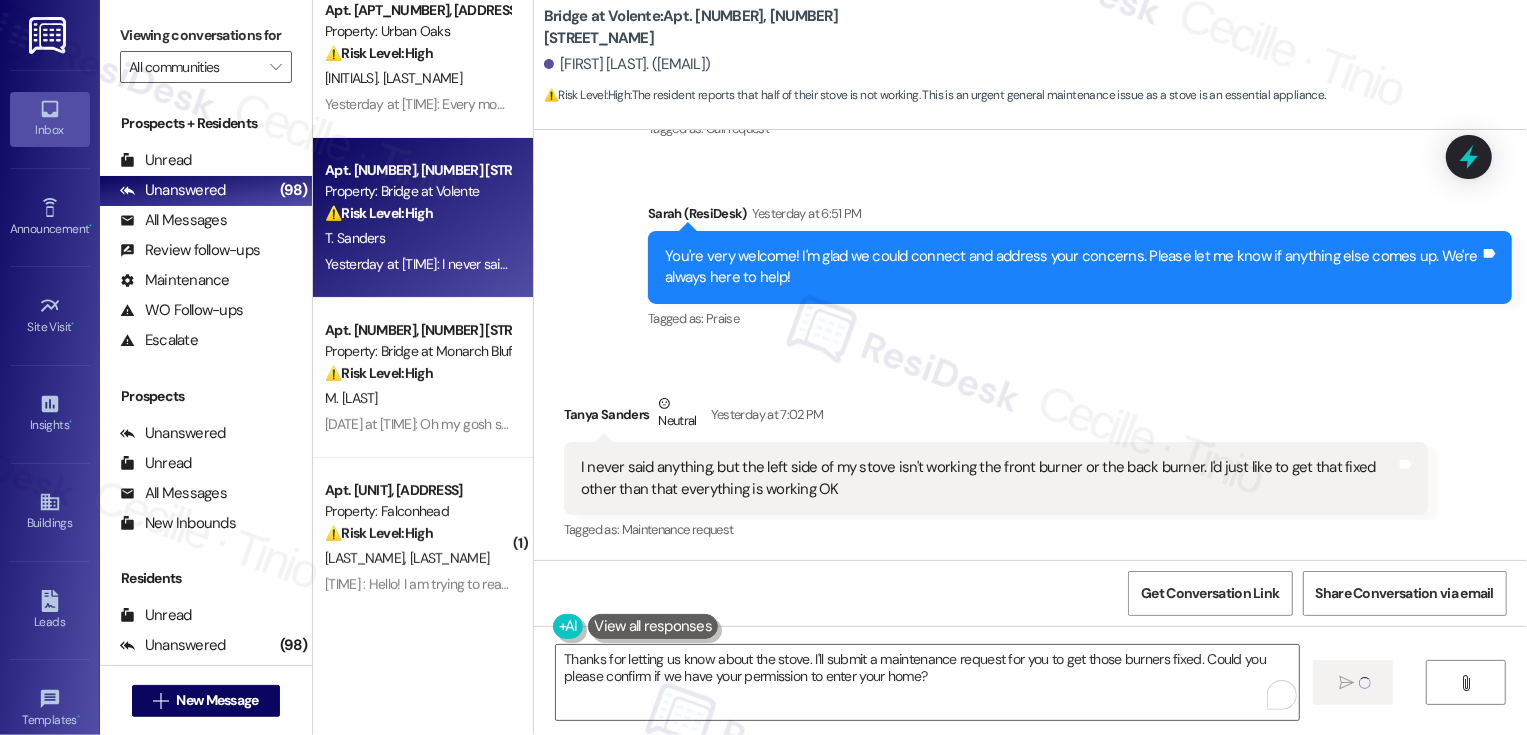 type 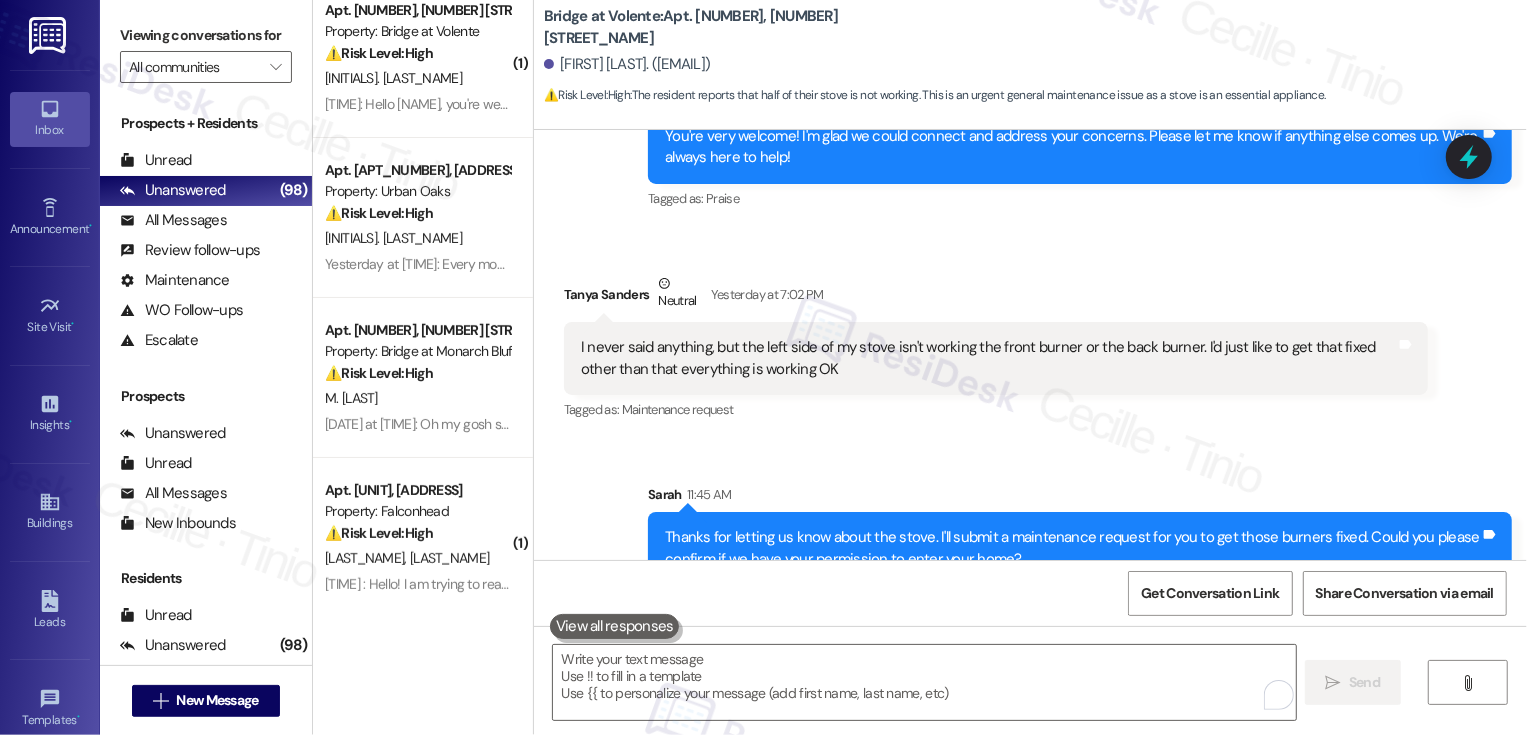 scroll, scrollTop: 6162, scrollLeft: 0, axis: vertical 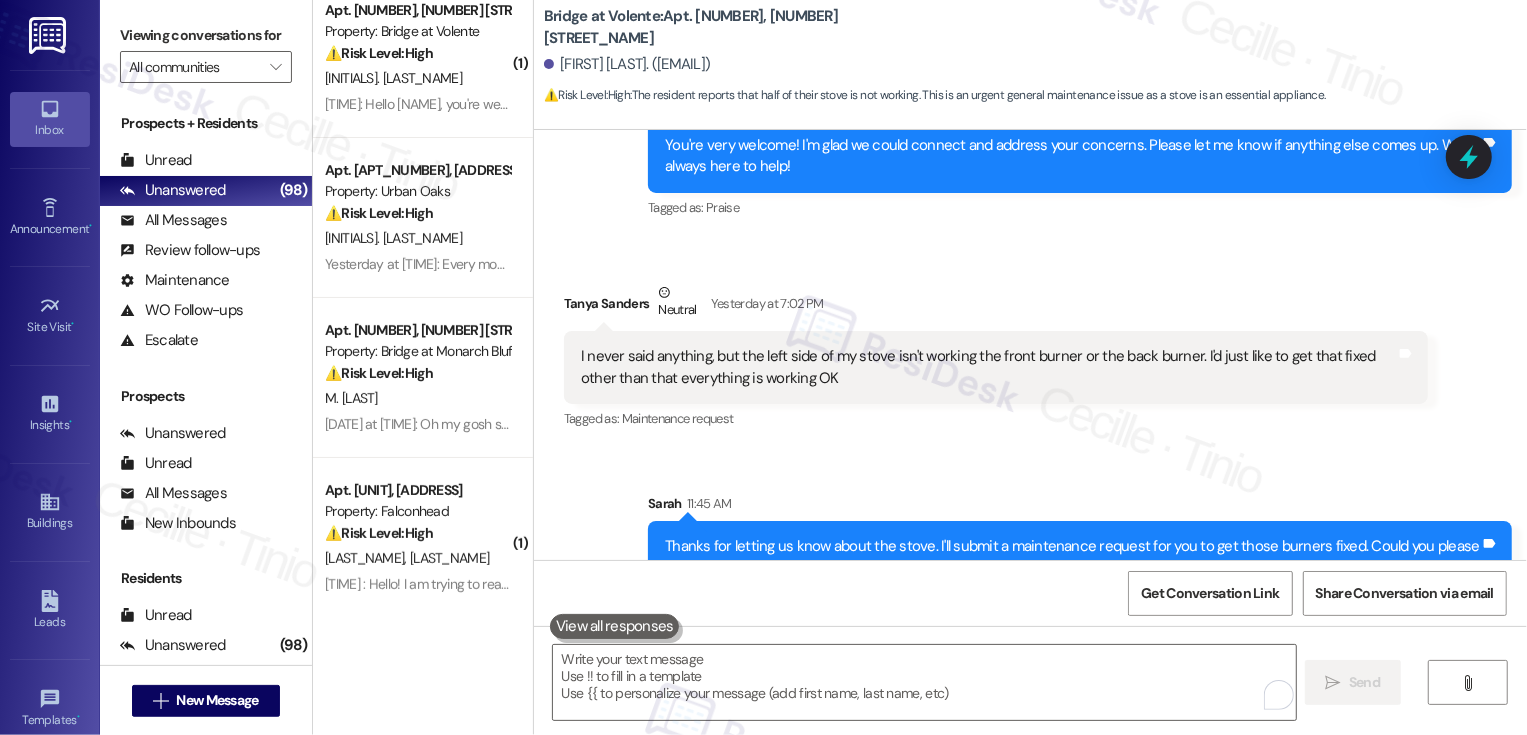 click on "Bridge at Volente:  Apt. [NUMBER], [NUMBER] [STREET_NAME] [STREET_SUFFIX]" at bounding box center (744, 27) 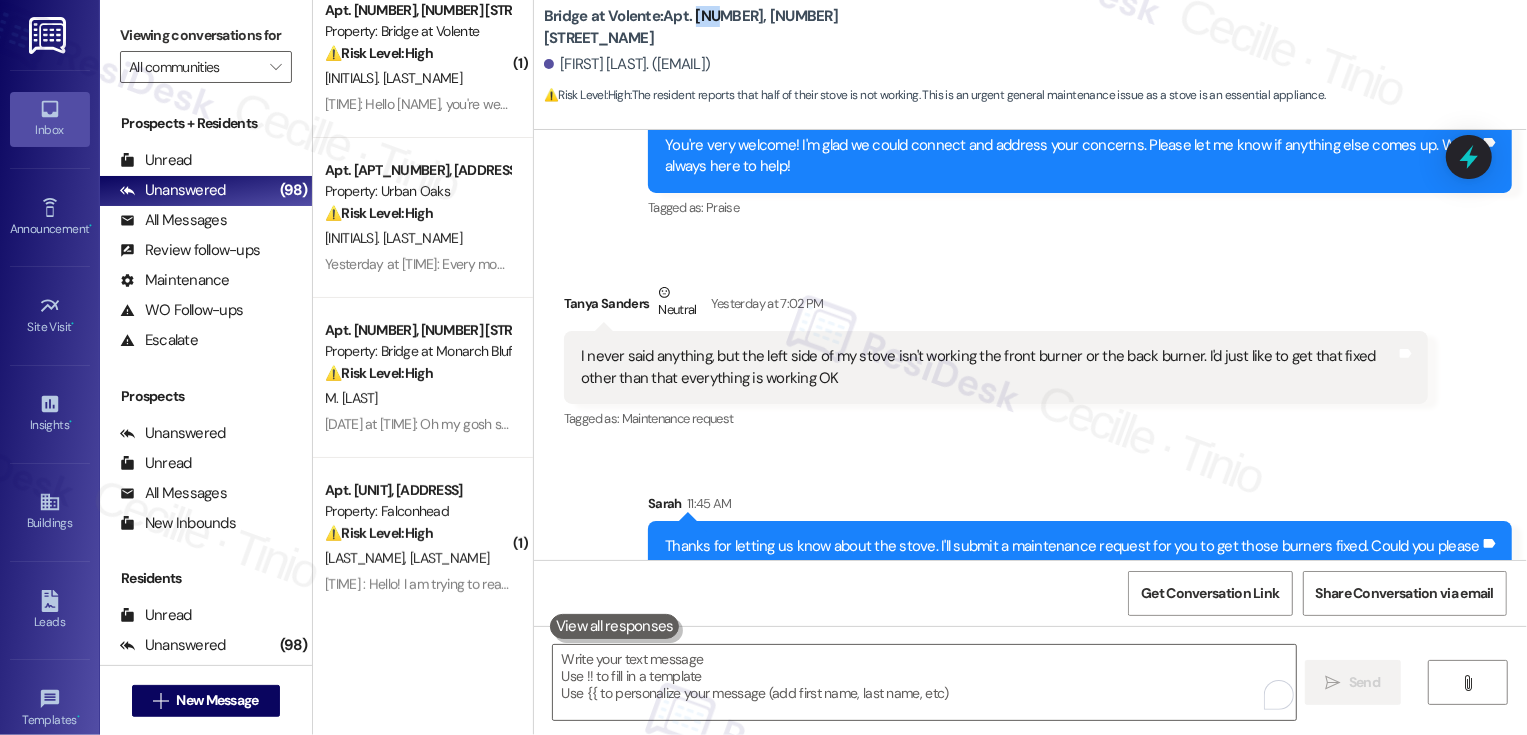 copy on "514" 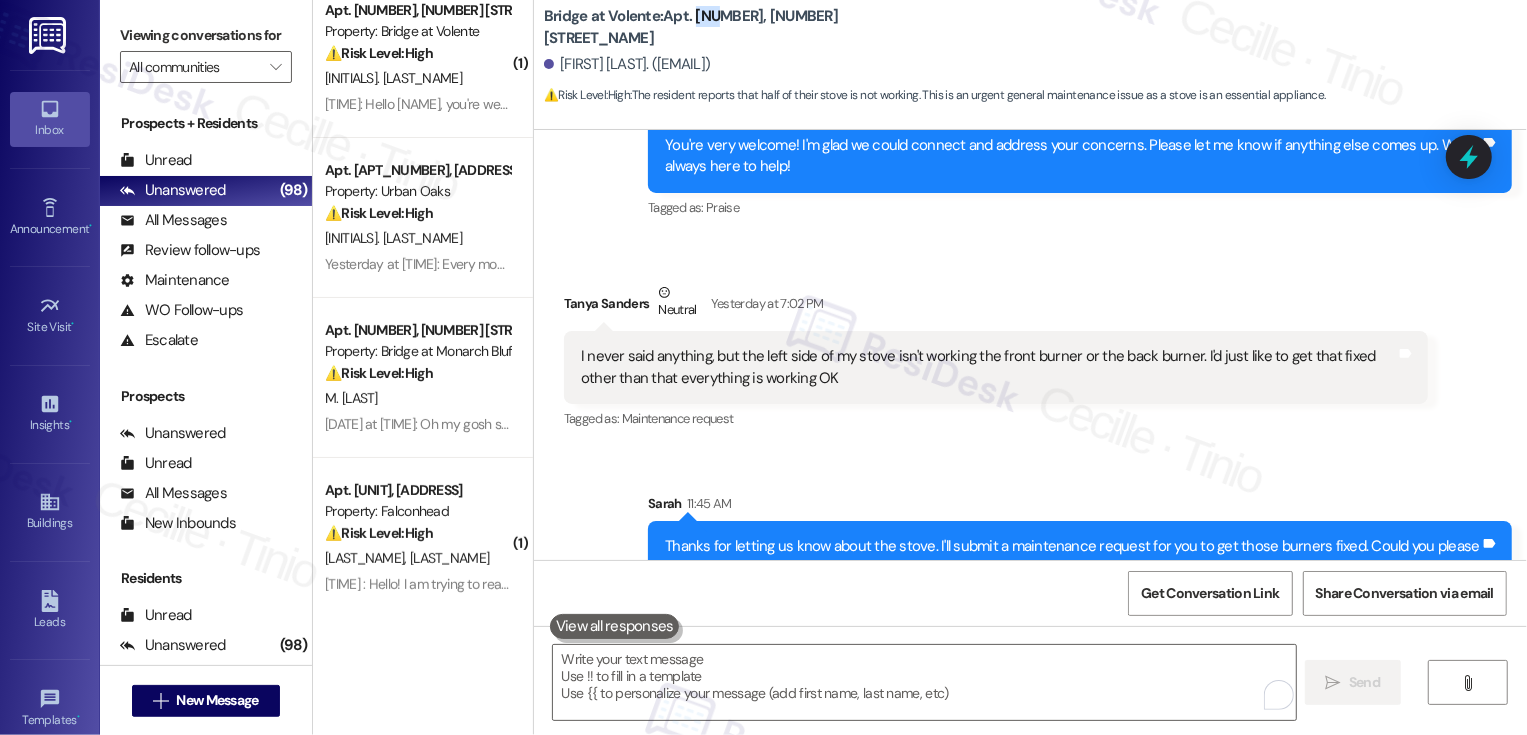 scroll, scrollTop: 6211, scrollLeft: 0, axis: vertical 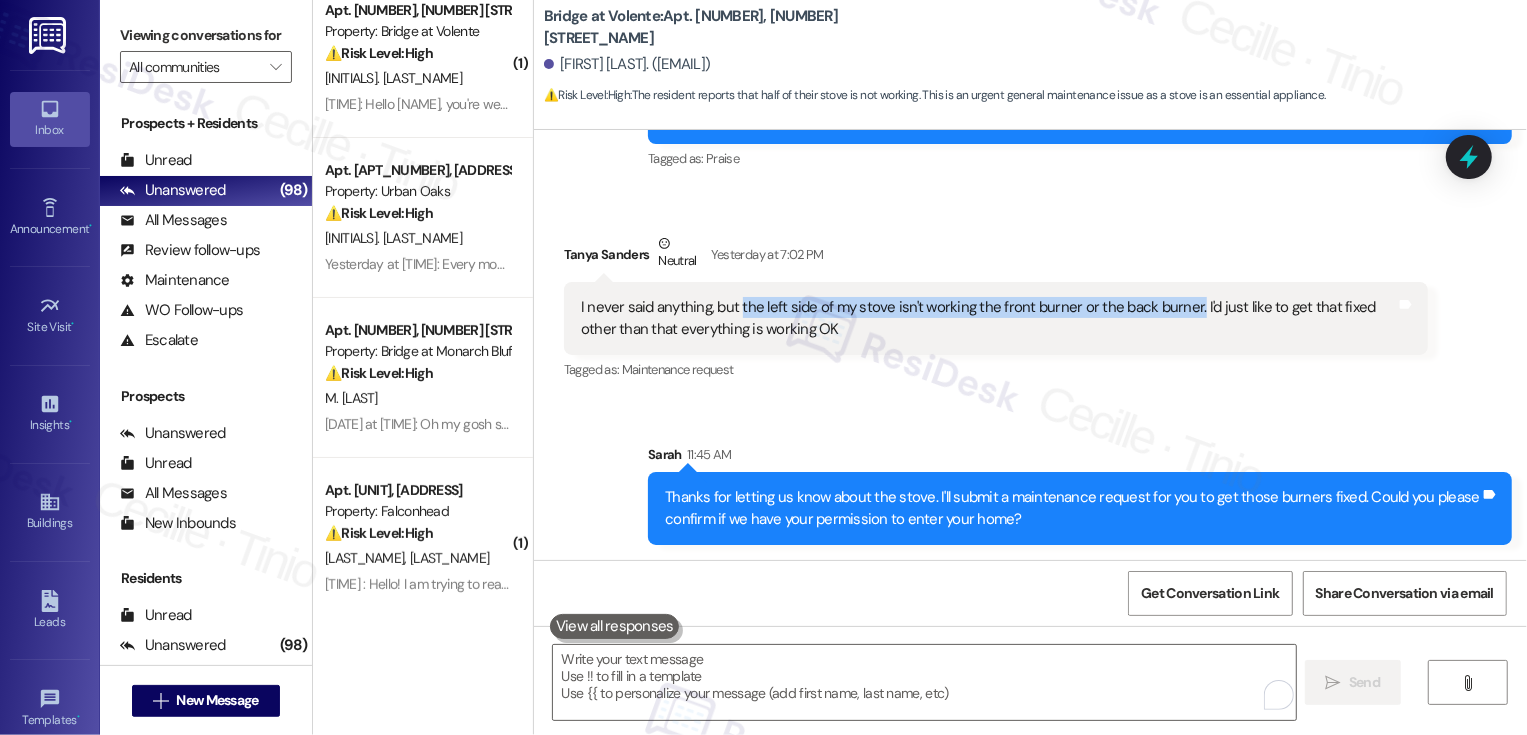 drag, startPoint x: 725, startPoint y: 305, endPoint x: 1175, endPoint y: 305, distance: 450 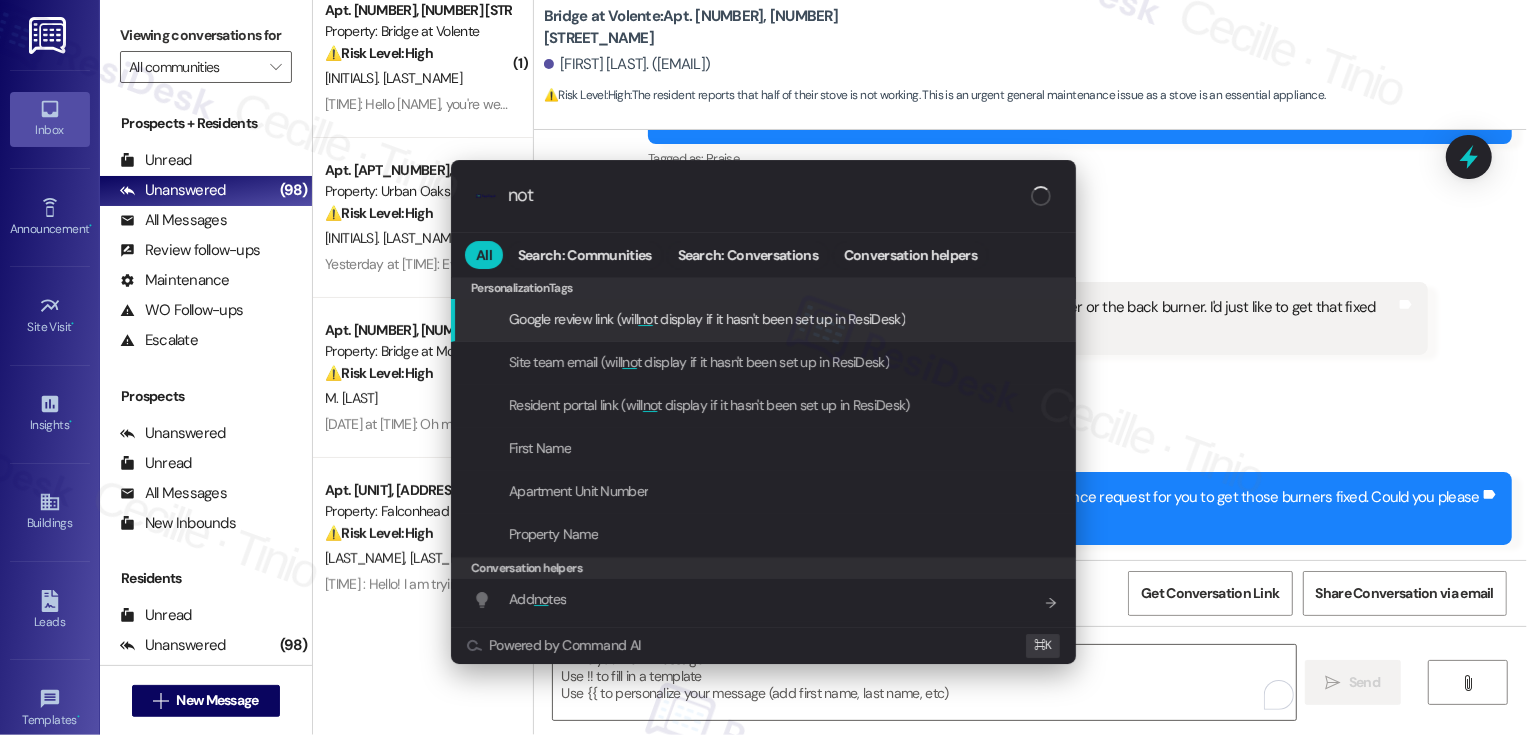 type on "note" 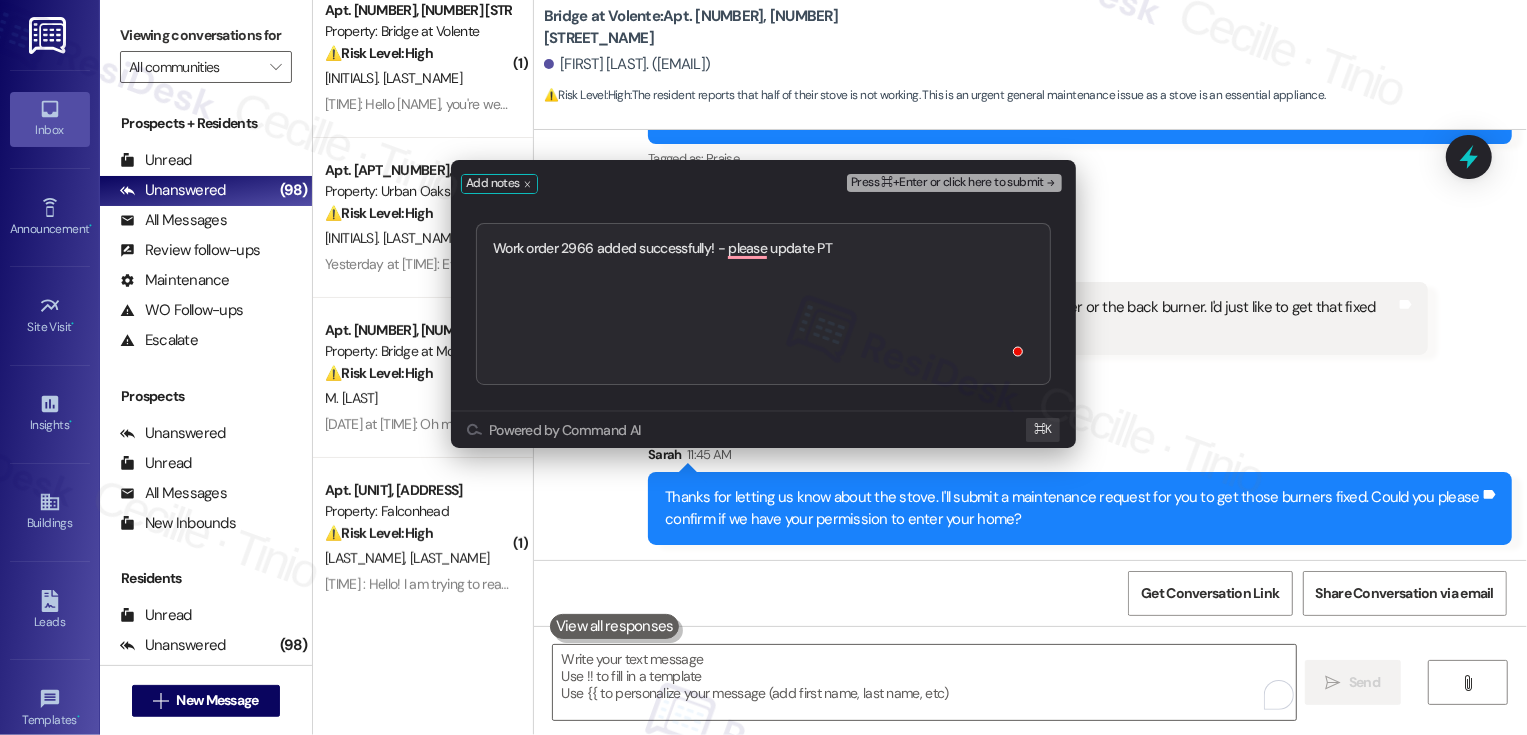 type on "Work order 2966 added successfully! - please update PTE" 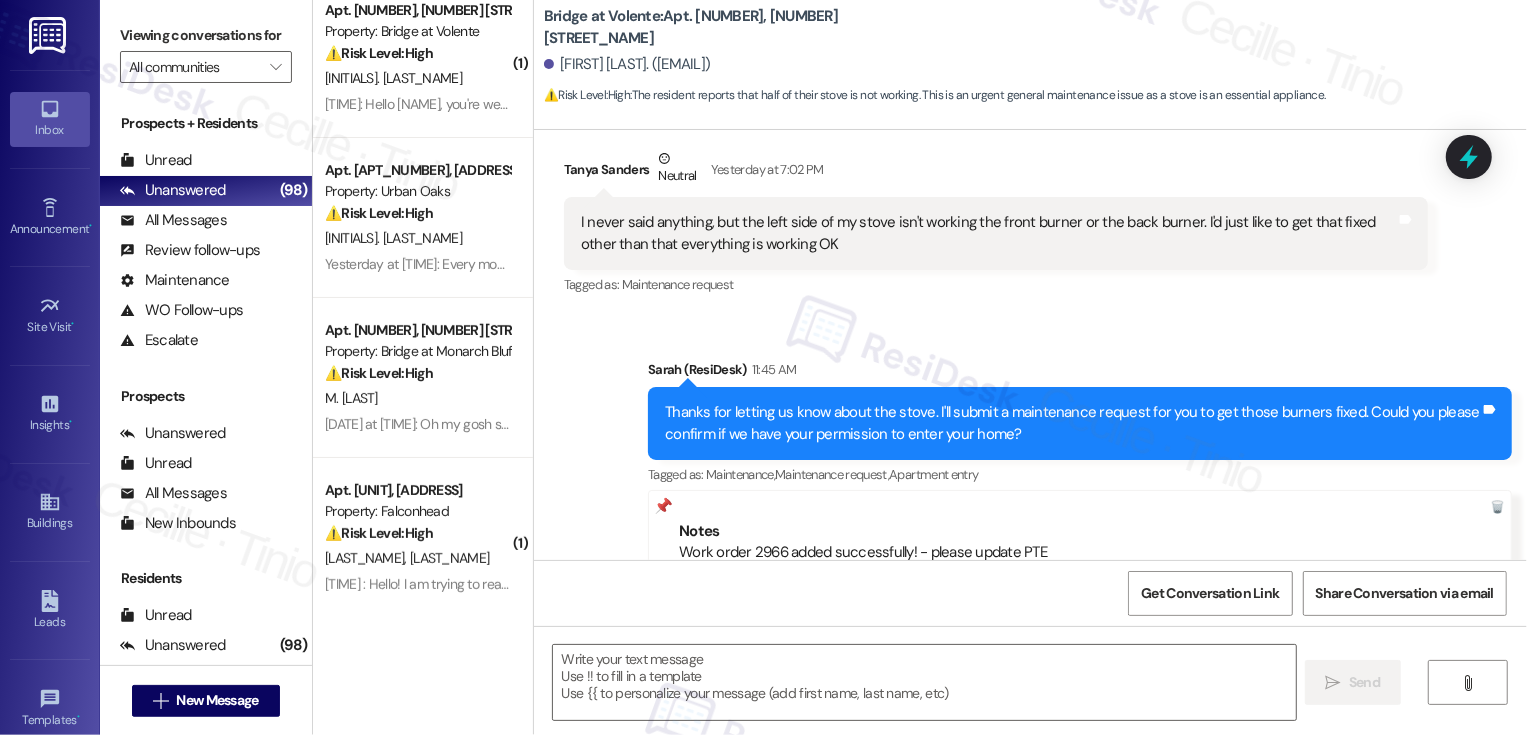 scroll, scrollTop: 6273, scrollLeft: 0, axis: vertical 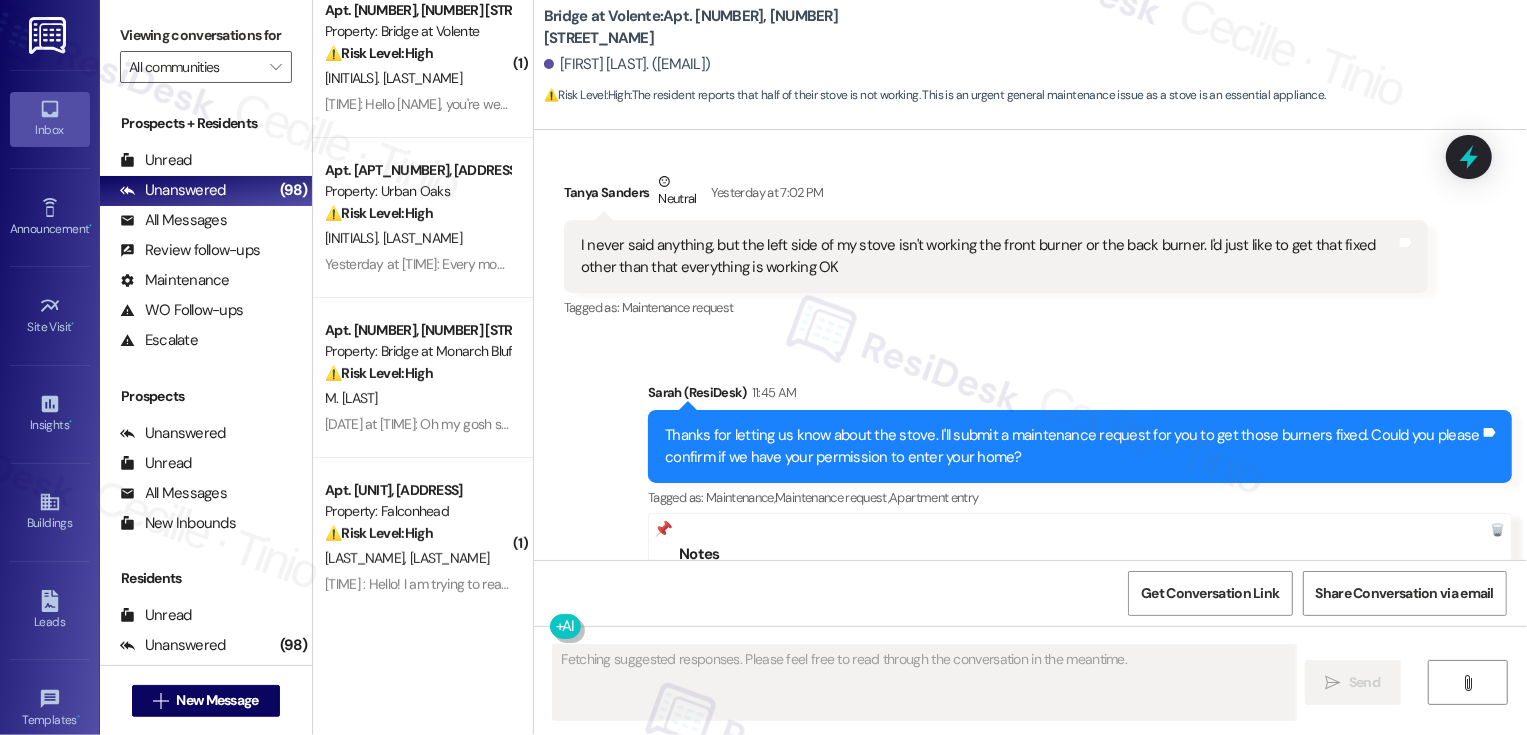 drag, startPoint x: 727, startPoint y: 245, endPoint x: 1162, endPoint y: 248, distance: 435.01035 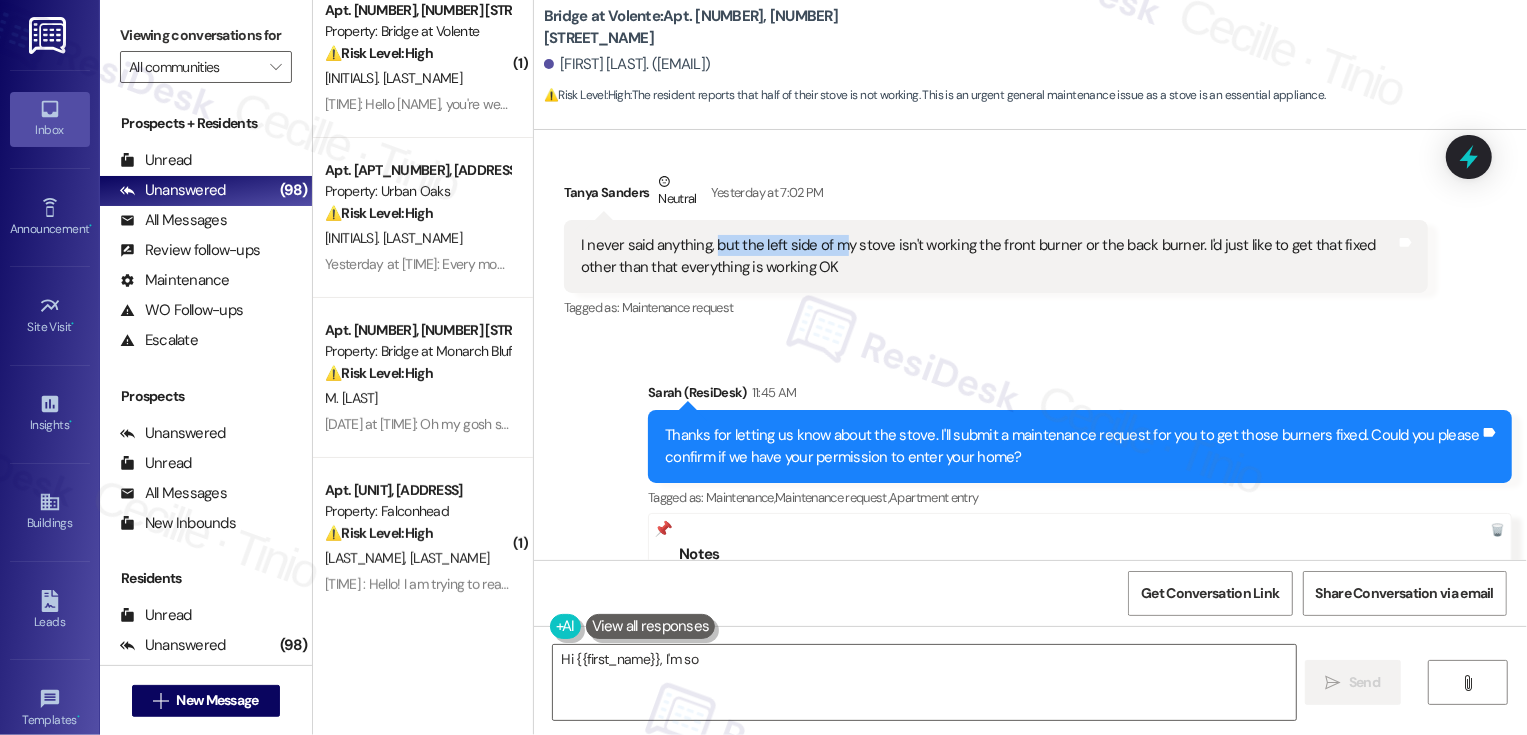 drag, startPoint x: 701, startPoint y: 246, endPoint x: 830, endPoint y: 254, distance: 129.24782 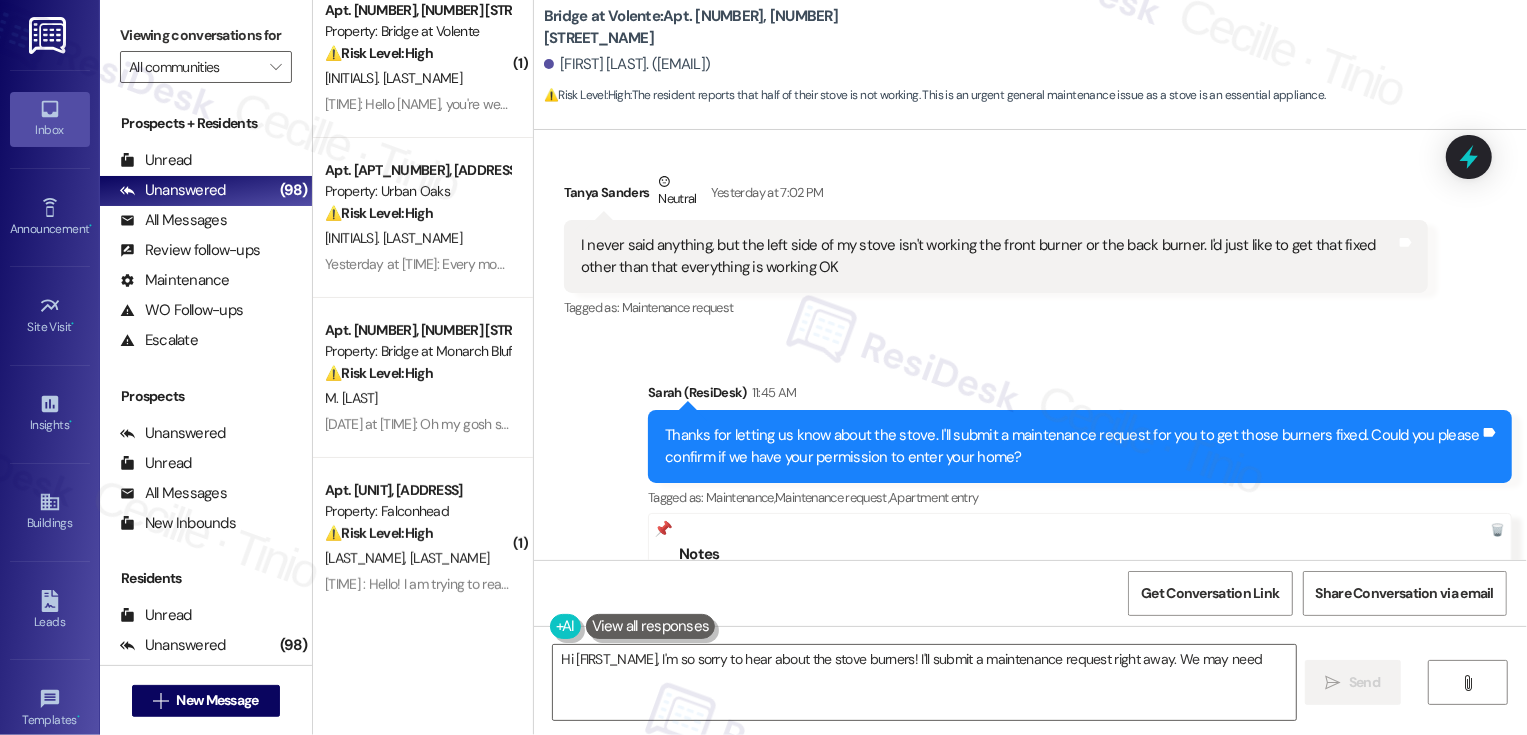 click on "I never said anything, but the left side of my stove isn't working the front burner or the back burner. I'd just like to get that fixed other than that everything is working OK" at bounding box center [988, 256] 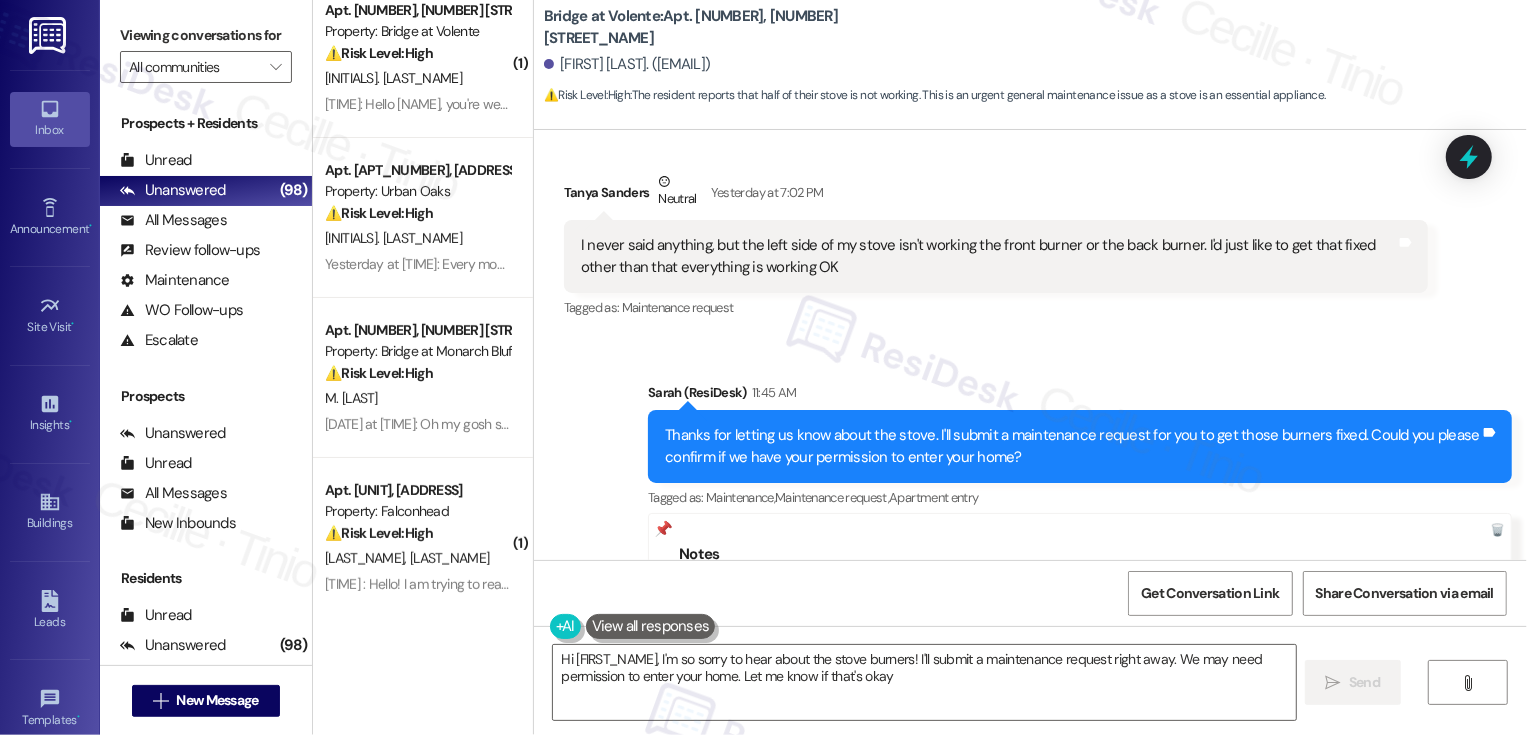 type on "Hi {{first_name}}, I'm so sorry to hear about the stove burners! I'll submit a maintenance request right away. We may need permission to enter your home. Let me know if that's okay!" 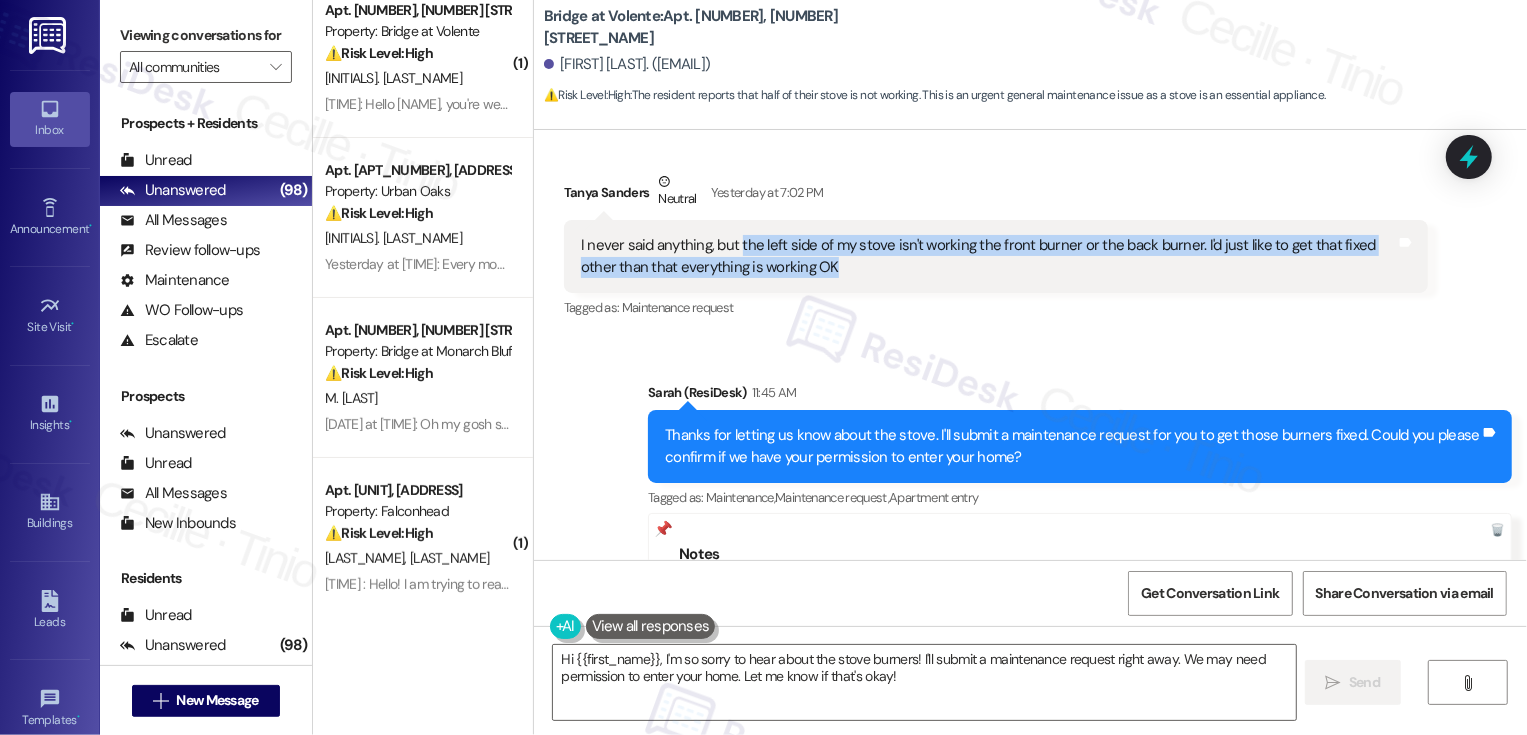 drag, startPoint x: 724, startPoint y: 246, endPoint x: 843, endPoint y: 271, distance: 121.597694 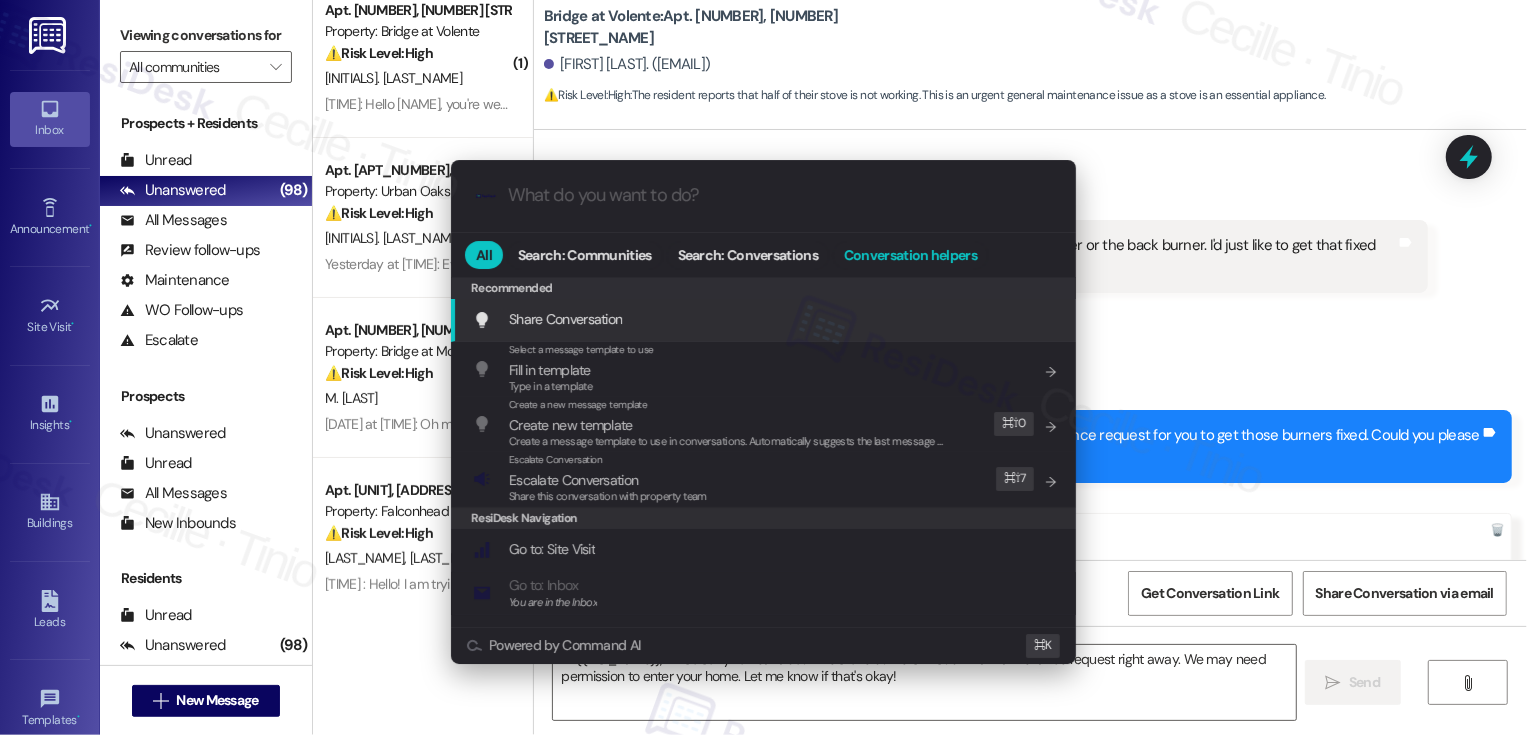 click on "Conversation helpers" at bounding box center [910, 255] 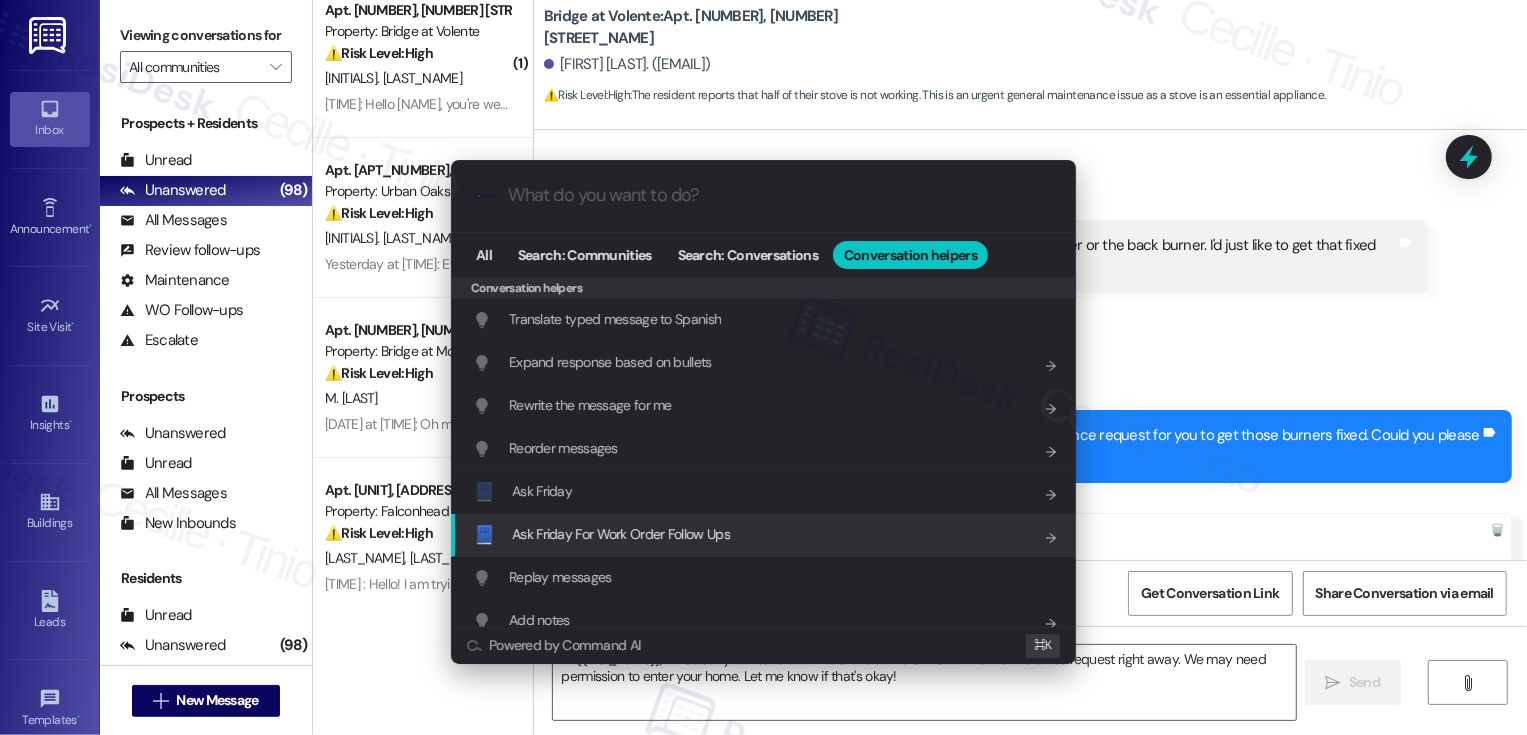 click on "Ask Friday For Work Order Follow Ups" at bounding box center (621, 534) 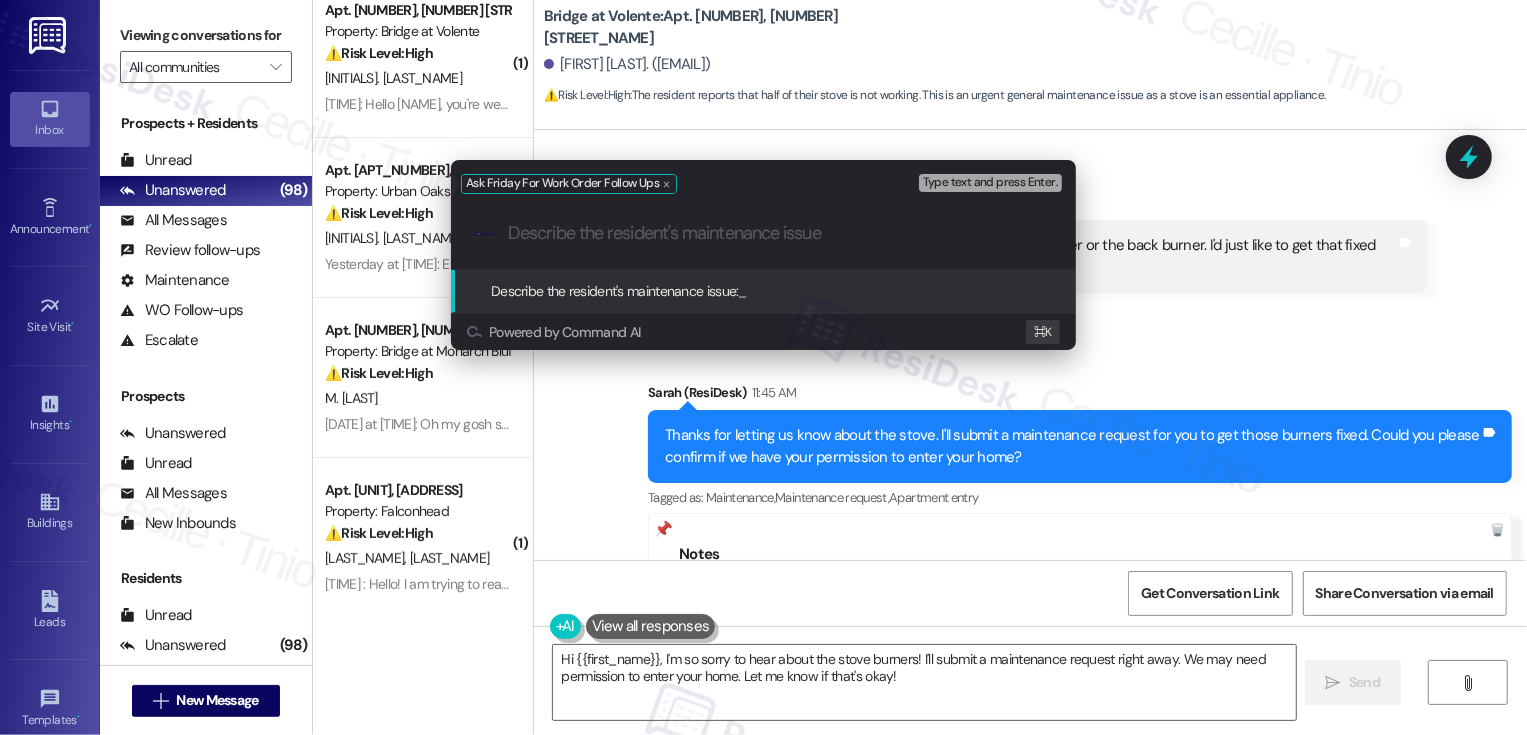 paste on "the left side of my stove isn't working the front burner or the back burner. I'd just like to get that fixed other than that everything is working OK." 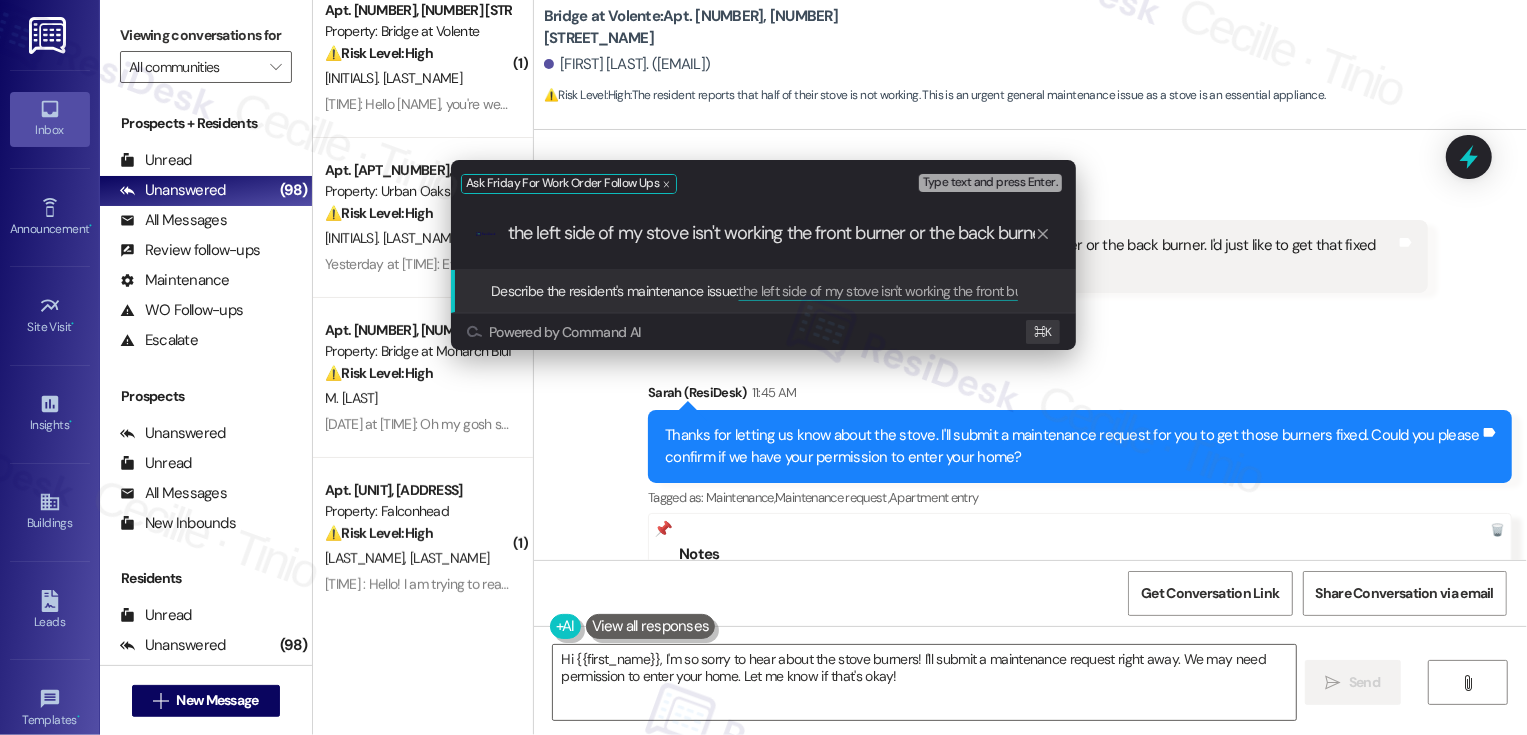 scroll, scrollTop: 0, scrollLeft: 526, axis: horizontal 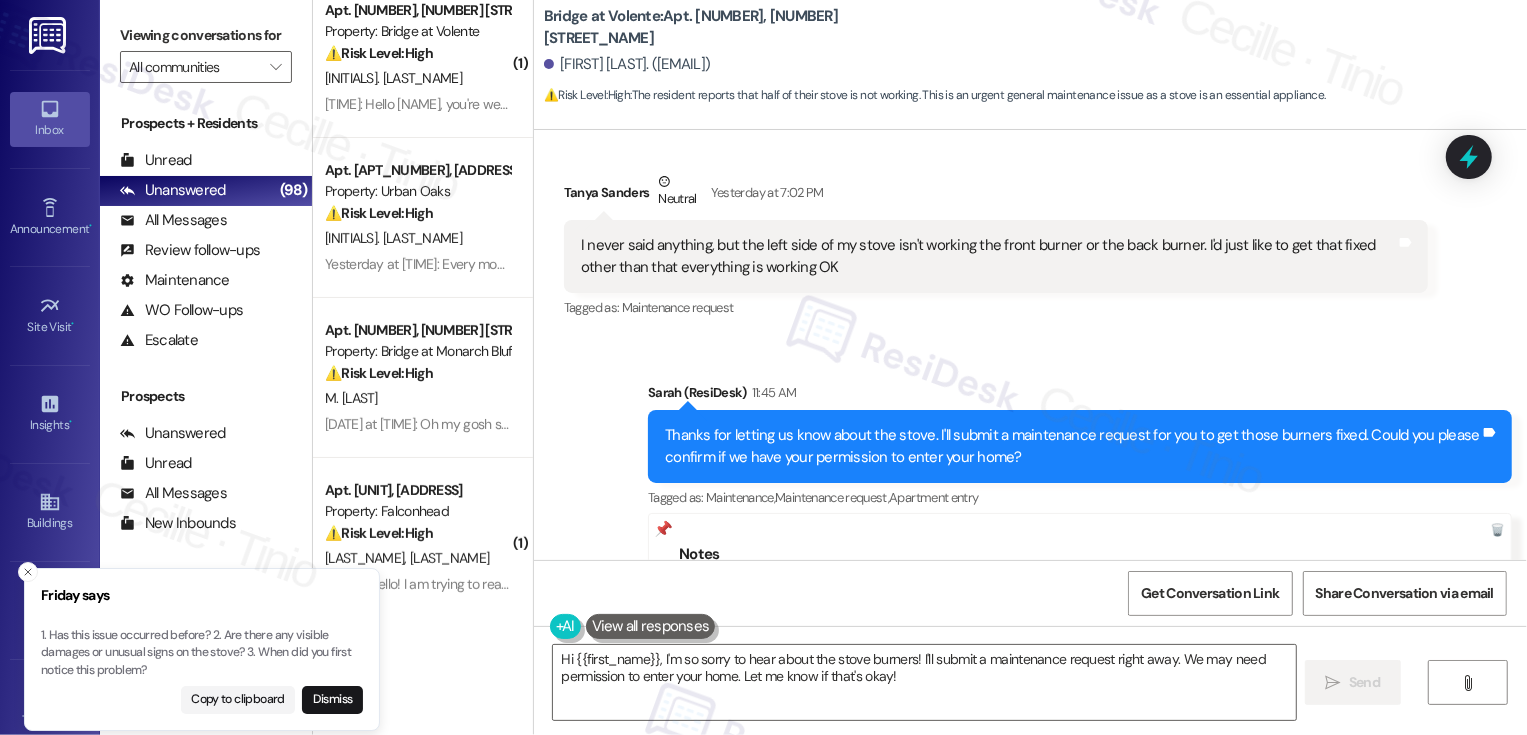 drag, startPoint x: 227, startPoint y: 615, endPoint x: 244, endPoint y: 635, distance: 26.24881 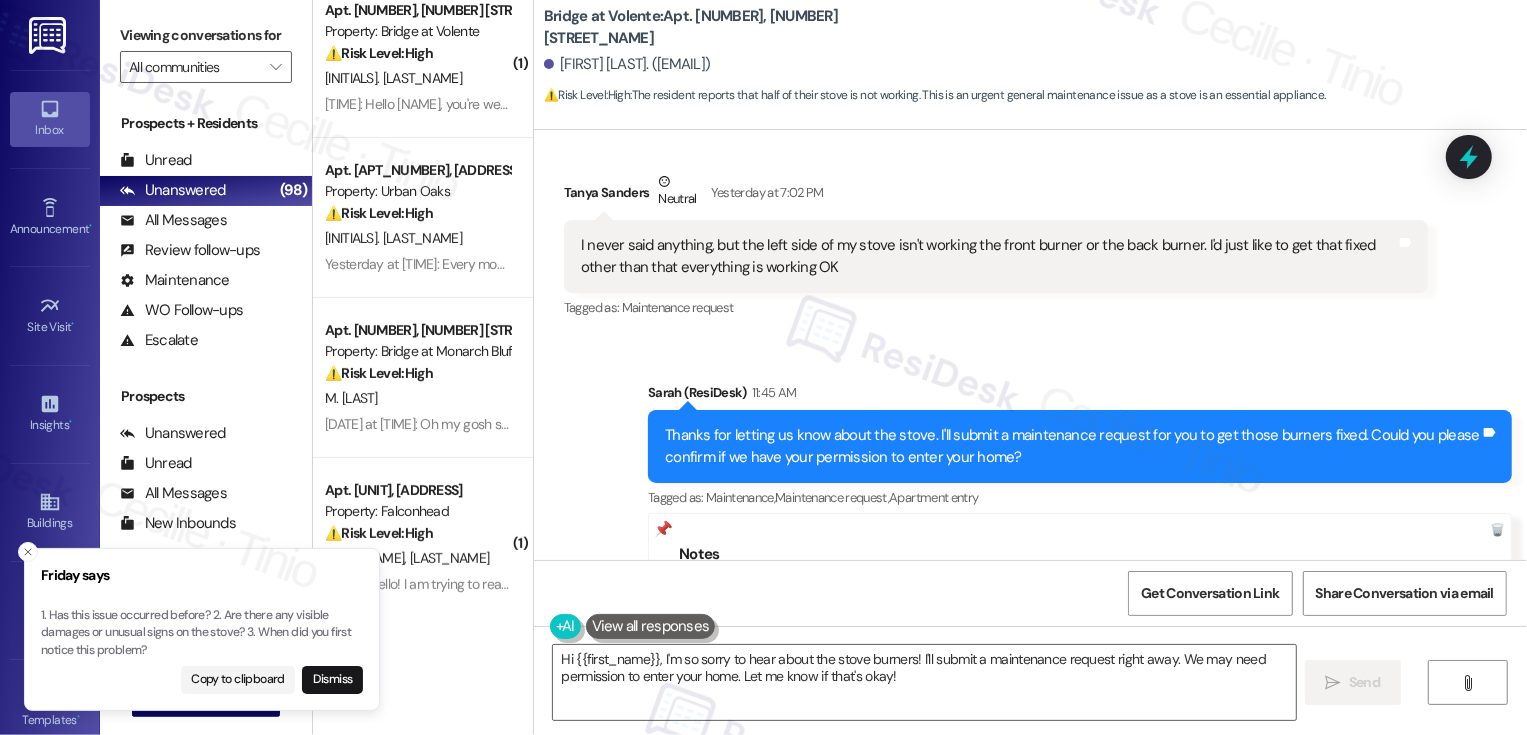 click on "1. Has this issue occurred before?
2. Are there any visible damages or unusual signs on the stove?
3. When did you first notice this problem?" at bounding box center (202, 633) 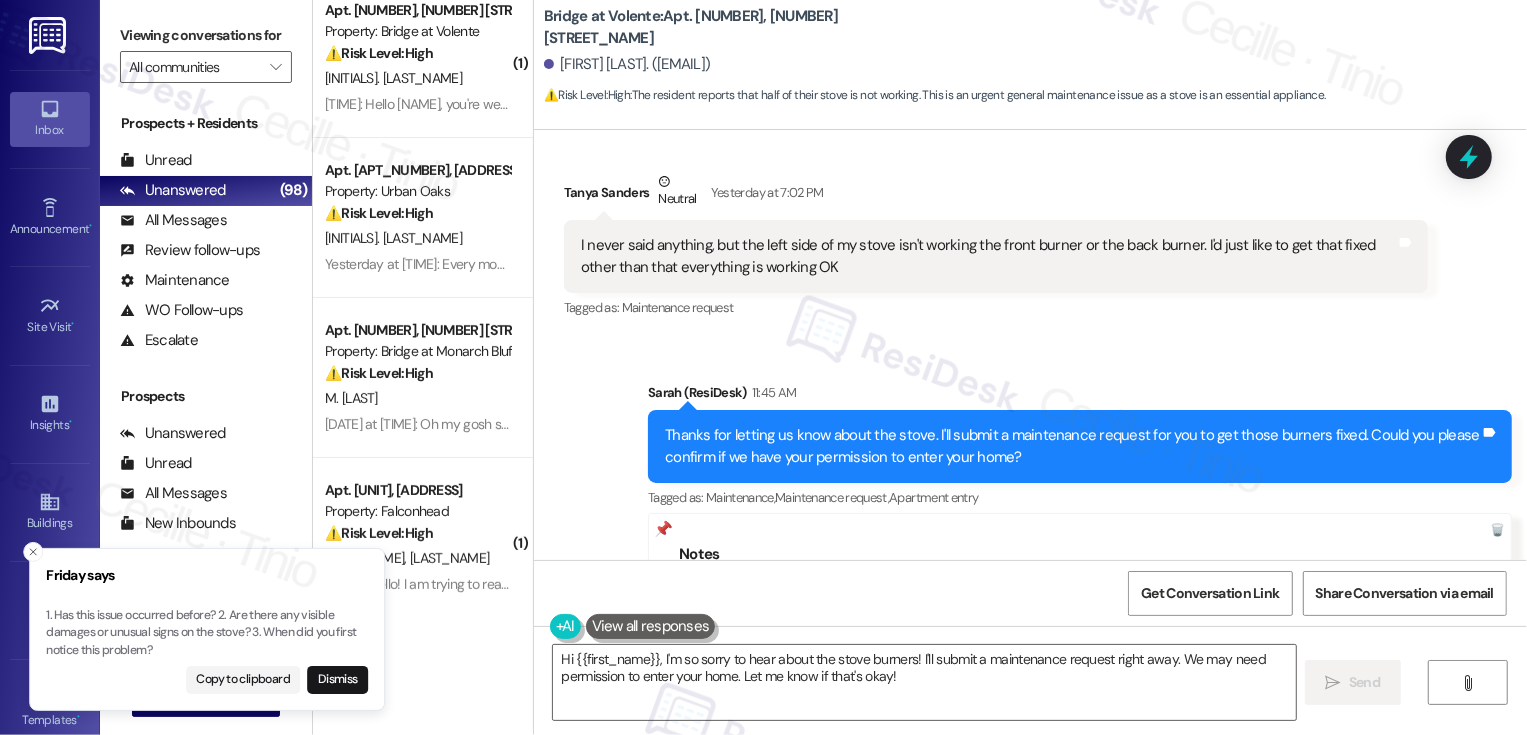 drag, startPoint x: 229, startPoint y: 615, endPoint x: 240, endPoint y: 624, distance: 14.21267 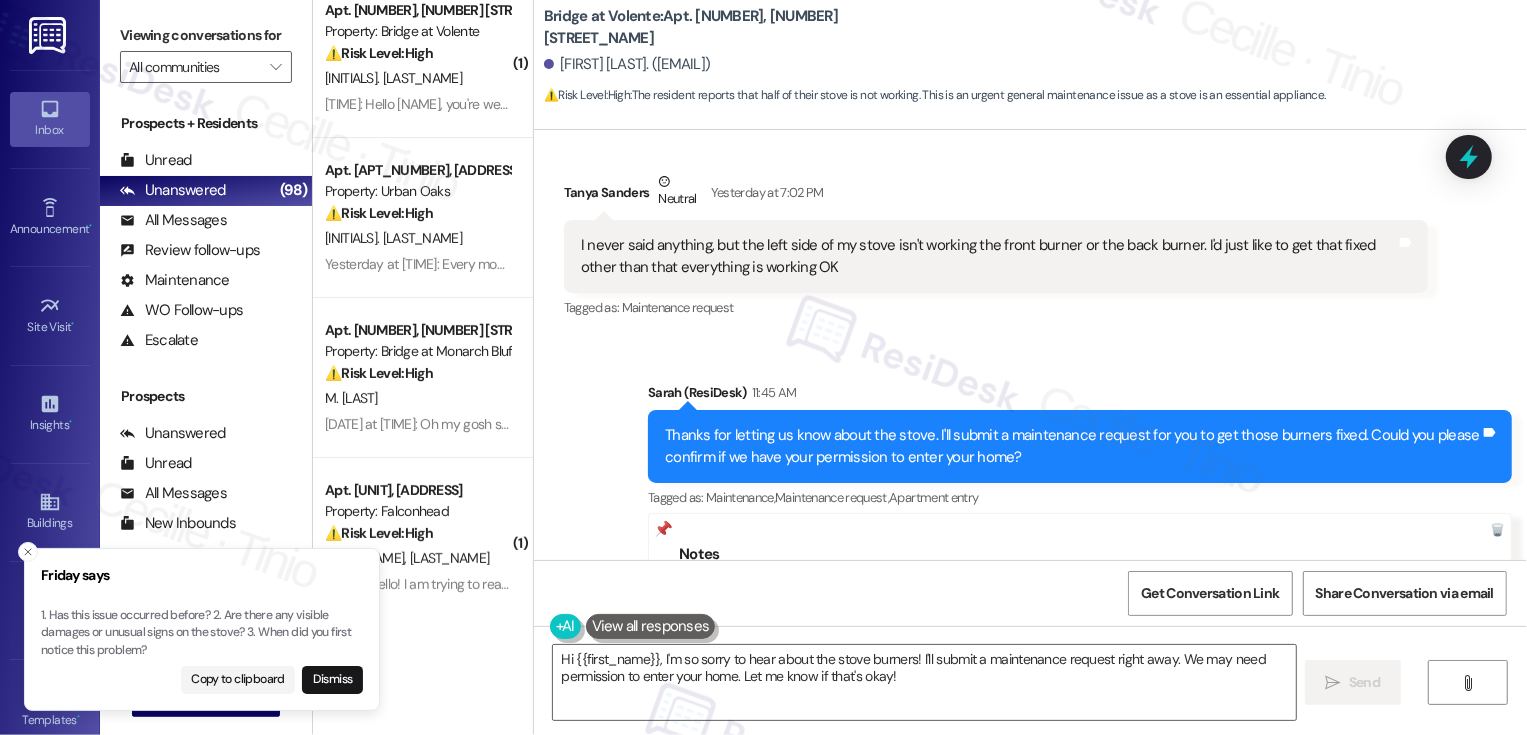 click on "1. Has this issue occurred before?
2. Are there any visible damages or unusual signs on the stove?
3. When did you first notice this problem?" at bounding box center (202, 633) 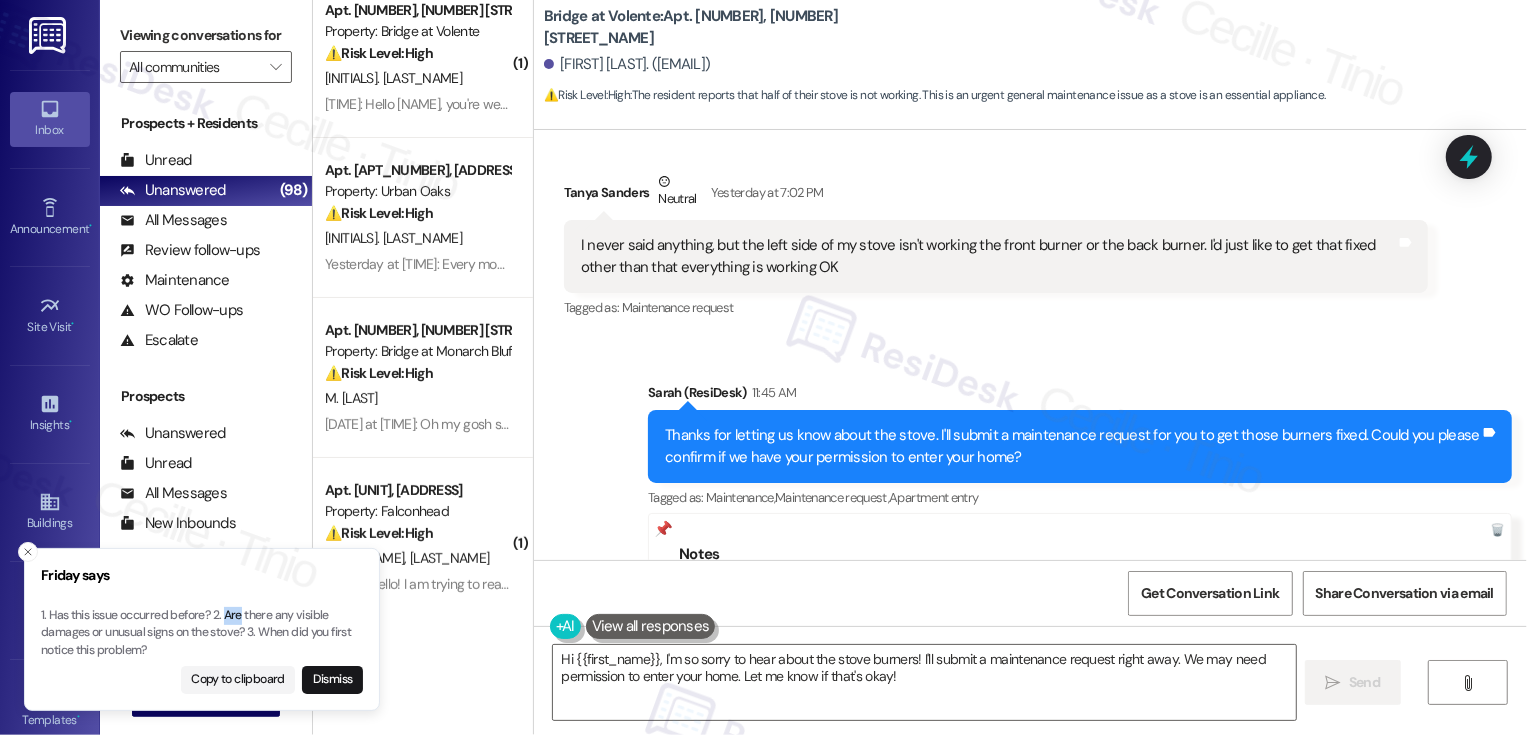 type 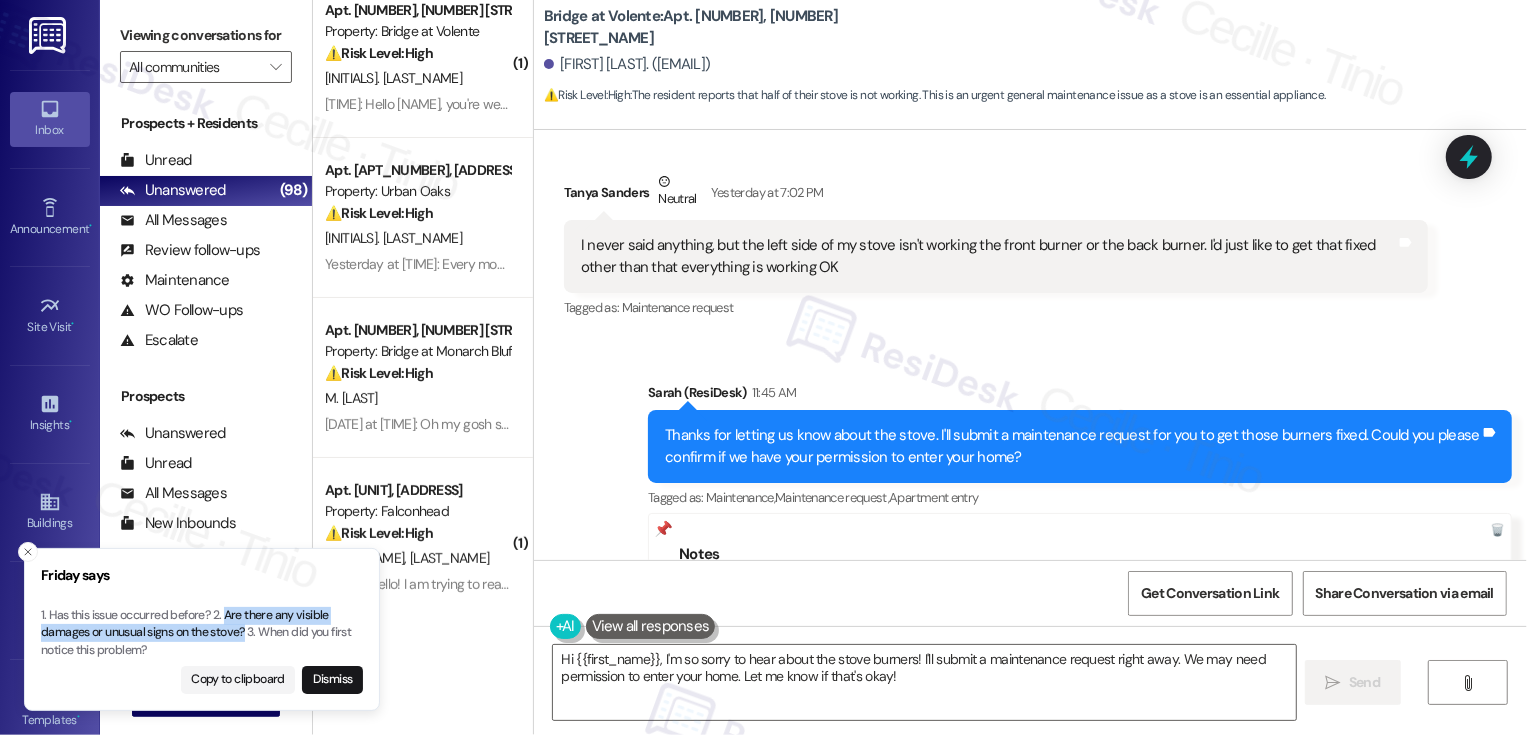 copy on "Are there any visible damages or unusual signs on the stove?" 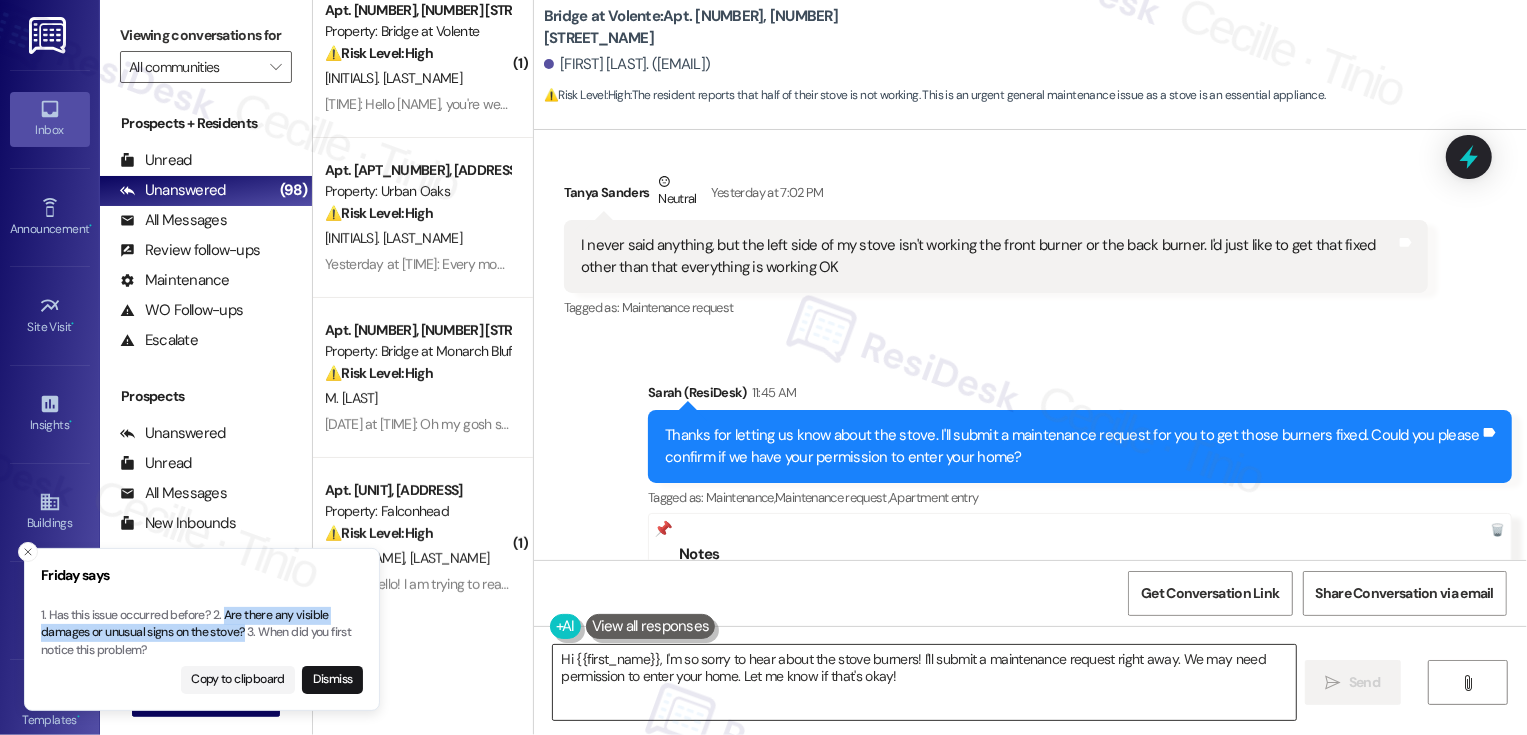 click on "Hi {{first_name}}, I'm so sorry to hear about the stove burners! I'll submit a maintenance request right away. We may need permission to enter your home. Let me know if that's okay!" at bounding box center [924, 682] 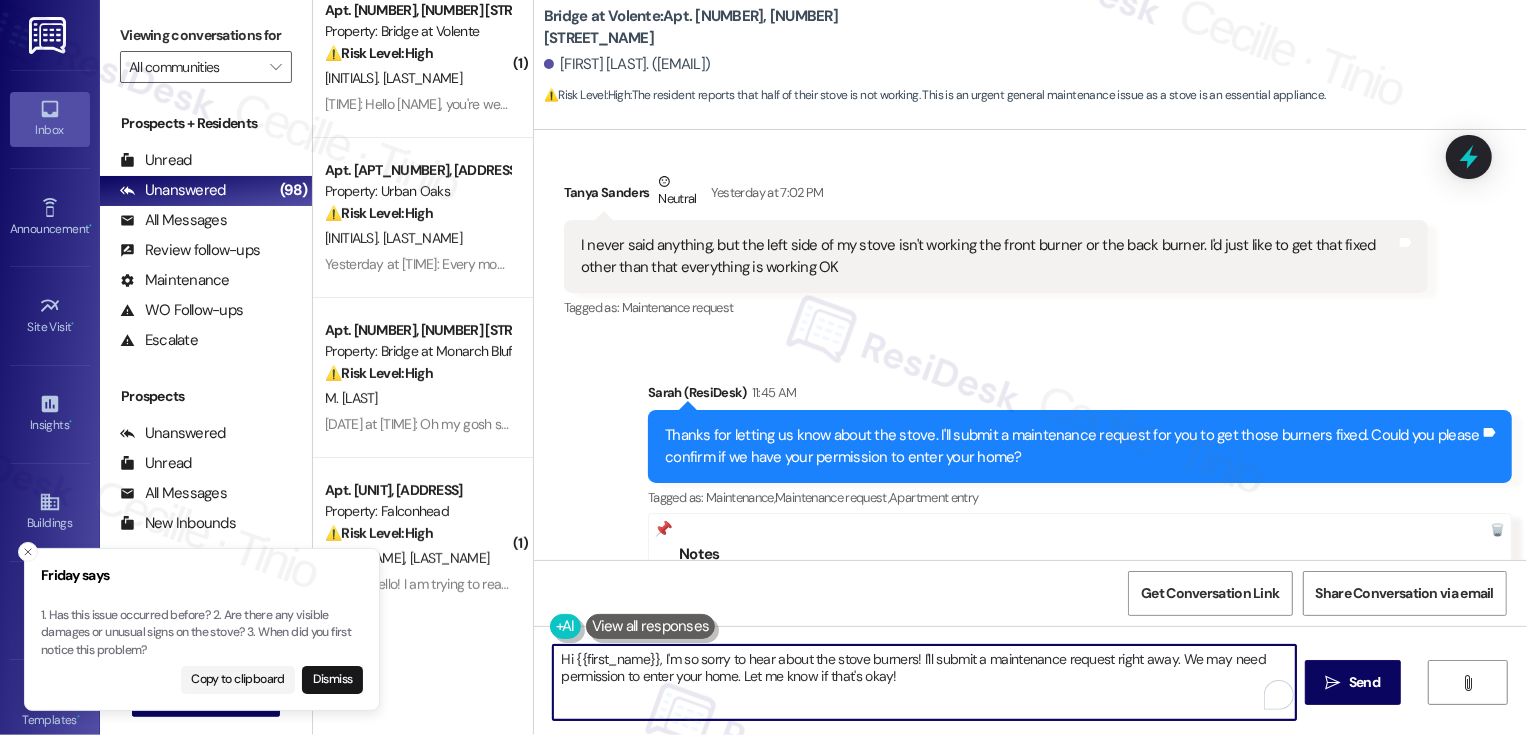 scroll, scrollTop: 6431, scrollLeft: 0, axis: vertical 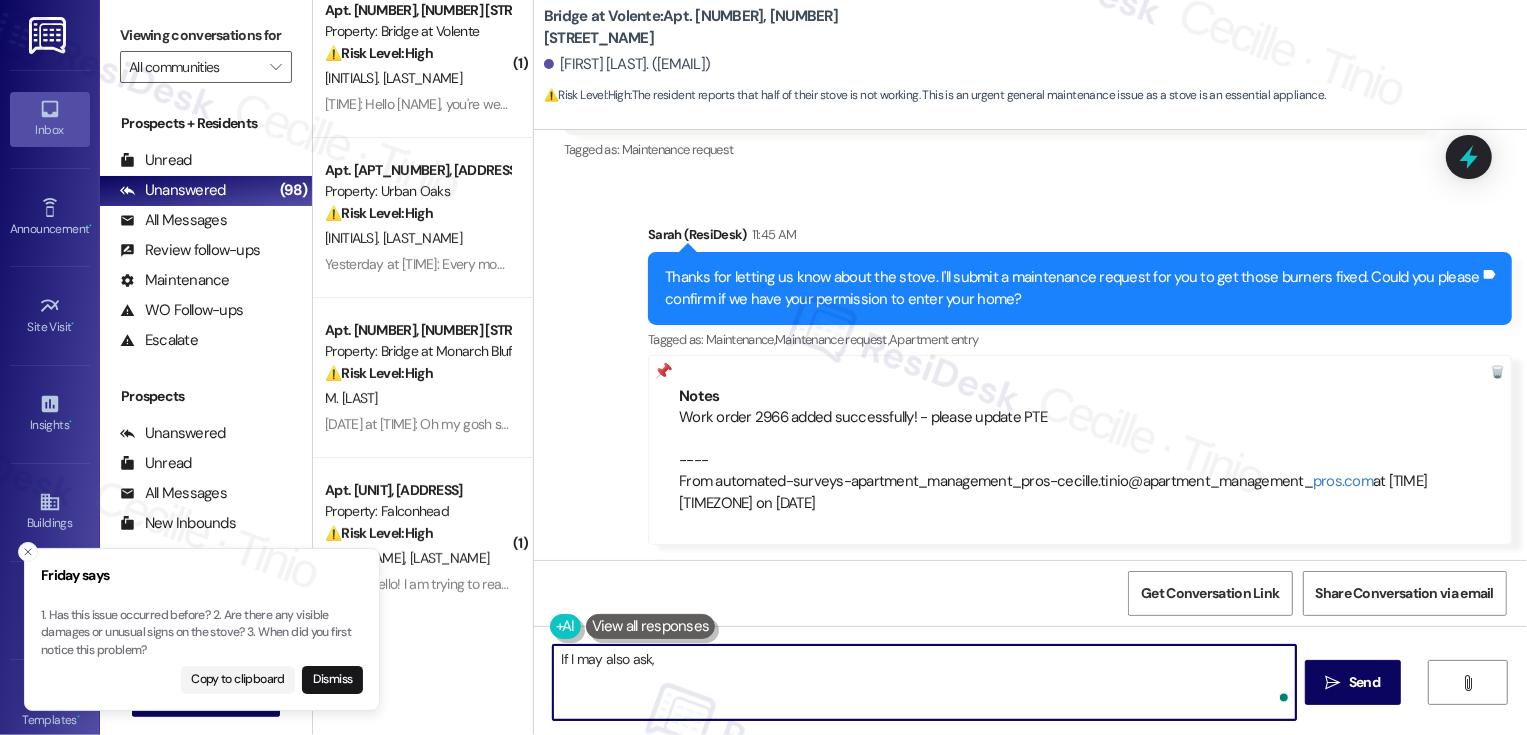 paste on "Are there any visible damages or unusual signs on the stove?" 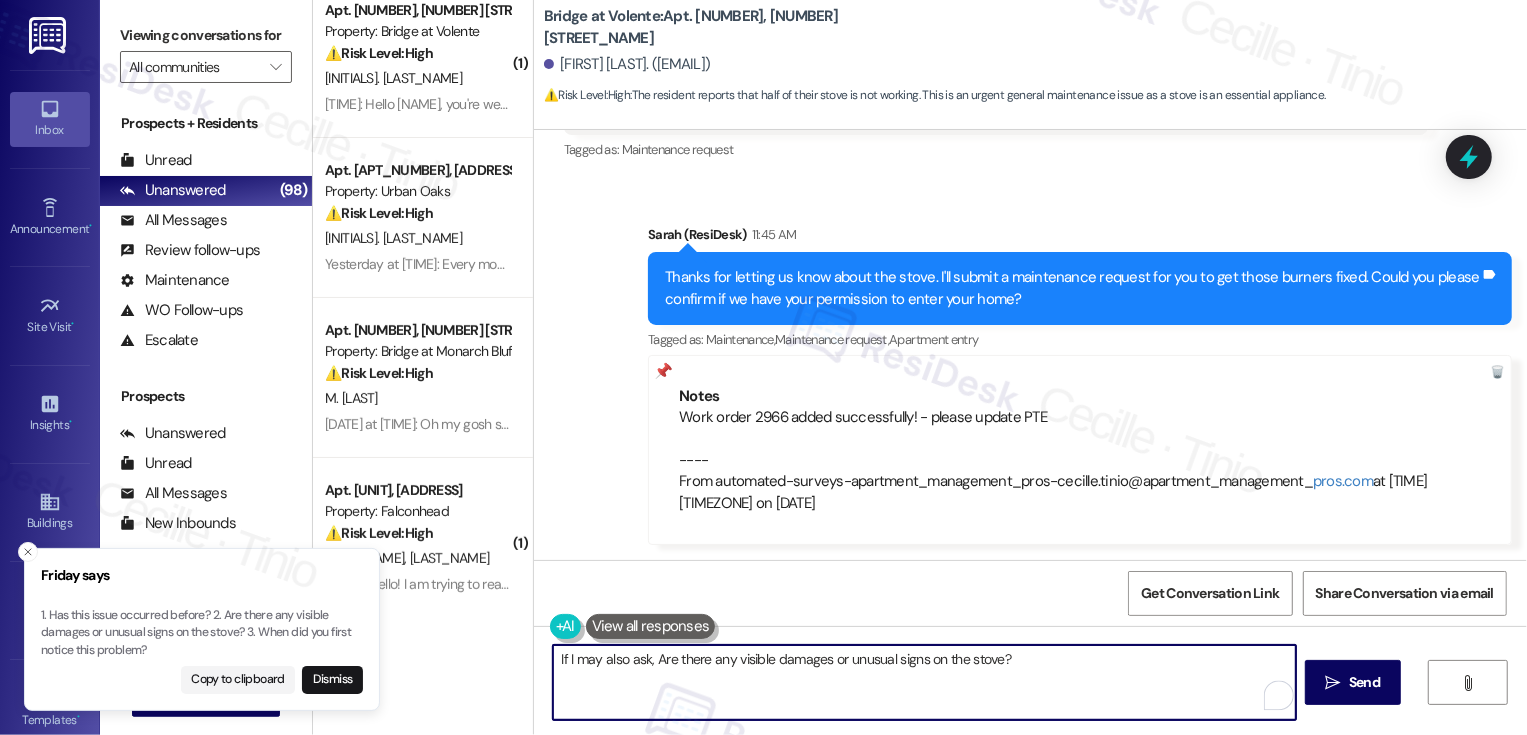 click on "If I may also ask, Are there any visible damages or unusual signs on the stove?" at bounding box center [924, 682] 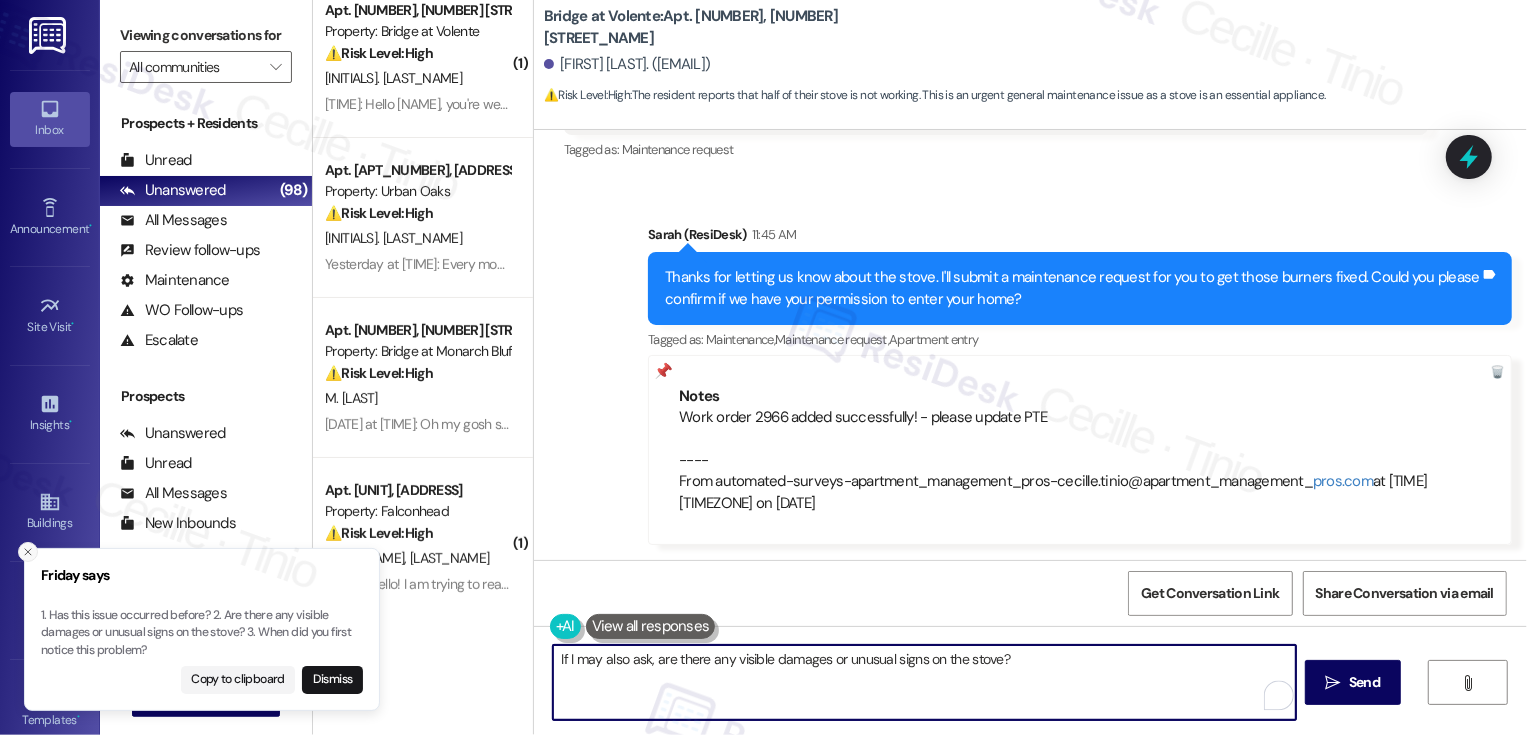 type on "If I may also ask, are there any visible damages or unusual signs on the stove?" 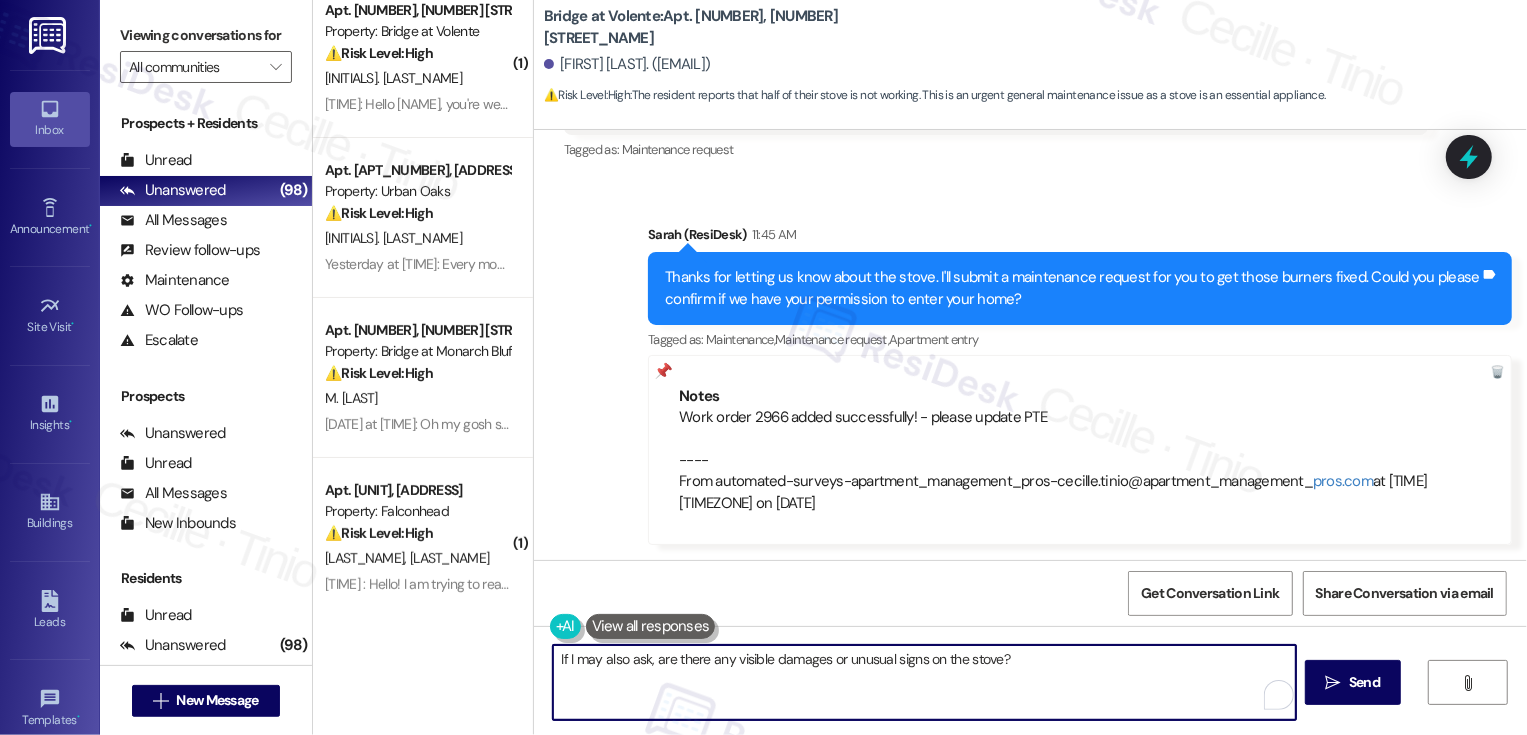 click on "If I may also ask, are there any visible damages or unusual signs on the stove?" at bounding box center (924, 682) 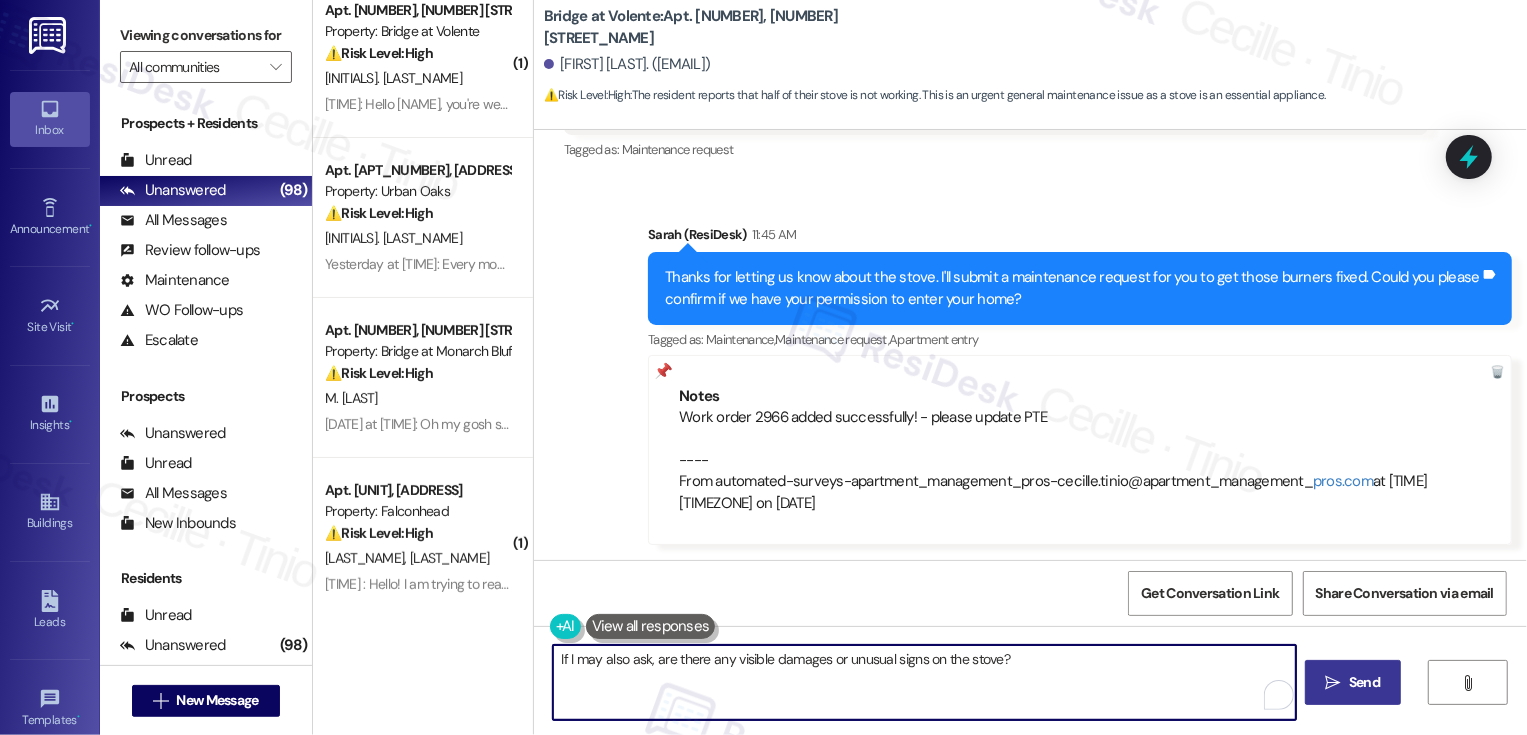 click on "Send" at bounding box center (1364, 682) 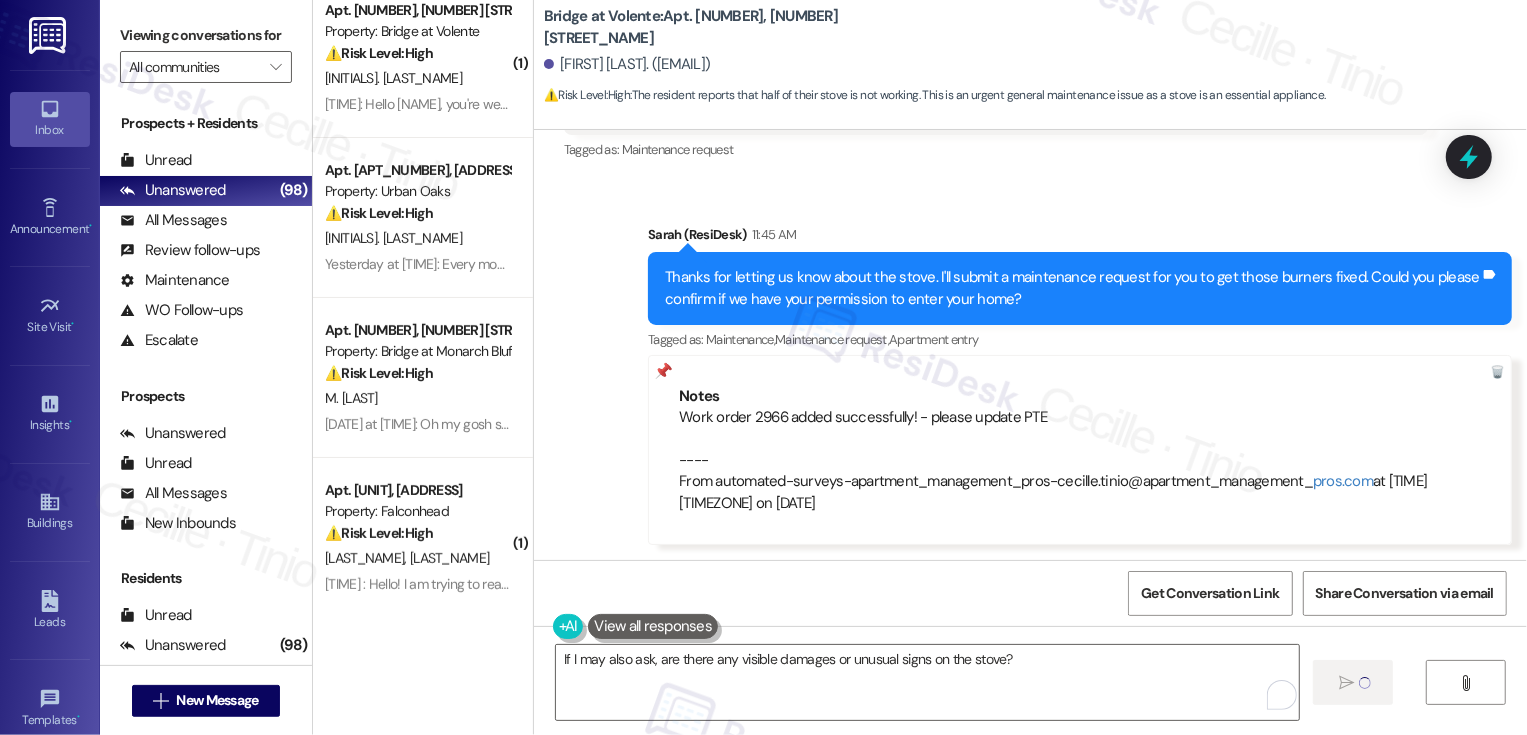 type 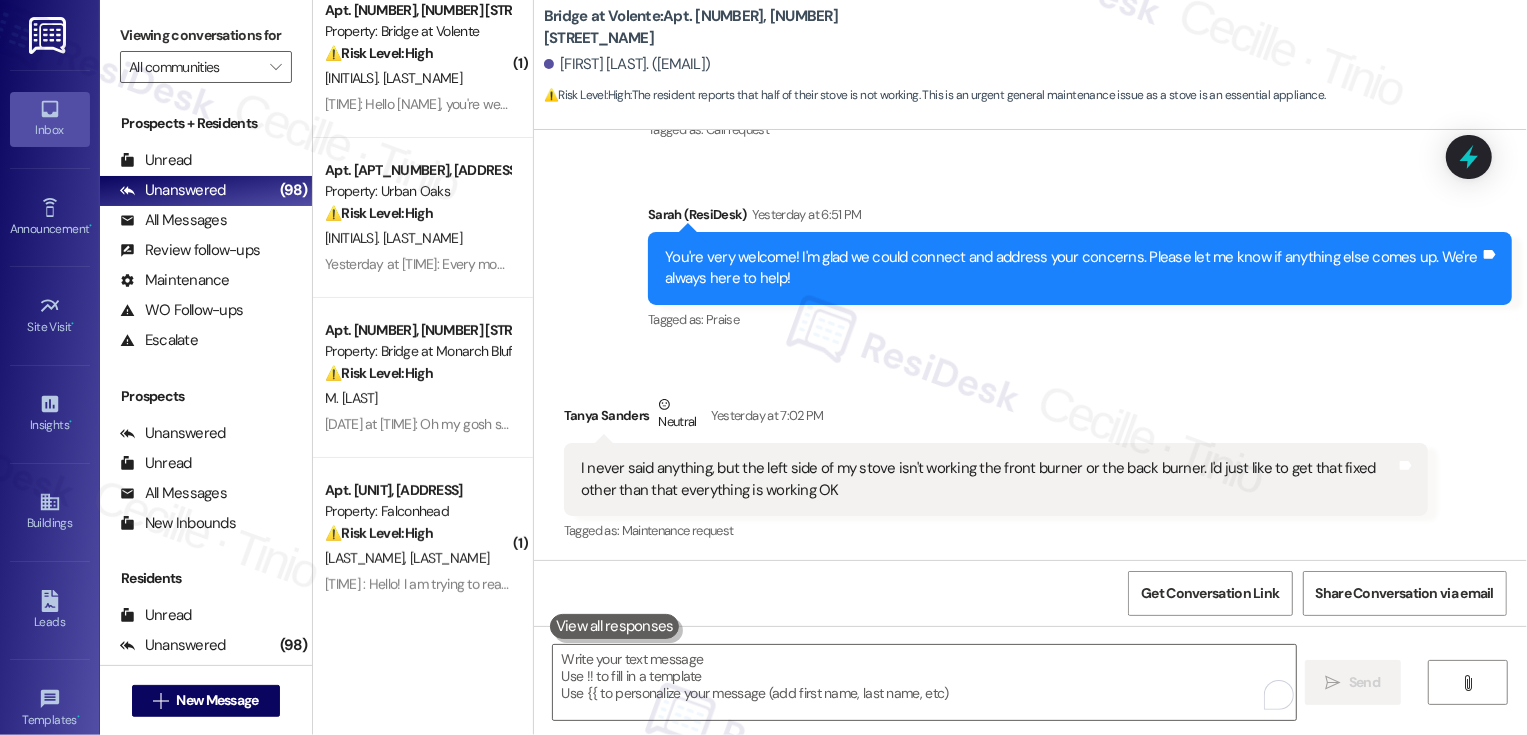 scroll, scrollTop: 6570, scrollLeft: 0, axis: vertical 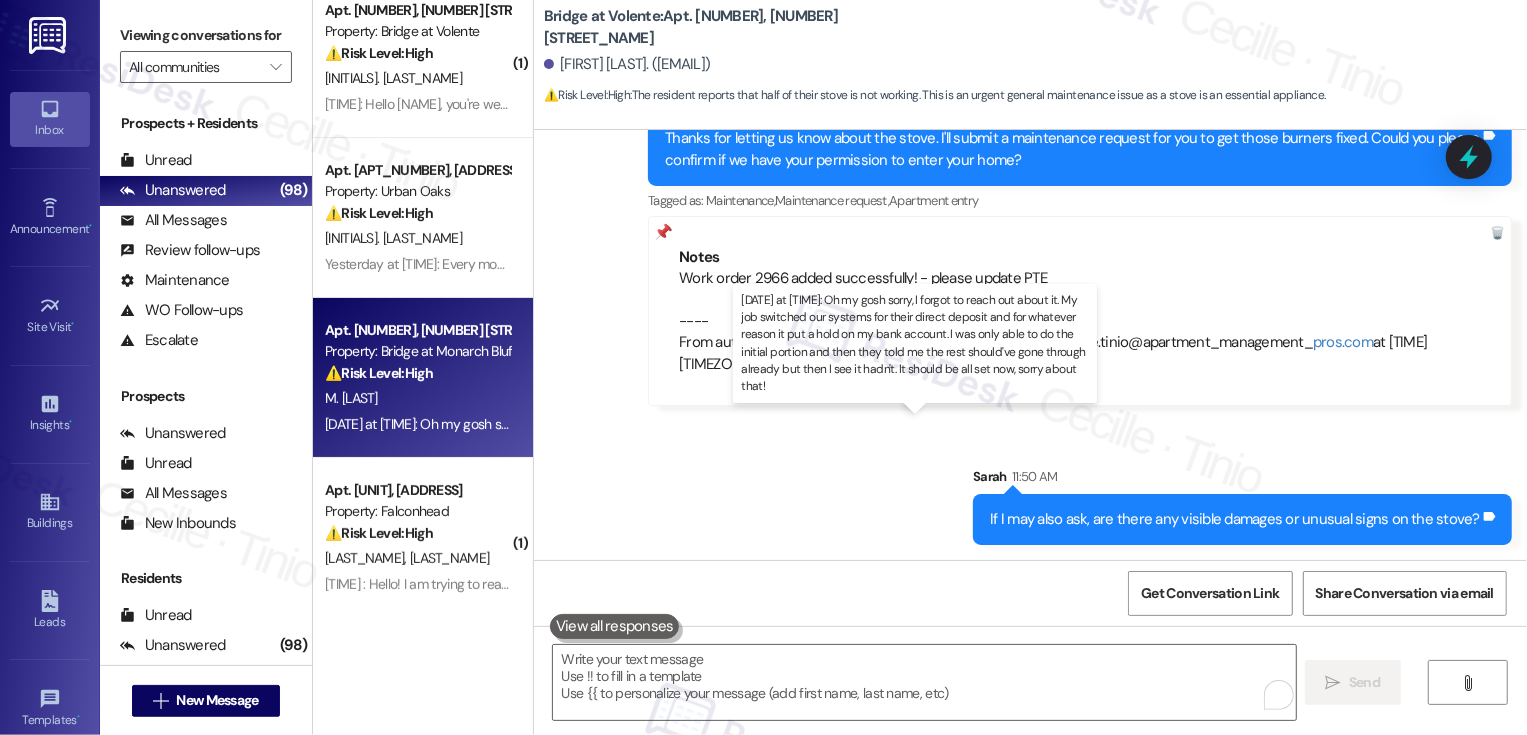 click on "[TIME]: Oh my gosh sorry, I forgot to reach out about it. My job switched our systems for their direct deposit and for whatever reason it put a hold on my bank account. I was only able to do the initial portion and then they told me the rest should've gone through already but then I see it hadn't. It should be all set now, sorry about that! [TIME]: Oh my gosh sorry, I forgot to reach out about it. My job switched our systems for their direct deposit and for whatever reason it put a hold on my bank account. I was only able to do the initial portion and then they told me the rest should've gone through already but then I see it hadn't. It should be all set now, sorry about that!" at bounding box center (1313, 424) 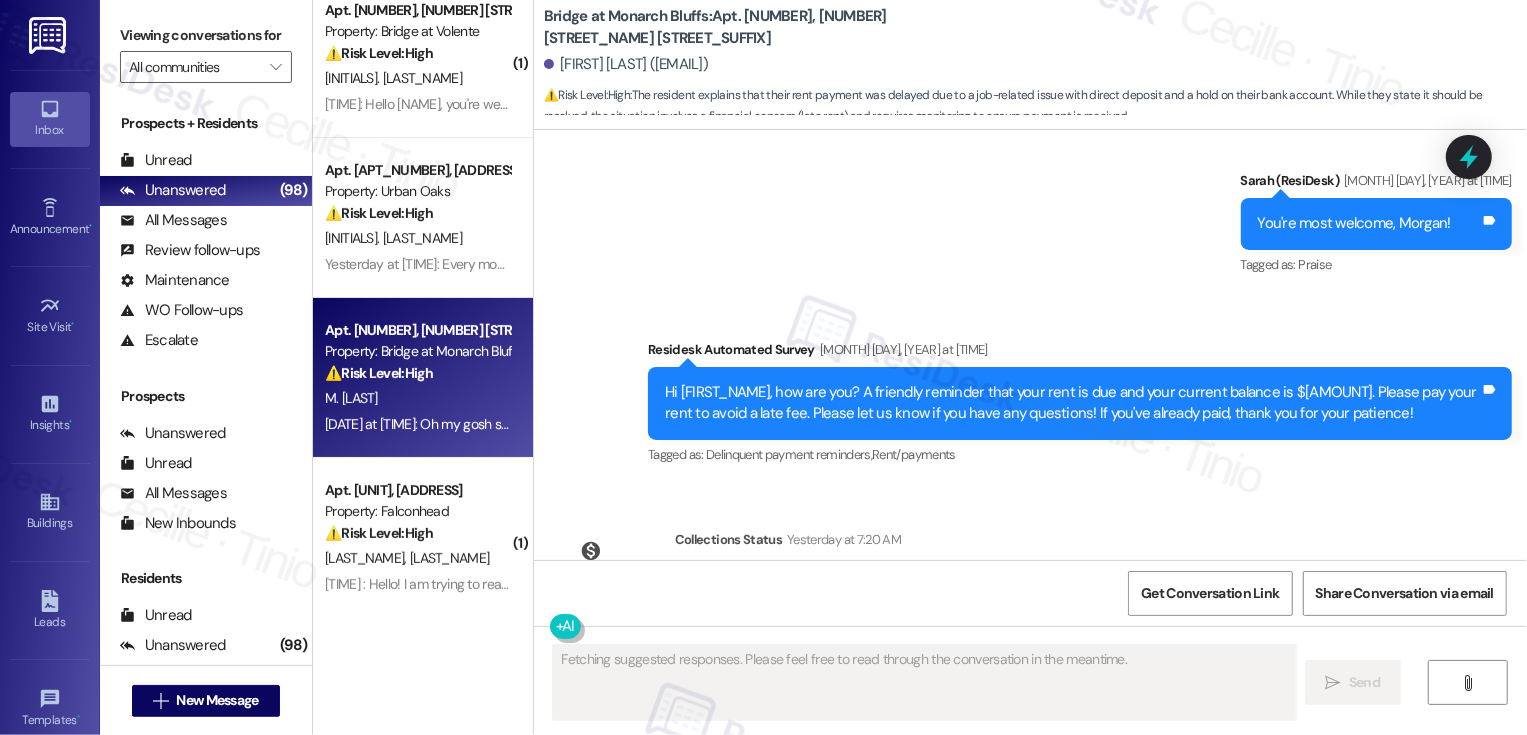 scroll, scrollTop: 2563, scrollLeft: 0, axis: vertical 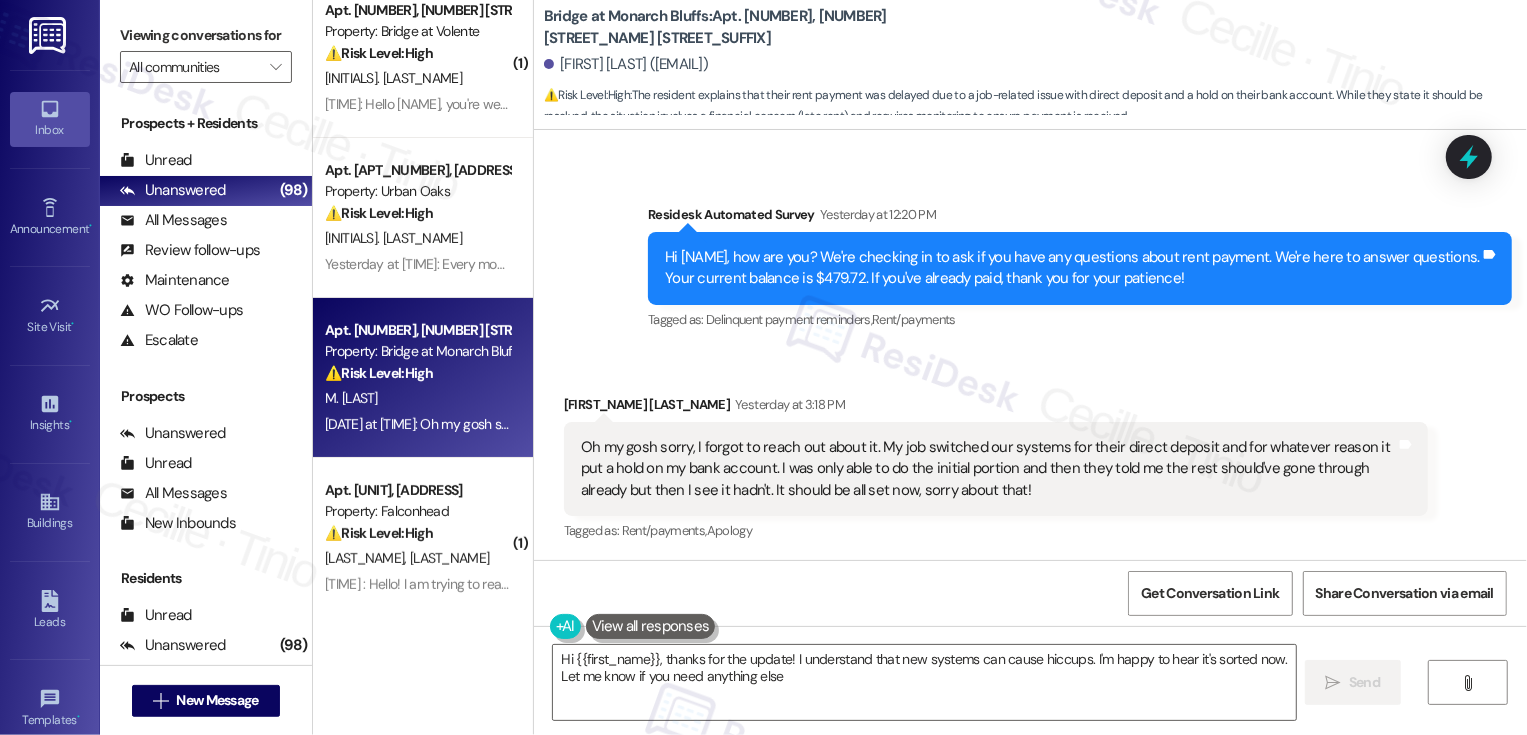 type on "Hi [FIRST_NAME], thanks for the update! I understand that new systems can cause hiccups. I'm happy to hear it's sorted now. Let me know if you need anything else!" 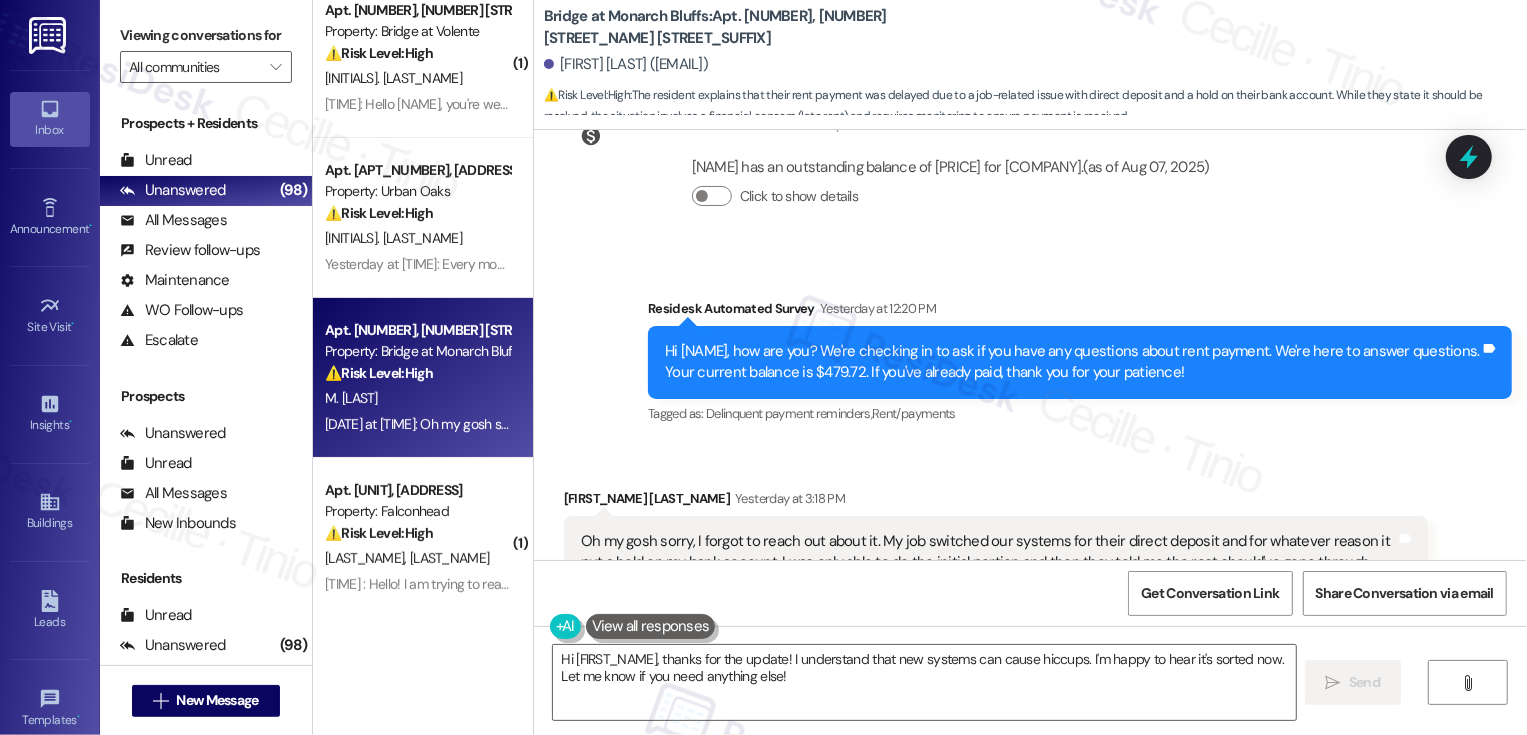 scroll, scrollTop: 2455, scrollLeft: 0, axis: vertical 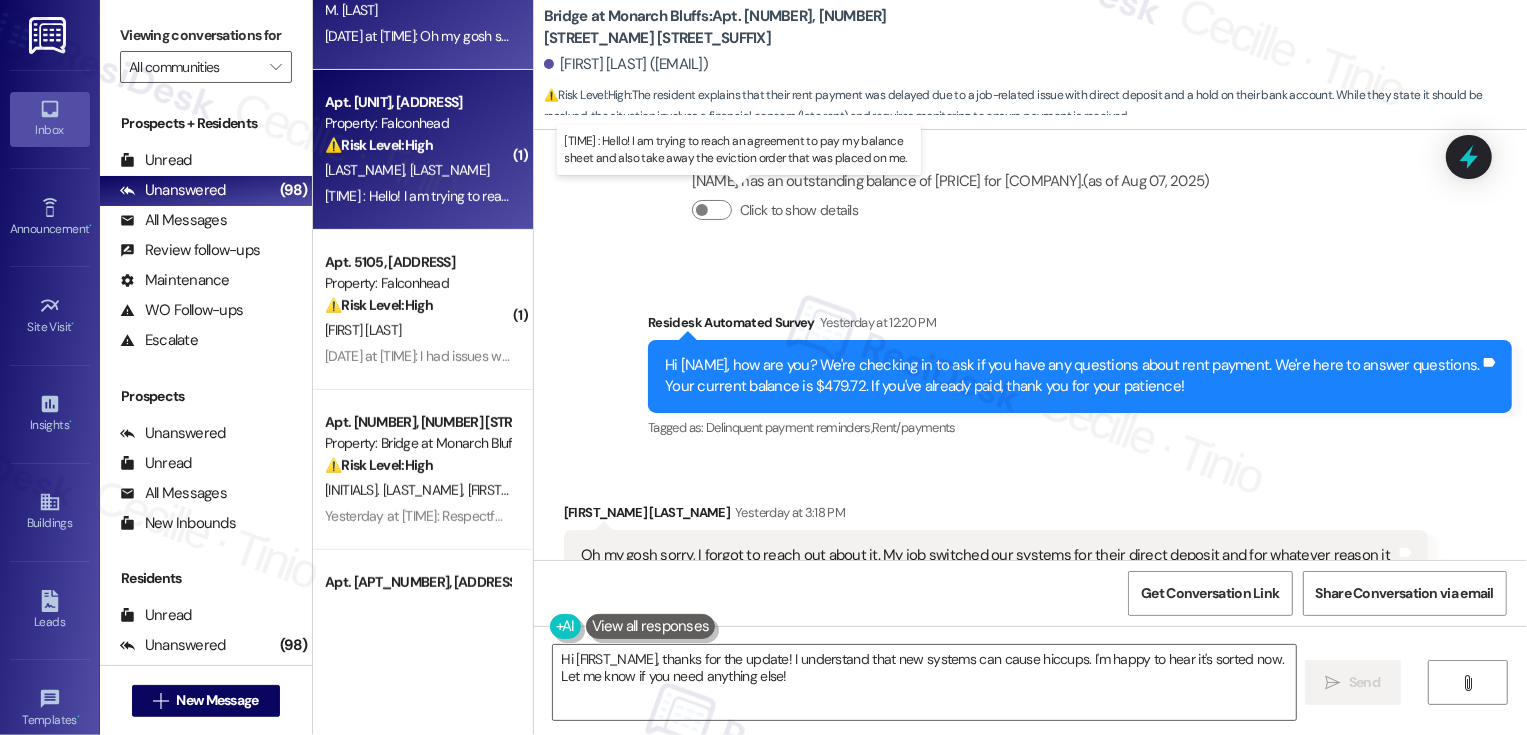 click on "[DATE] at [TIME]: Hello! I am trying to reach an agreement to pay my balance sheet and also take away the eviction order that was placed on me.  [DATE] at [TIME]: Hello! I am trying to reach an agreement to pay my balance sheet and also take away the eviction order that was placed on me." at bounding box center (717, 196) 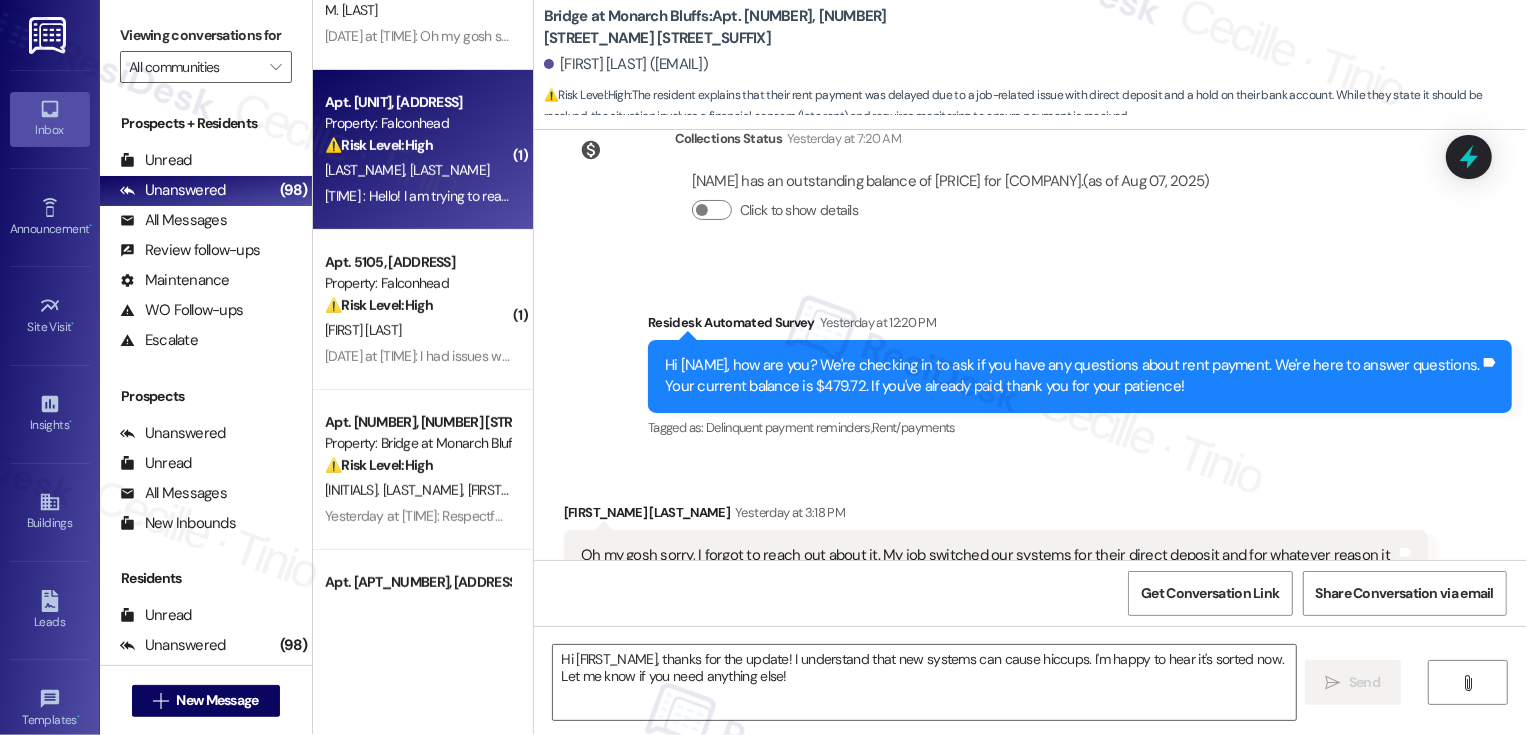 type on "Fetching suggested responses. Please feel free to read through the conversation in the meantime." 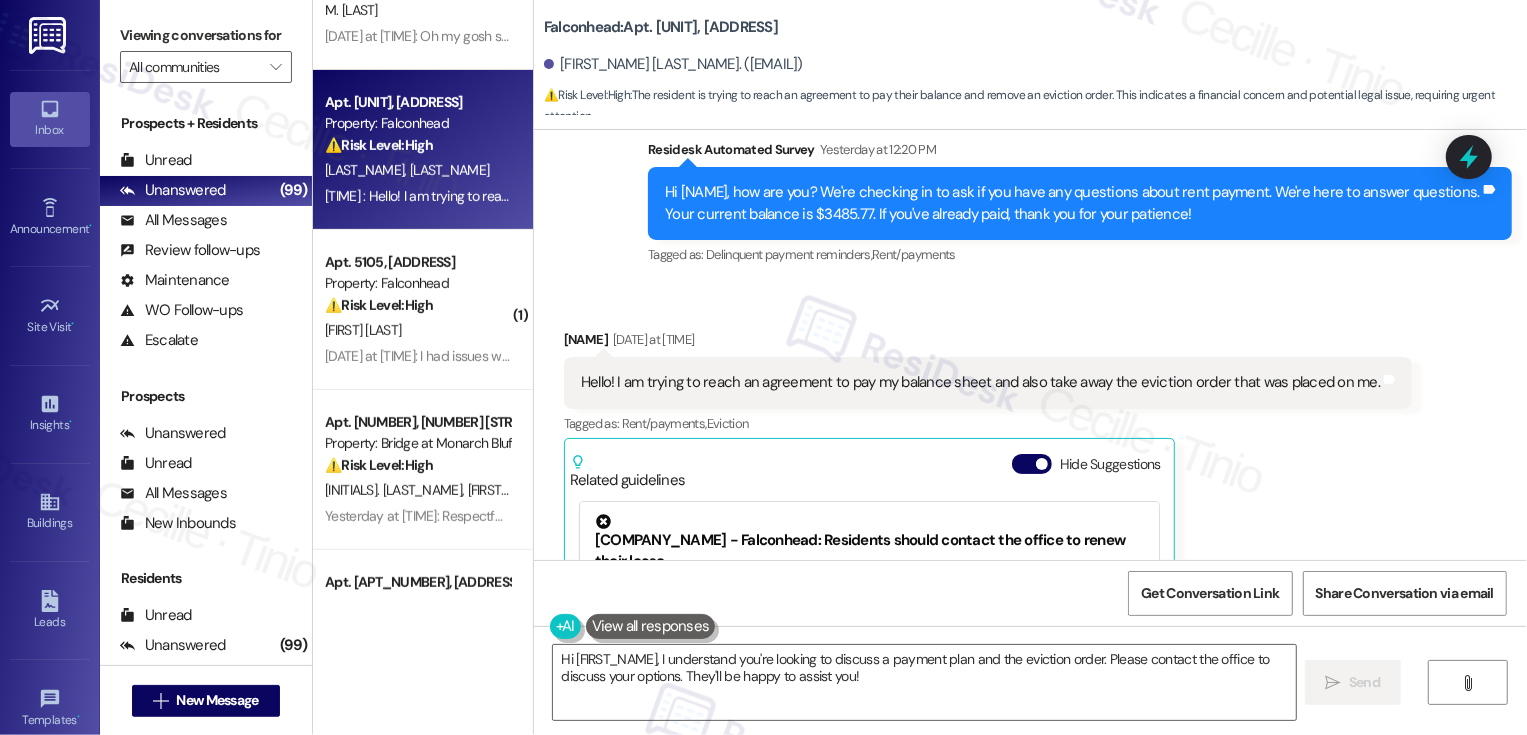 scroll, scrollTop: 850, scrollLeft: 0, axis: vertical 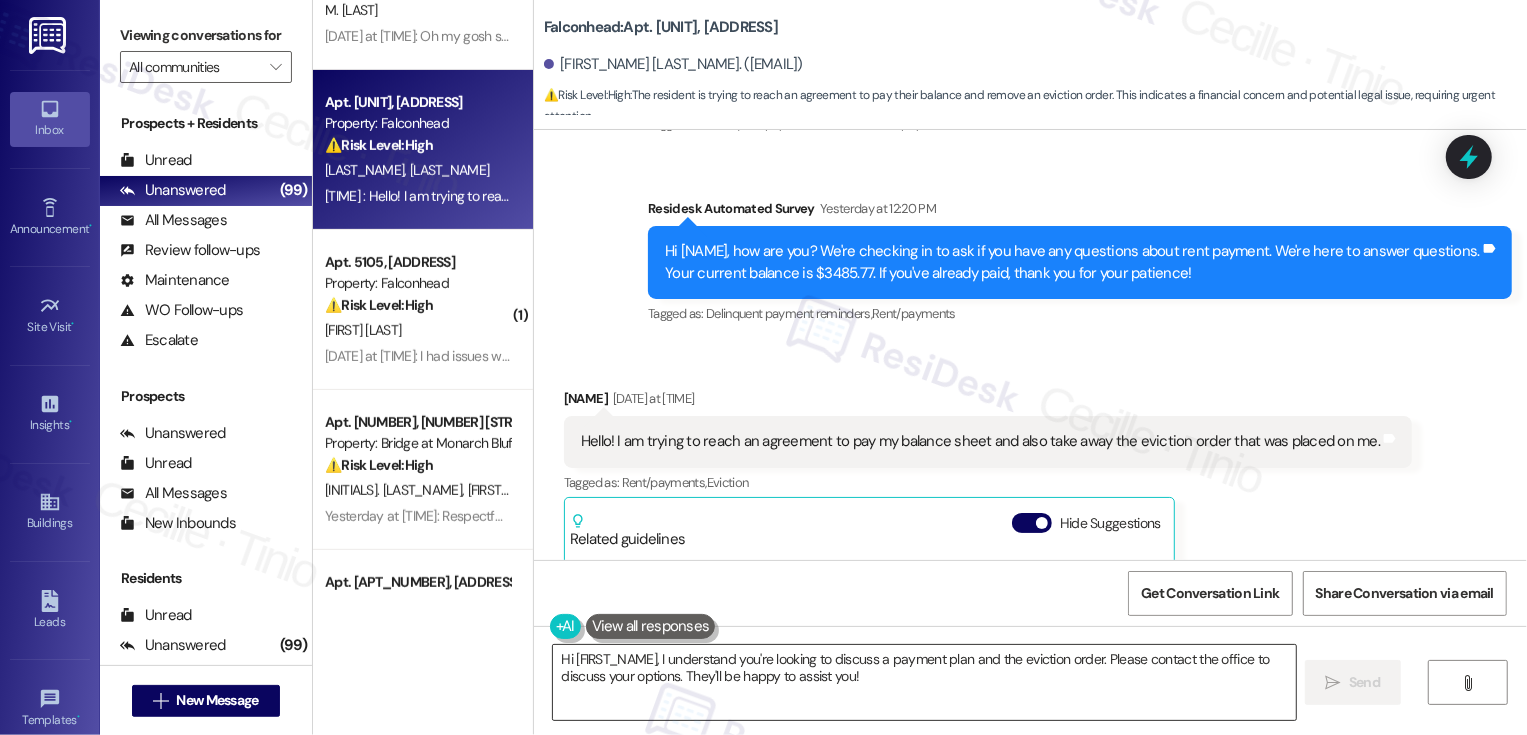 click on "Hi [FIRST_NAME], I understand you're looking to discuss a payment plan and the eviction order. Please contact the office to discuss your options. They'll be happy to assist you!" at bounding box center (924, 682) 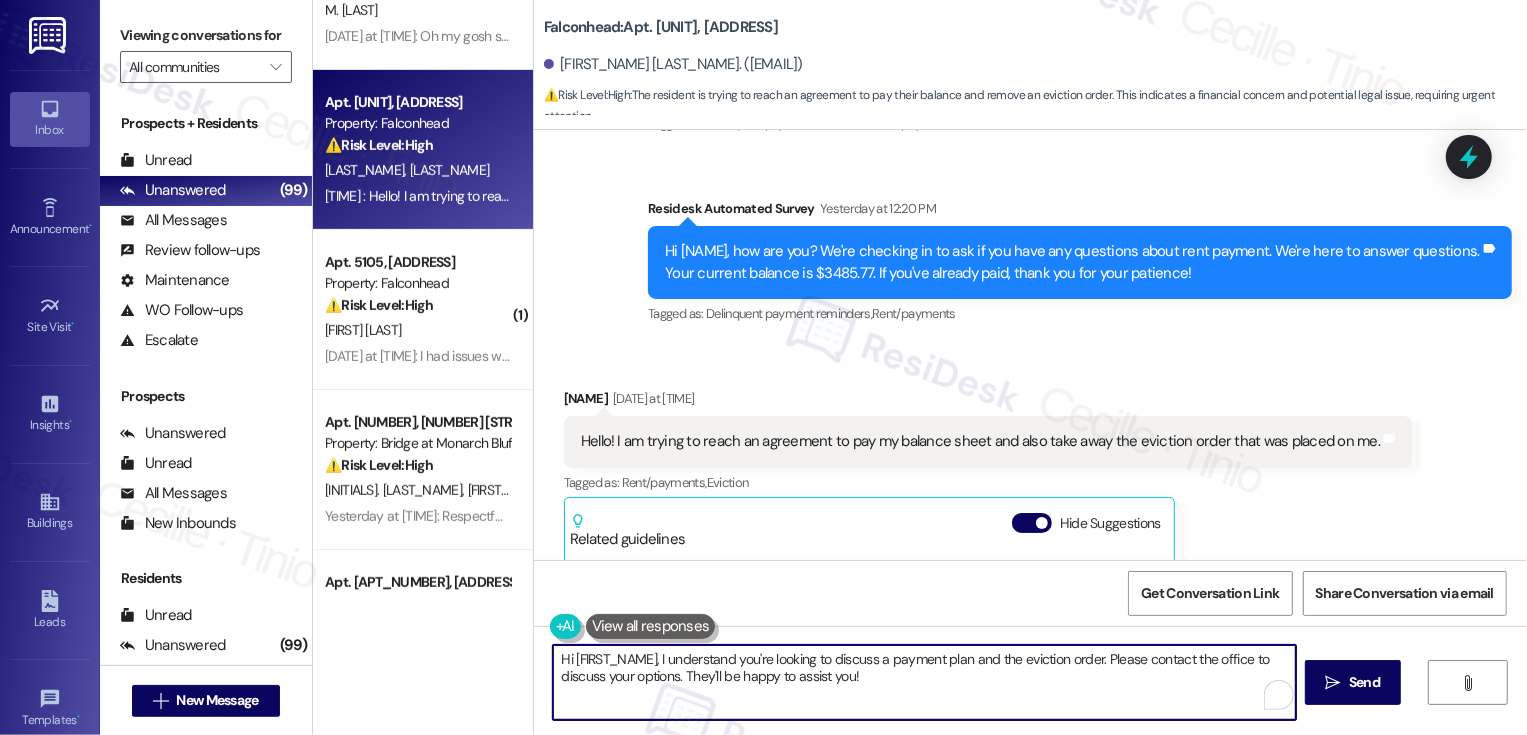drag, startPoint x: 1098, startPoint y: 658, endPoint x: 1123, endPoint y: 692, distance: 42.201897 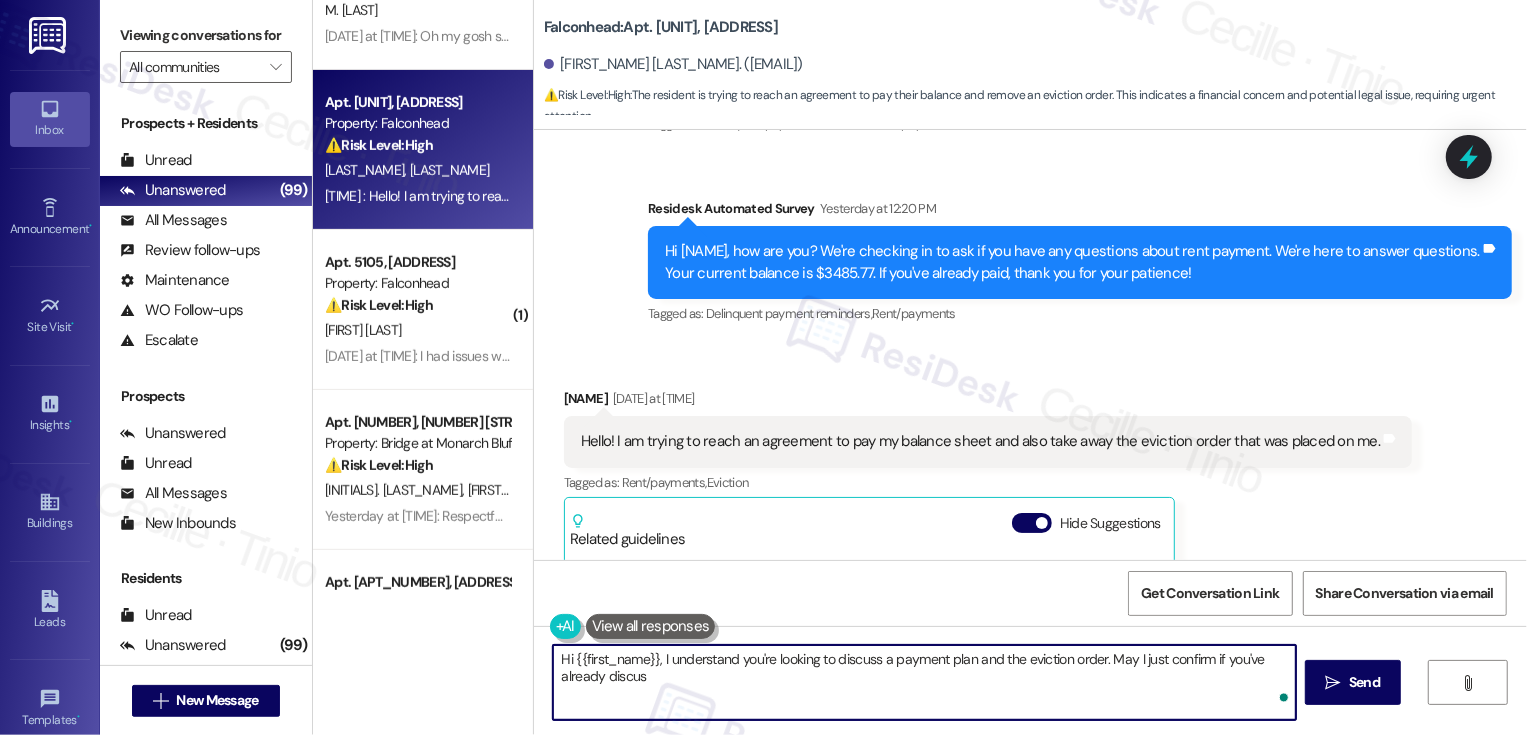 type on "Hi [NAME], I understand you're looking to discuss a payment plan and the eviction order. May I just confirm if you've already discuss" 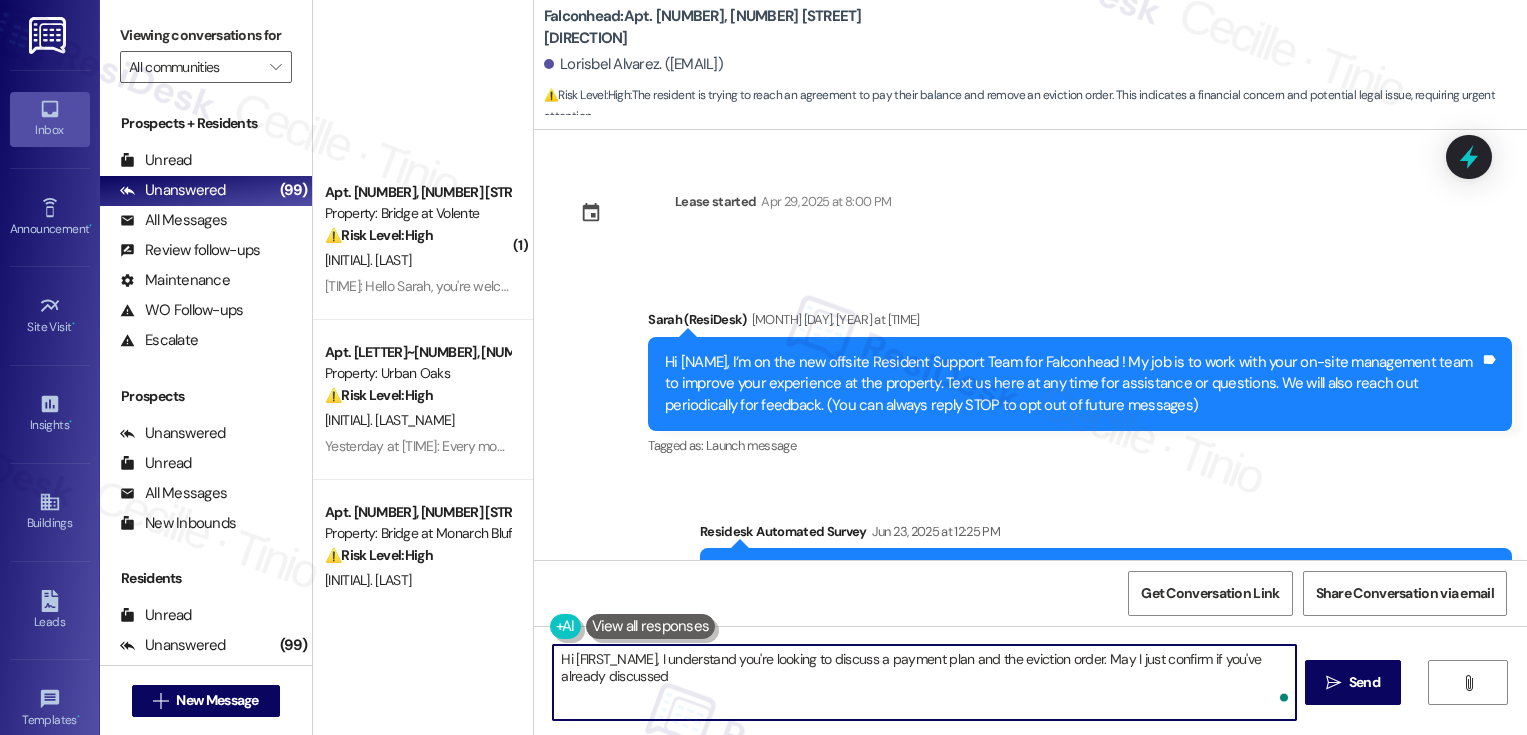 scroll, scrollTop: 0, scrollLeft: 0, axis: both 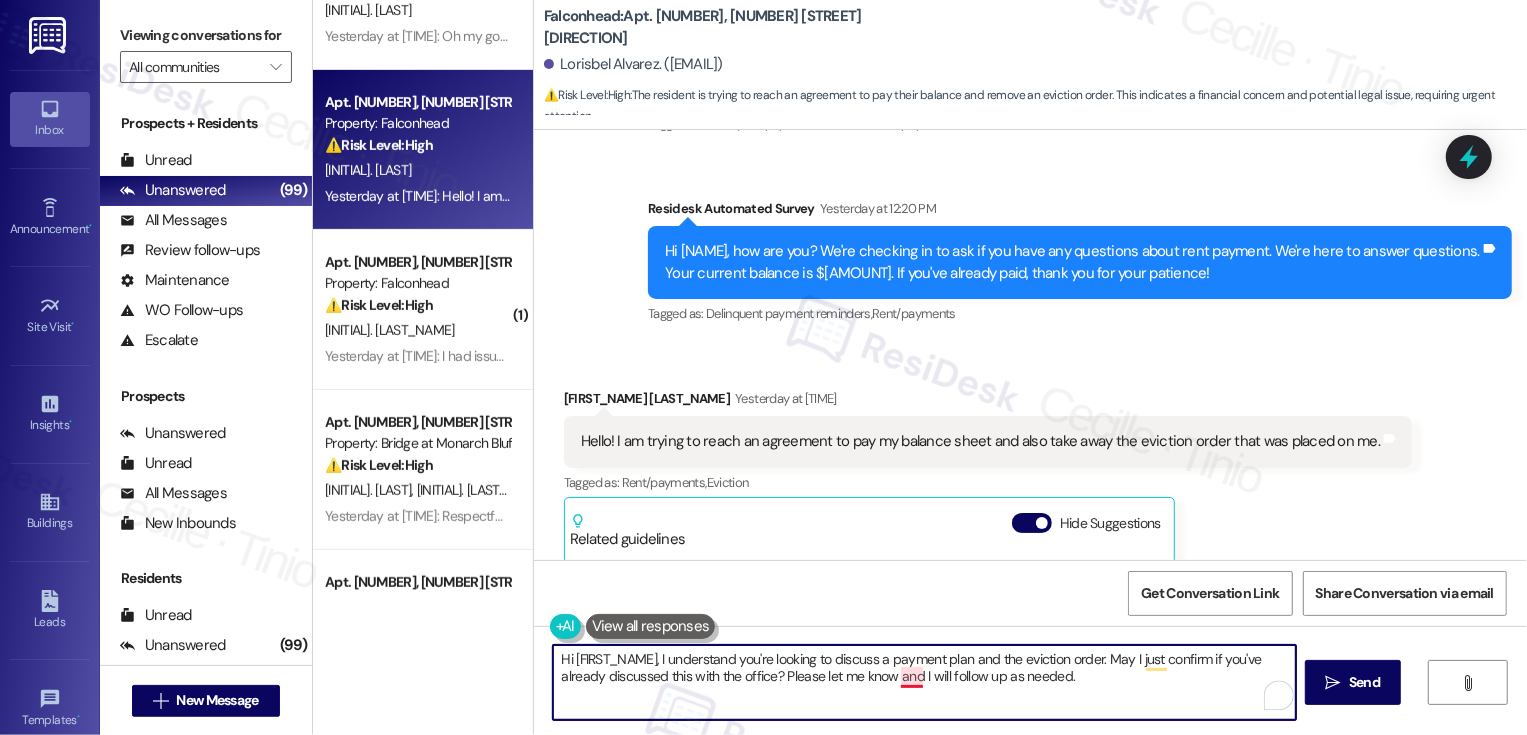click on "Hi [FIRST_NAME], I understand you're looking to discuss a payment plan and the eviction order. May I just confirm if you've already discussed this with the office? Please let me know and I will follow up as needed." at bounding box center (924, 682) 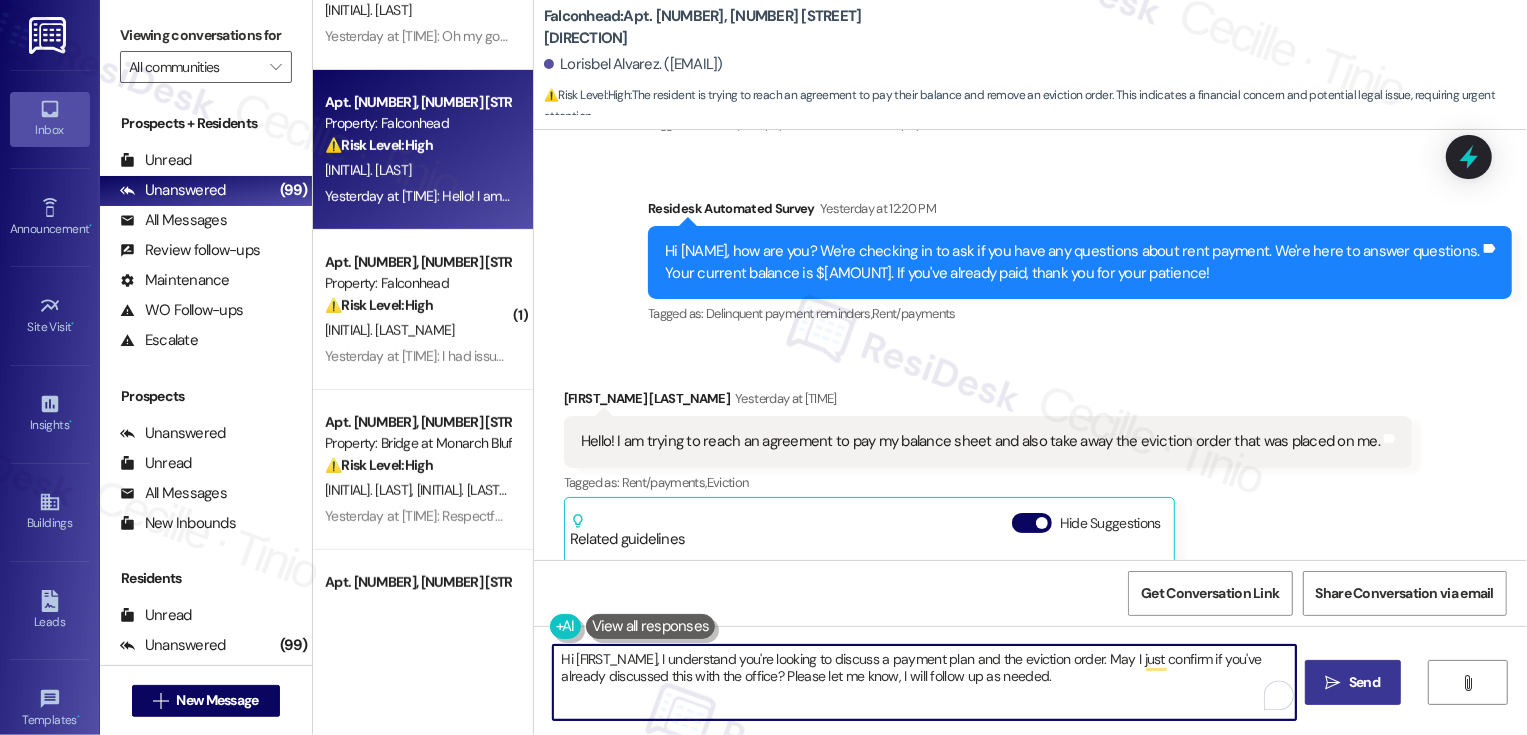type on "Hi [FIRST_NAME], I understand you're looking to discuss a payment plan and the eviction order. May I just confirm if you've already discussed this with the office? Please let me know, I will follow up as needed." 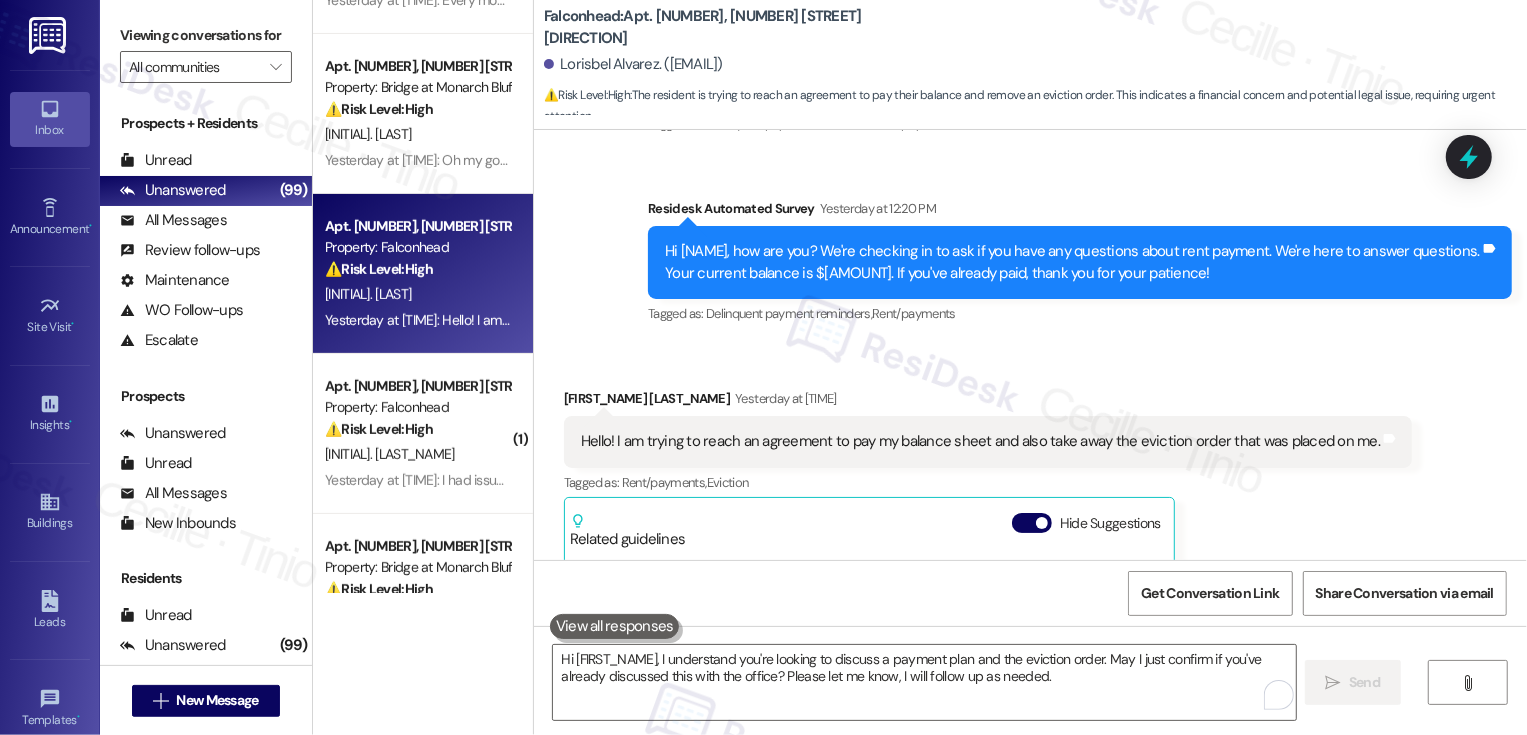 scroll, scrollTop: 0, scrollLeft: 0, axis: both 